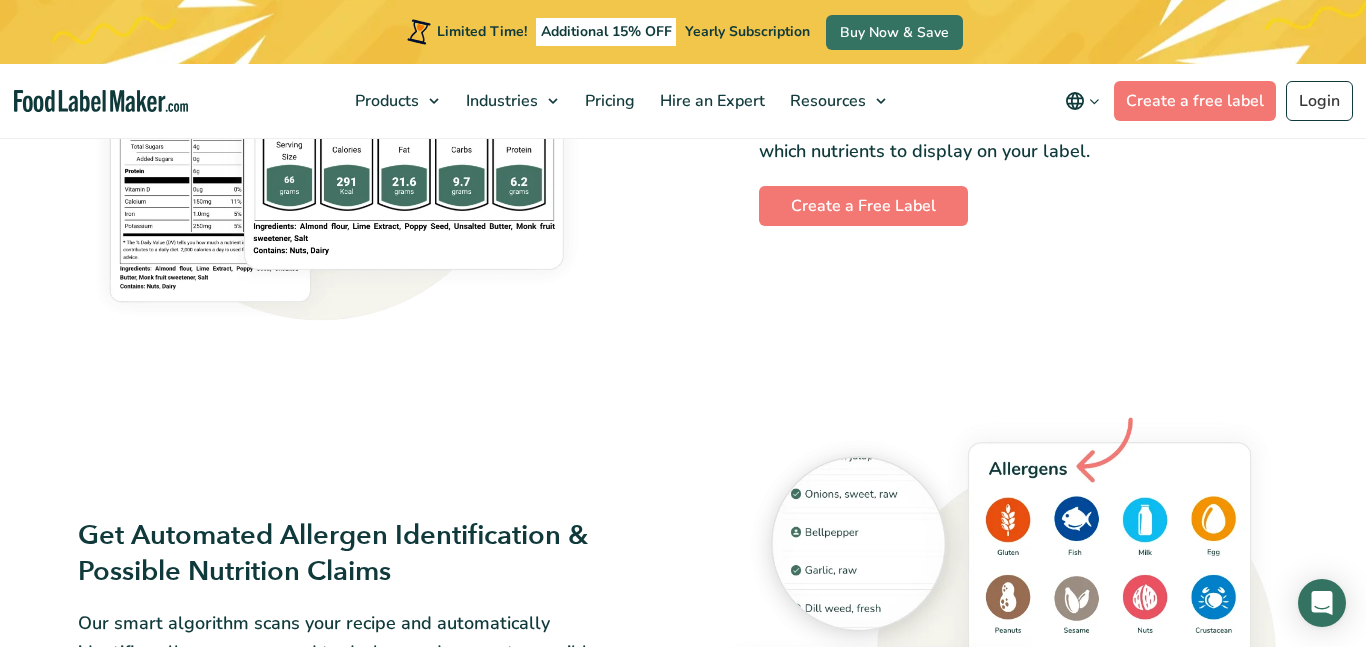 scroll, scrollTop: 1331, scrollLeft: 0, axis: vertical 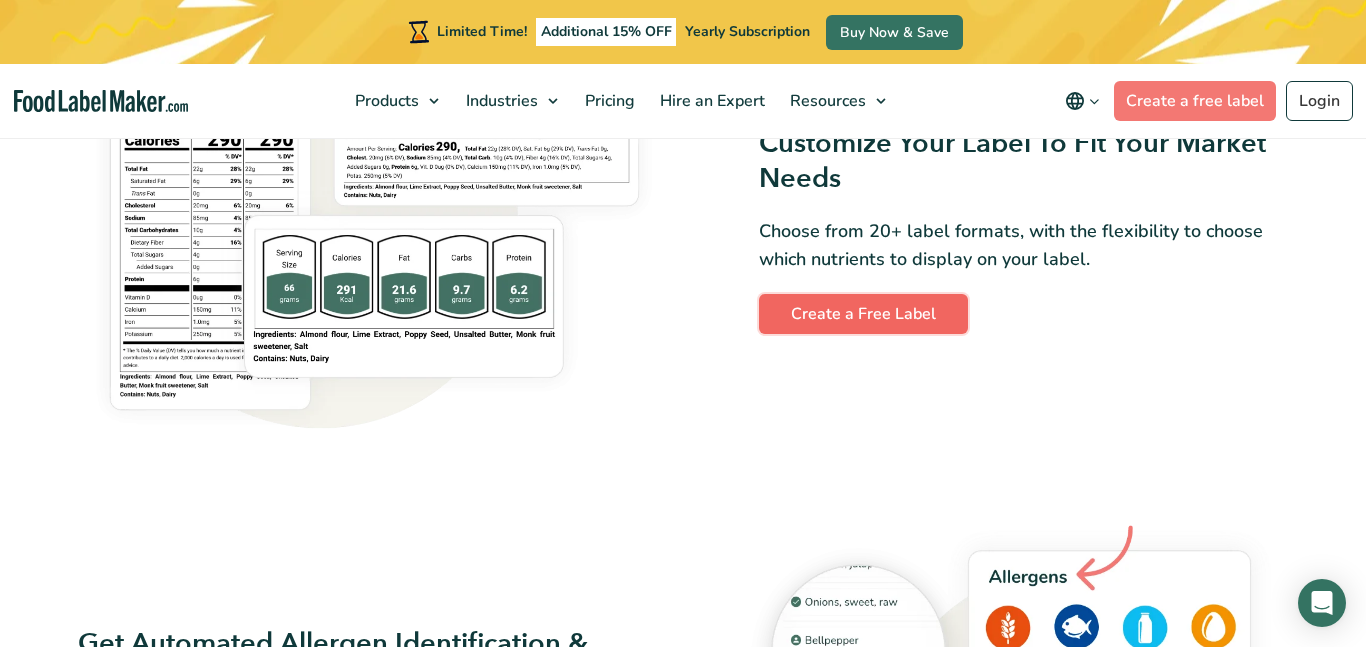 click on "Create a Free Label" at bounding box center [863, 314] 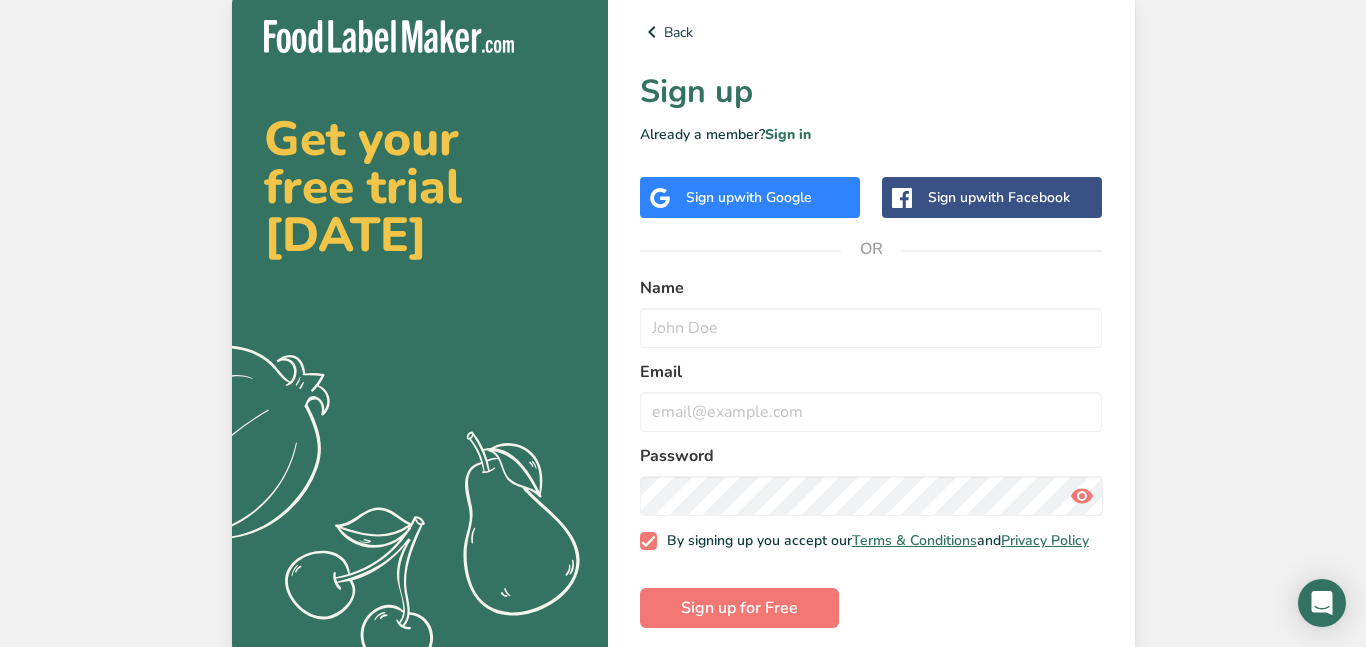 scroll, scrollTop: 0, scrollLeft: 0, axis: both 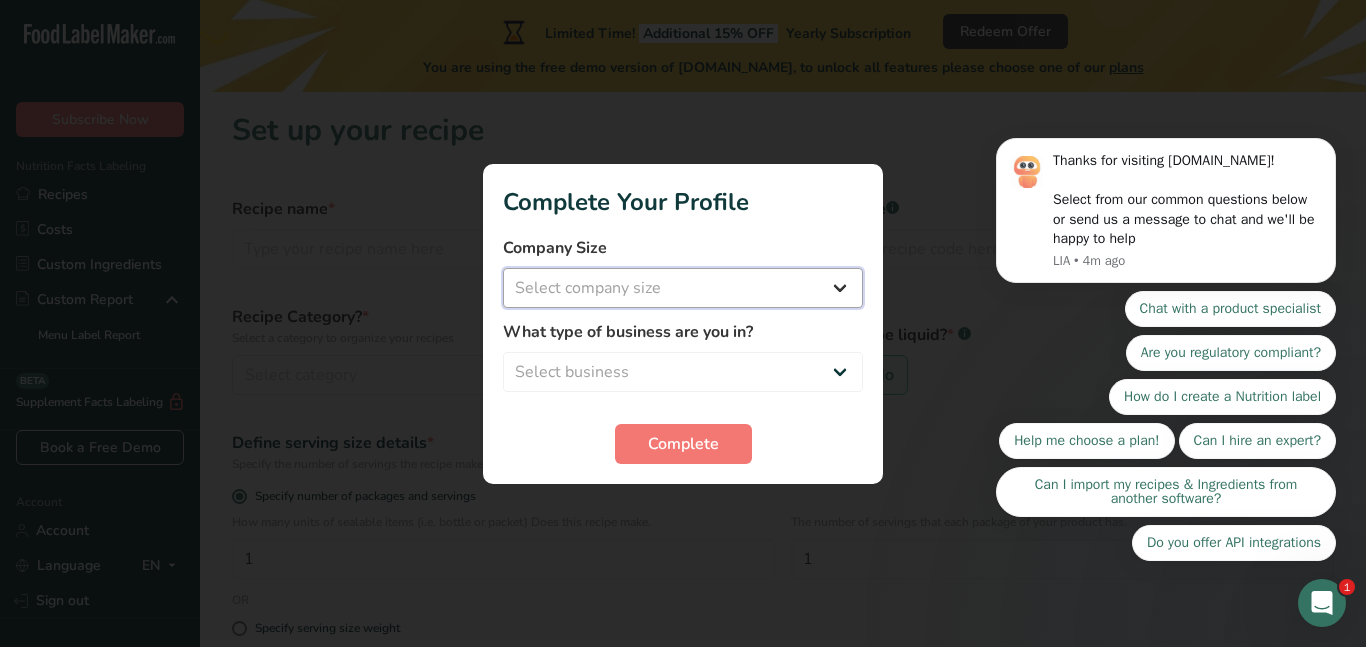 click on "Select company size" at bounding box center (683, 288) 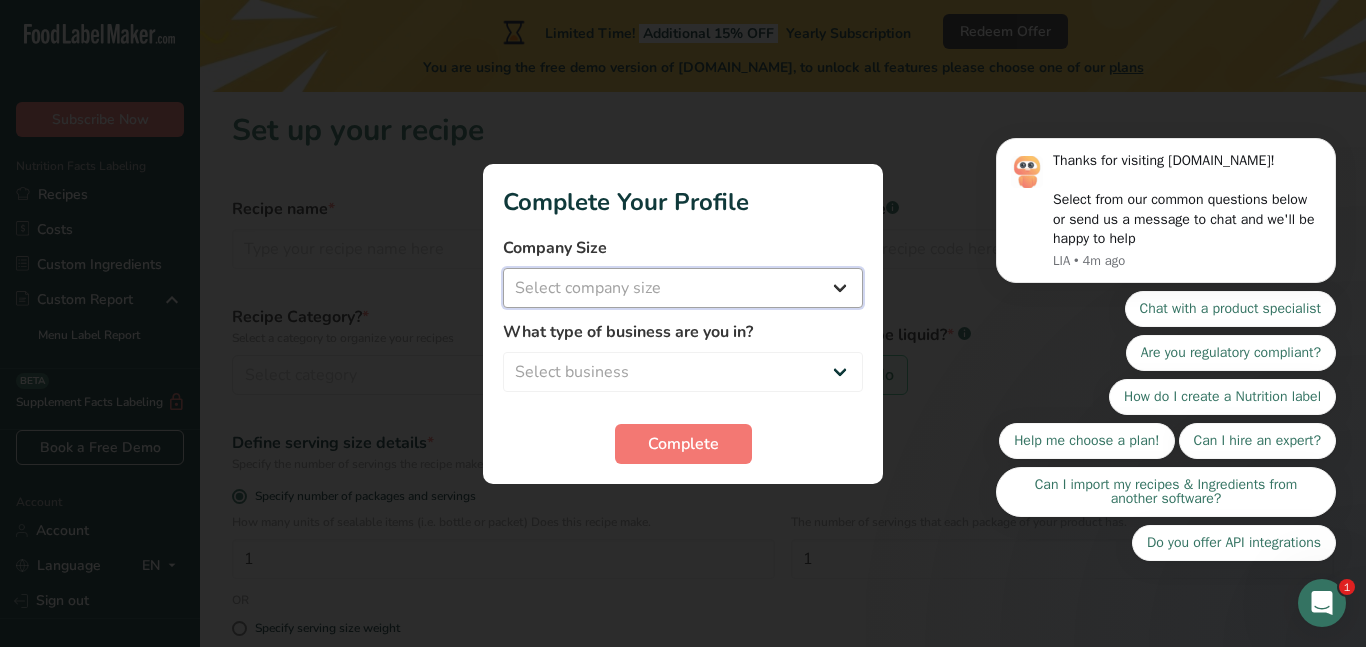 click on "Select company size
Fewer than 10 Employees
10 to 50 Employees
51 to 500 Employees
Over 500 Employees" at bounding box center (683, 288) 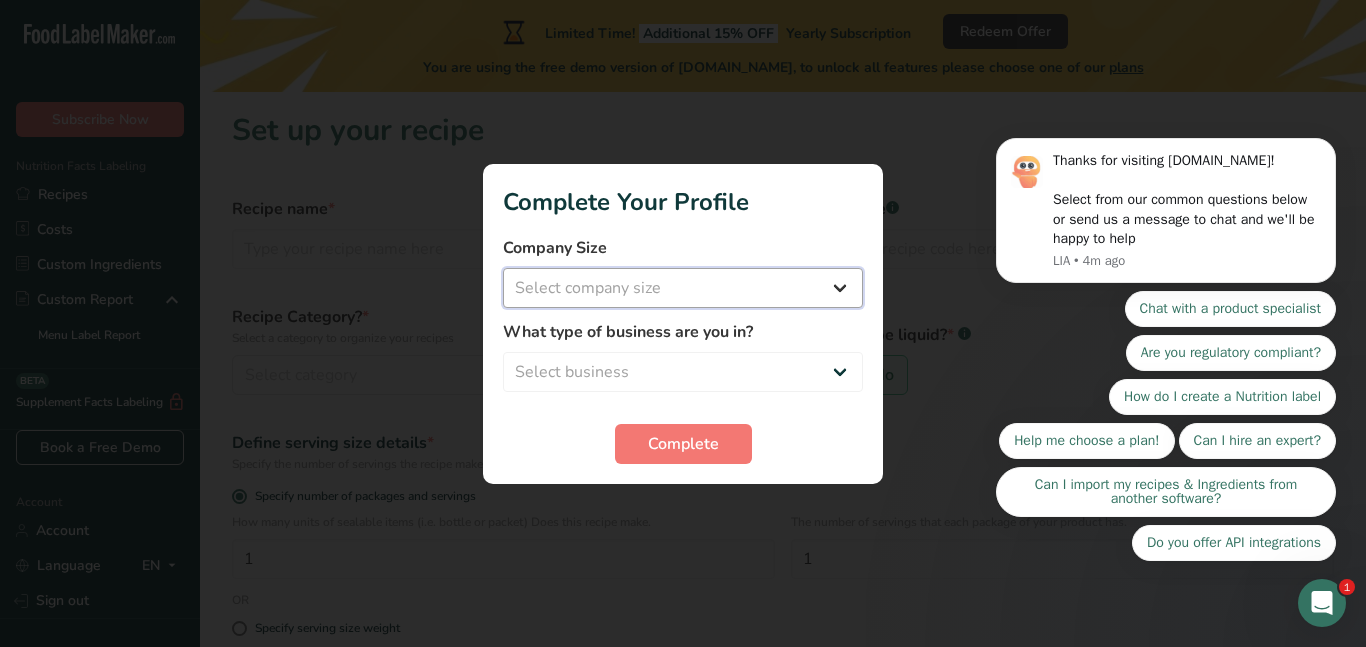 click on "Select company size
Fewer than 10 Employees
10 to 50 Employees
51 to 500 Employees
Over 500 Employees" at bounding box center (683, 288) 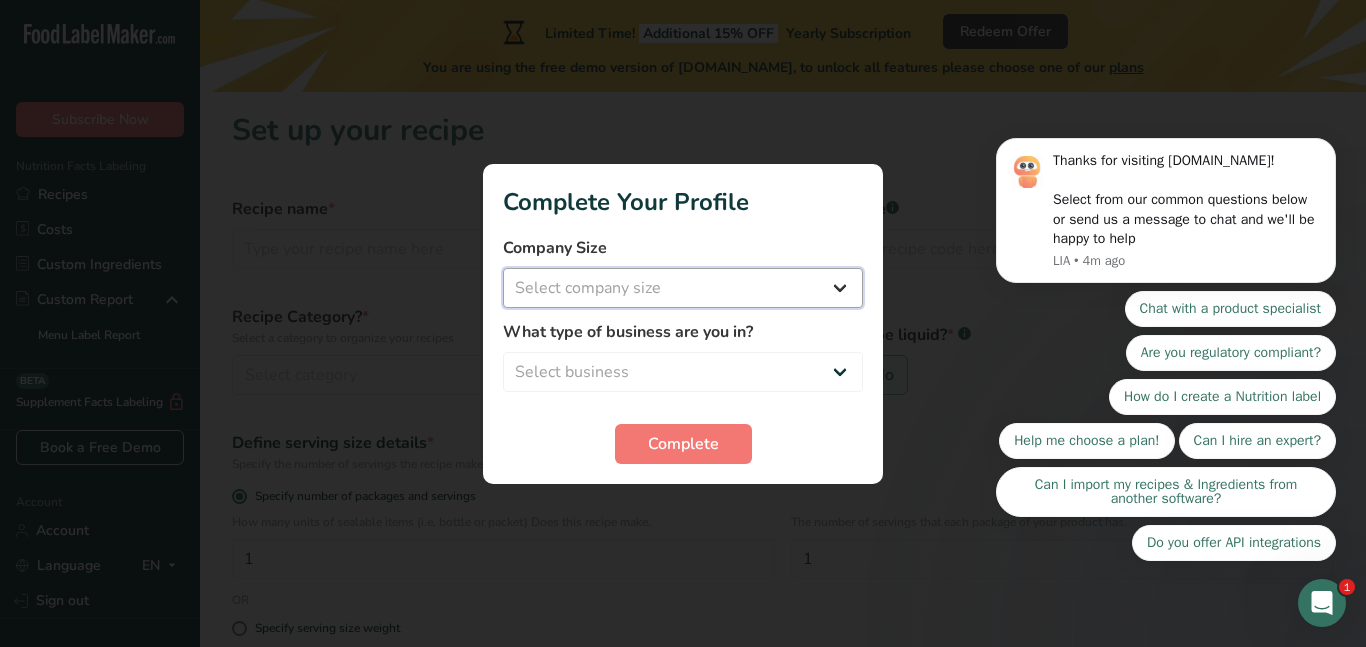 select on "1" 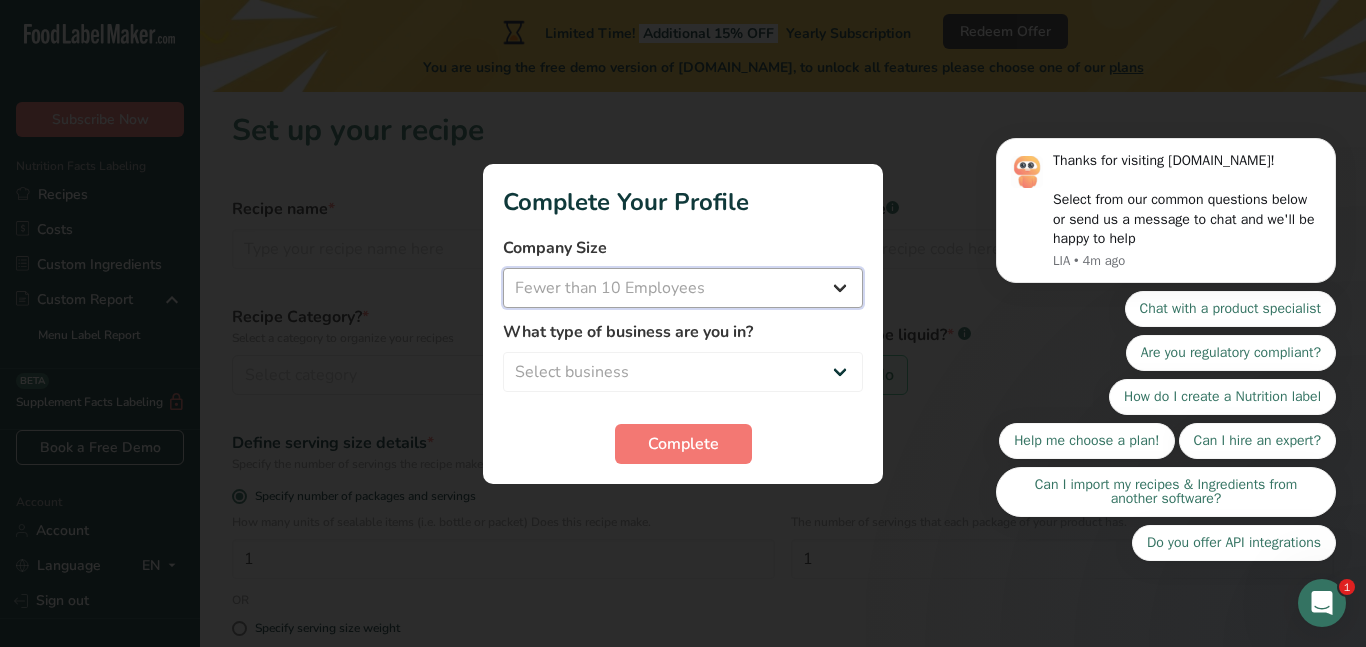 click on "Select company size
Fewer than 10 Employees
10 to 50 Employees
51 to 500 Employees
Over 500 Employees" at bounding box center (683, 288) 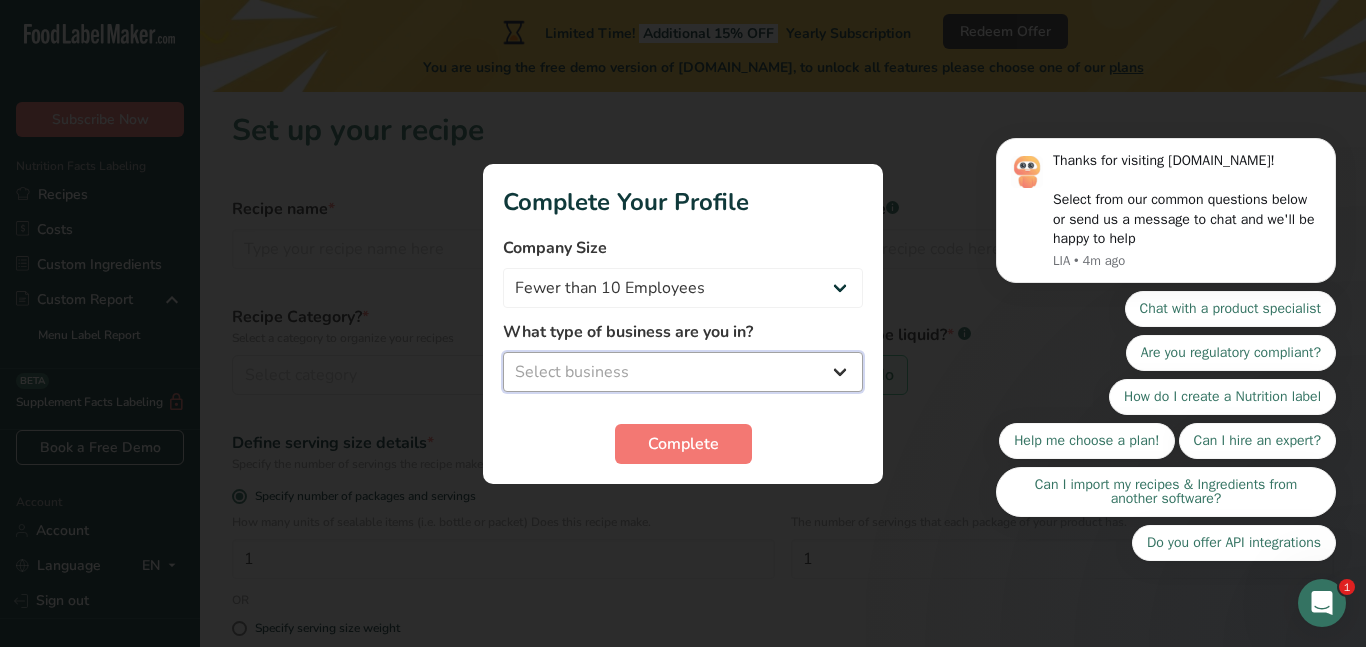 click on "Select business
Packaged Food Manufacturer
Restaurant & Cafe
Bakery
Meal Plans & Catering Company
Nutritionist
Food Blogger
Personal Trainer
Other" at bounding box center (683, 372) 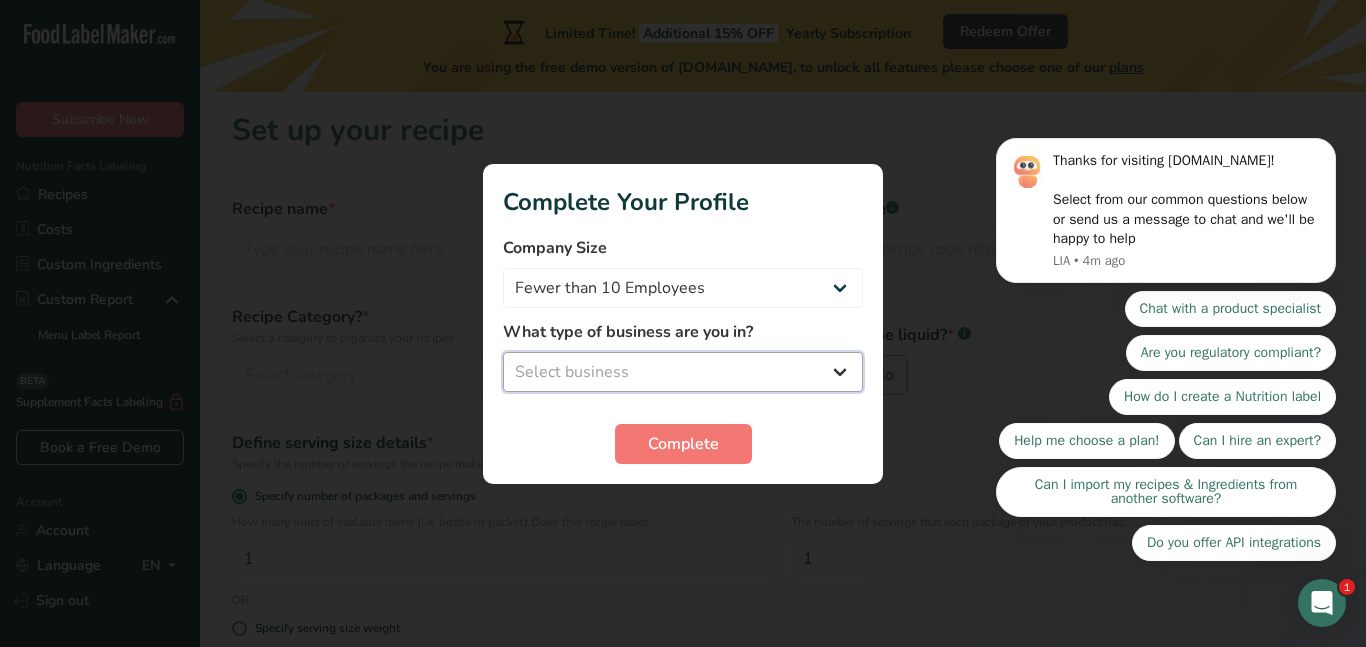 select on "8" 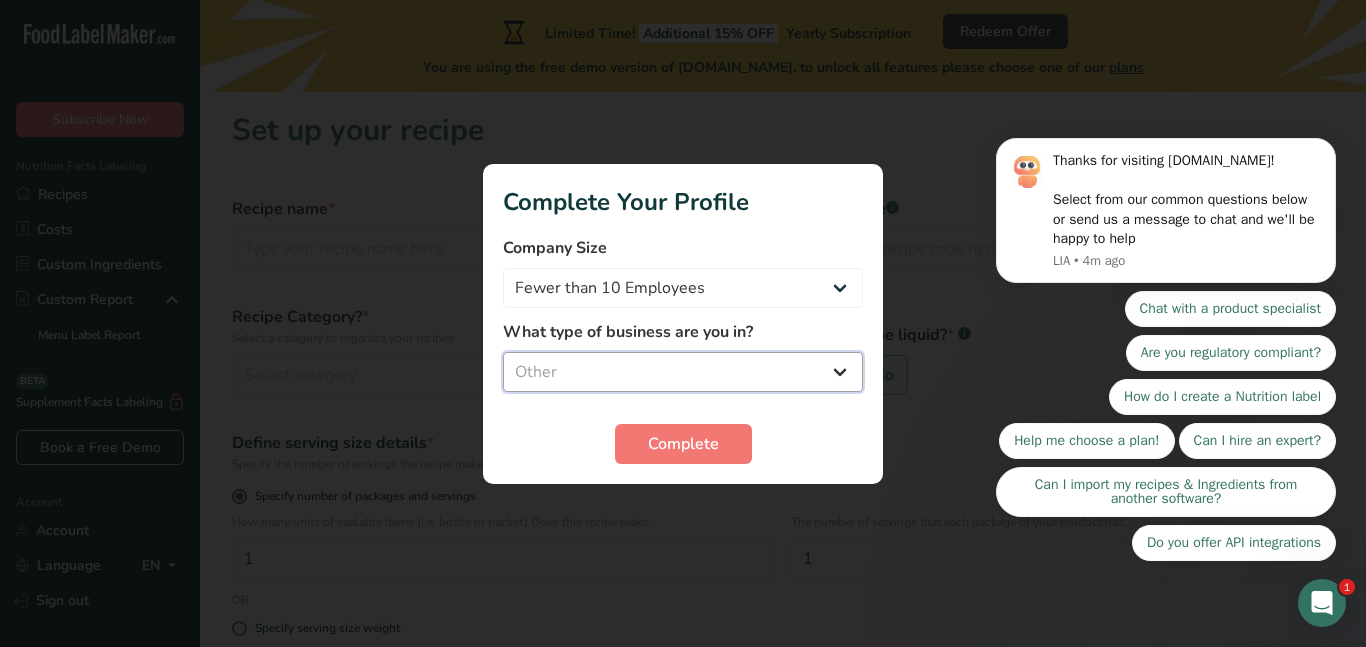 click on "Select business
Packaged Food Manufacturer
Restaurant & Cafe
Bakery
Meal Plans & Catering Company
Nutritionist
Food Blogger
Personal Trainer
Other" at bounding box center (683, 372) 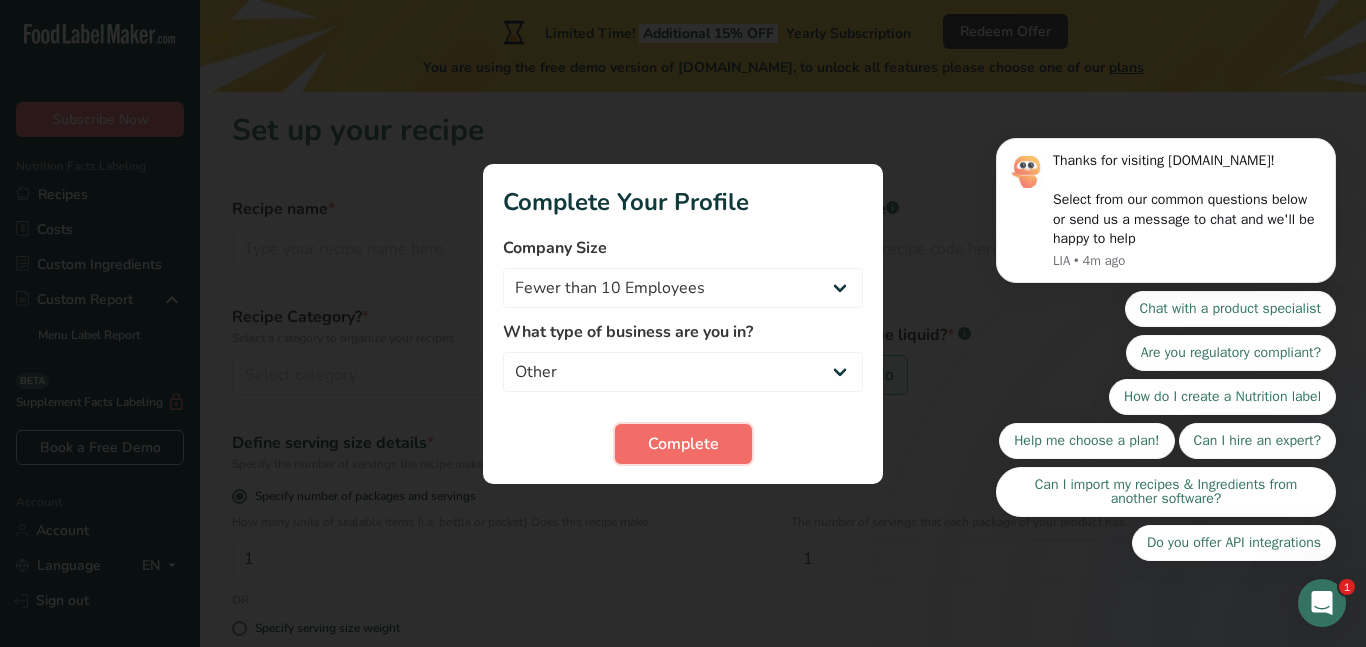 click on "Complete" at bounding box center [683, 444] 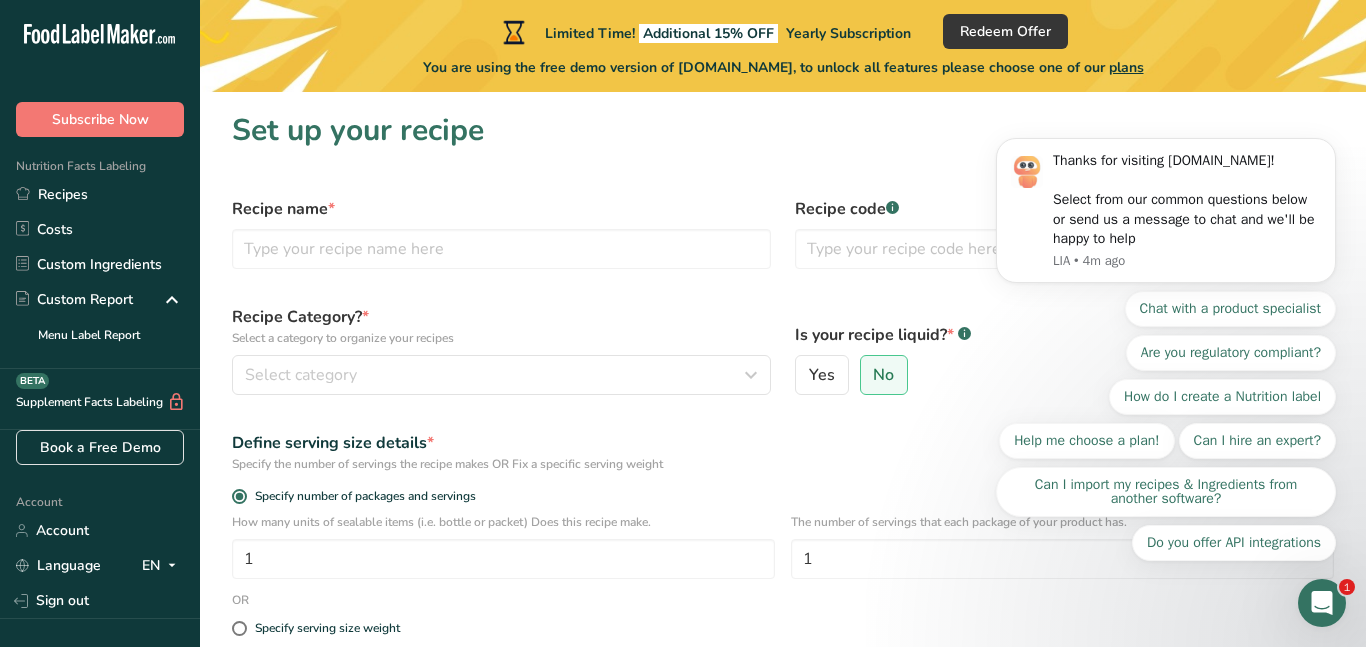 click 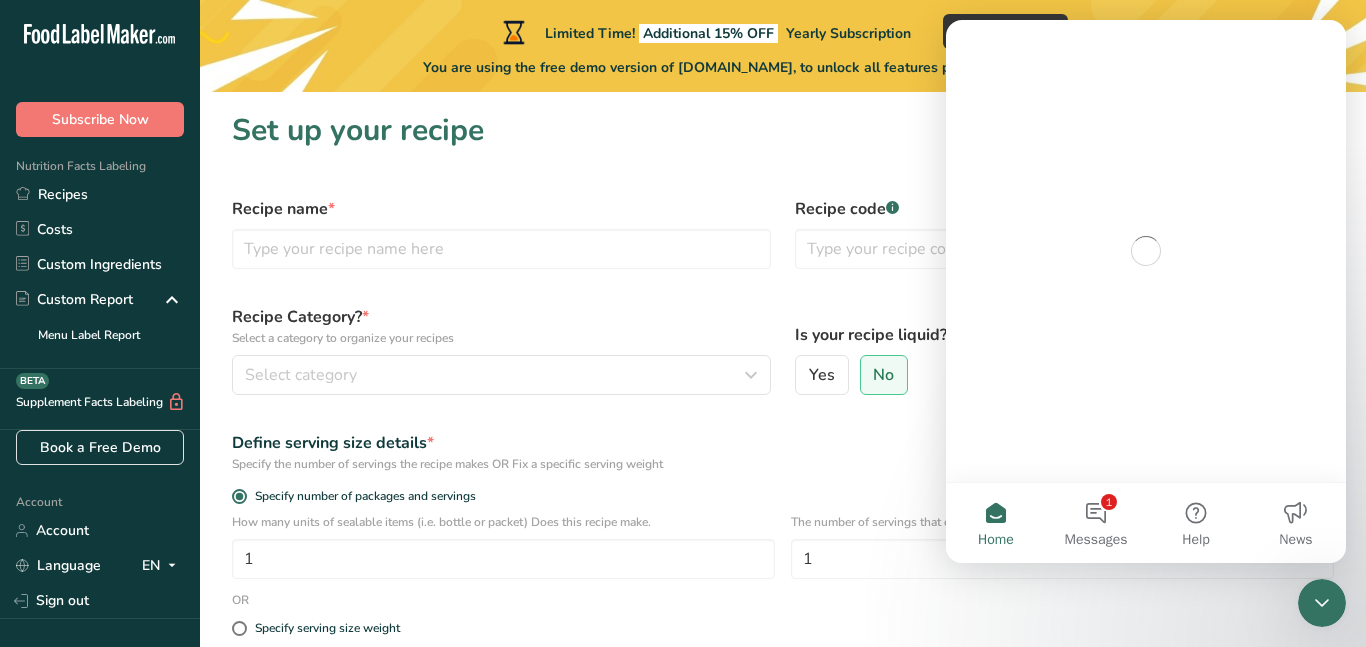scroll, scrollTop: 0, scrollLeft: 0, axis: both 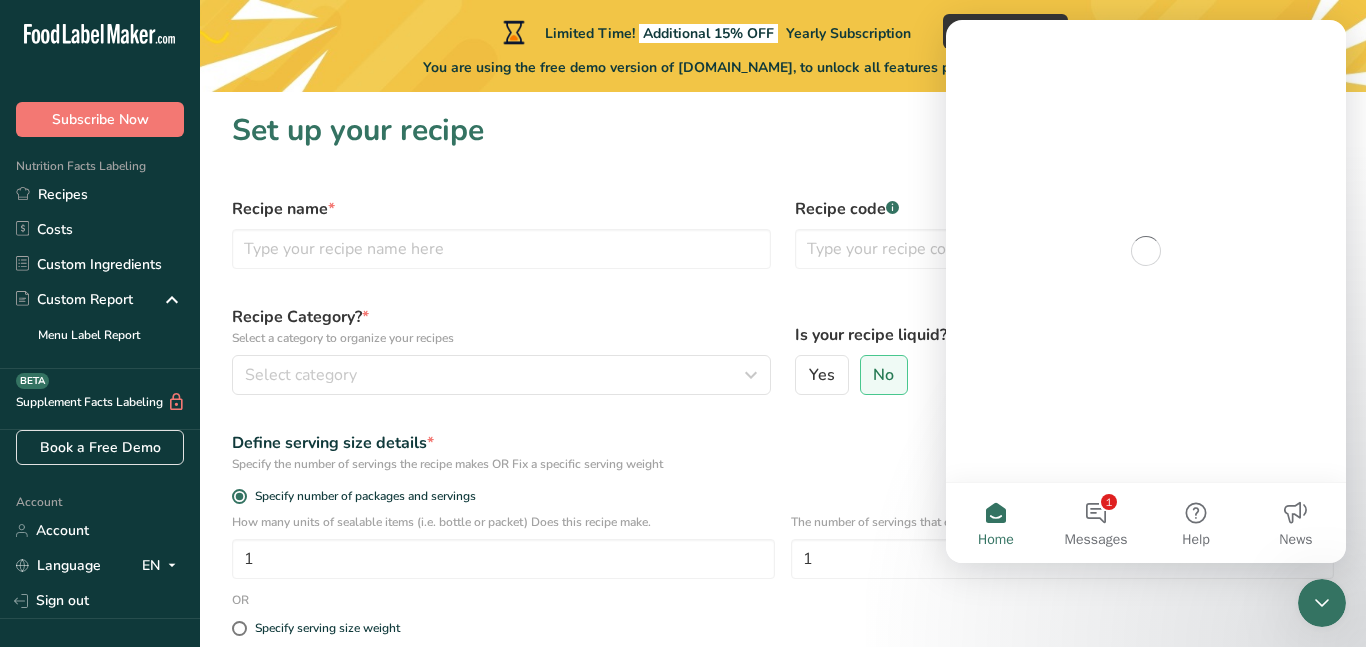 click at bounding box center (1322, 603) 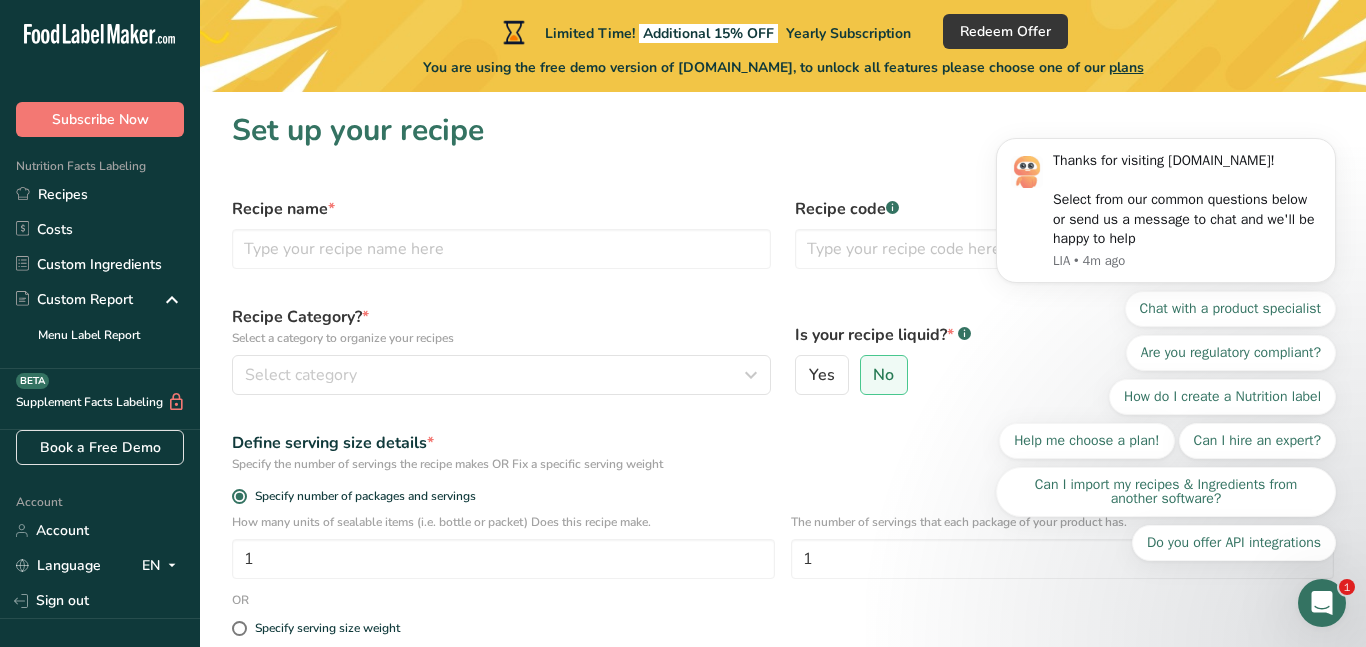 scroll, scrollTop: 0, scrollLeft: 0, axis: both 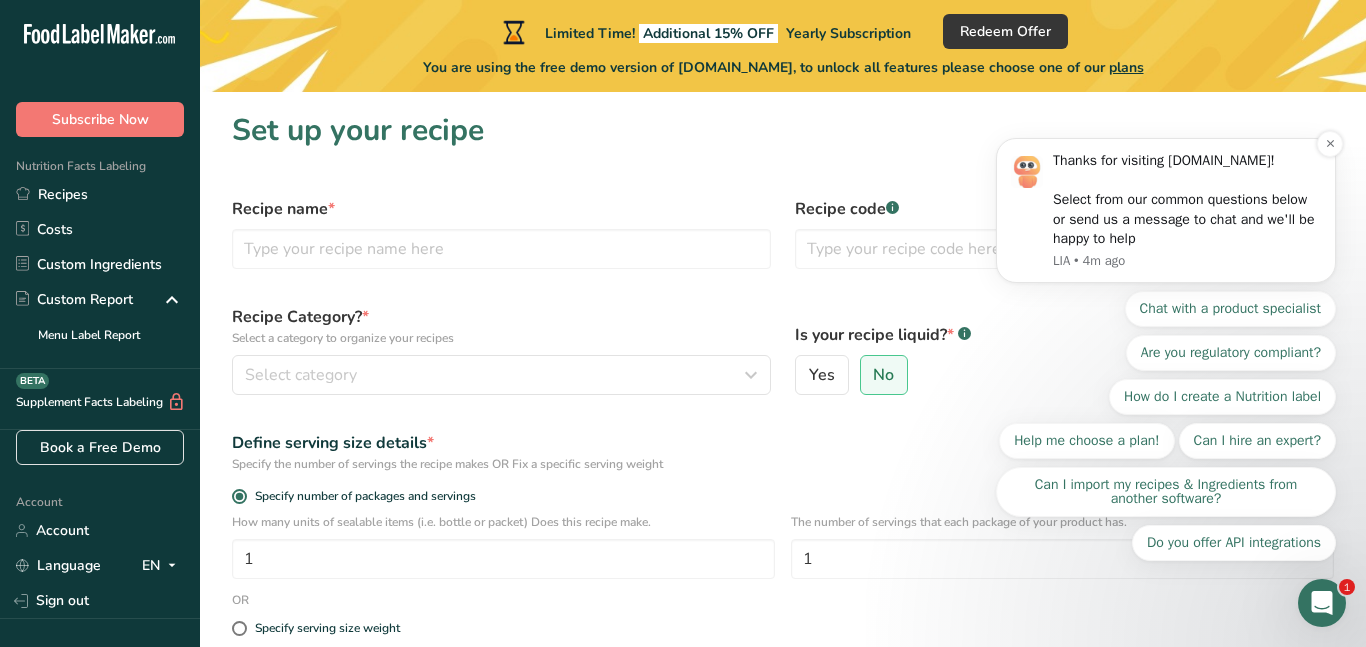 click on "Thanks for visiting [DOMAIN_NAME]! Select from our common questions below or send us a message to chat and we'll be happy to help" at bounding box center (1187, 200) 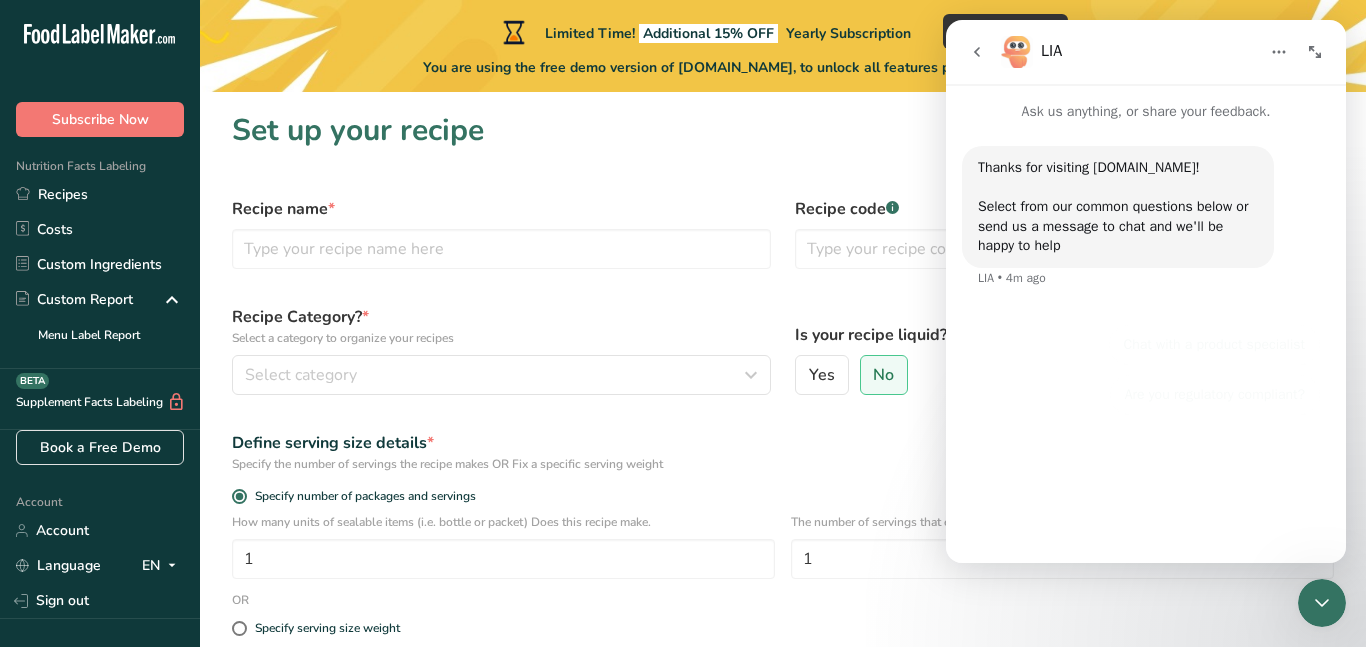 scroll, scrollTop: 153, scrollLeft: 0, axis: vertical 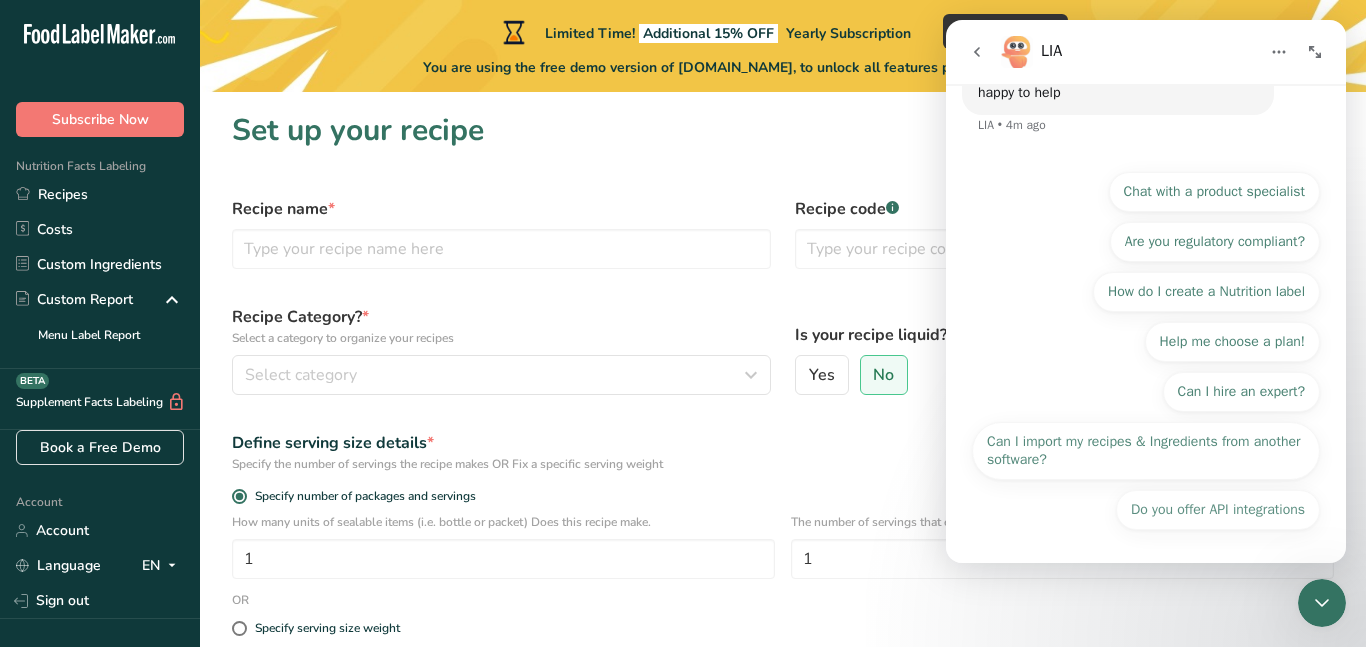 click 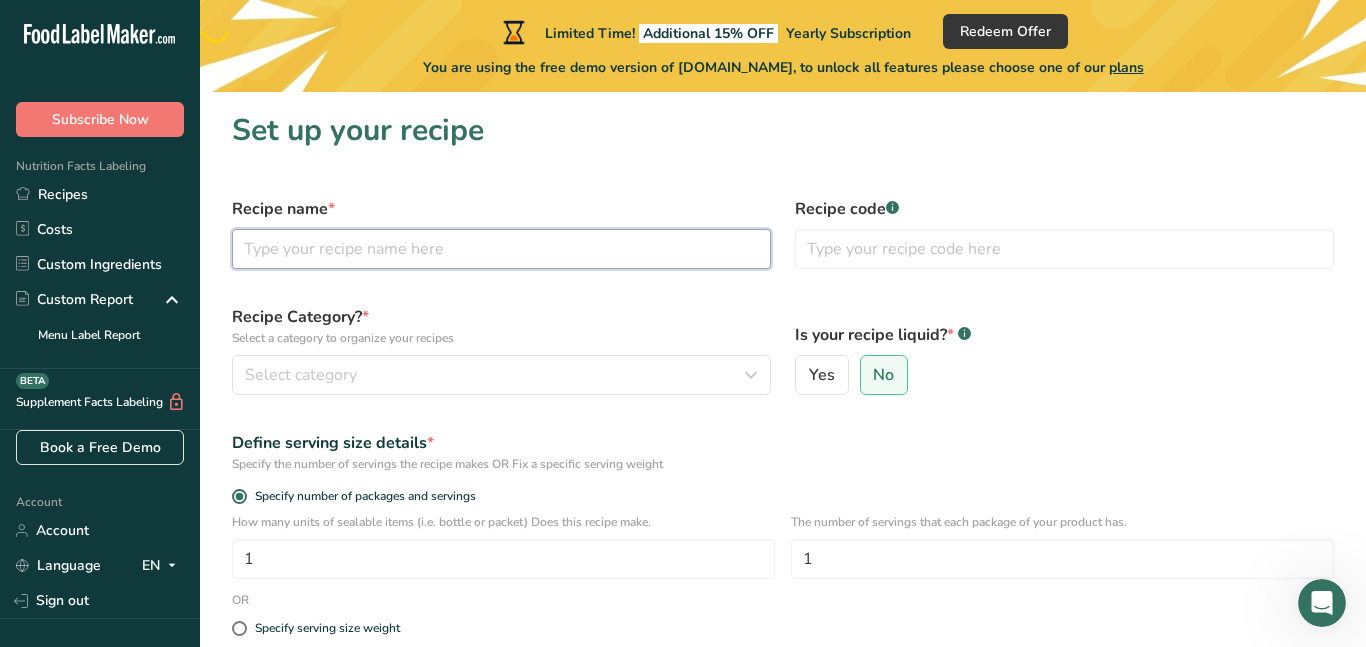 click at bounding box center (501, 249) 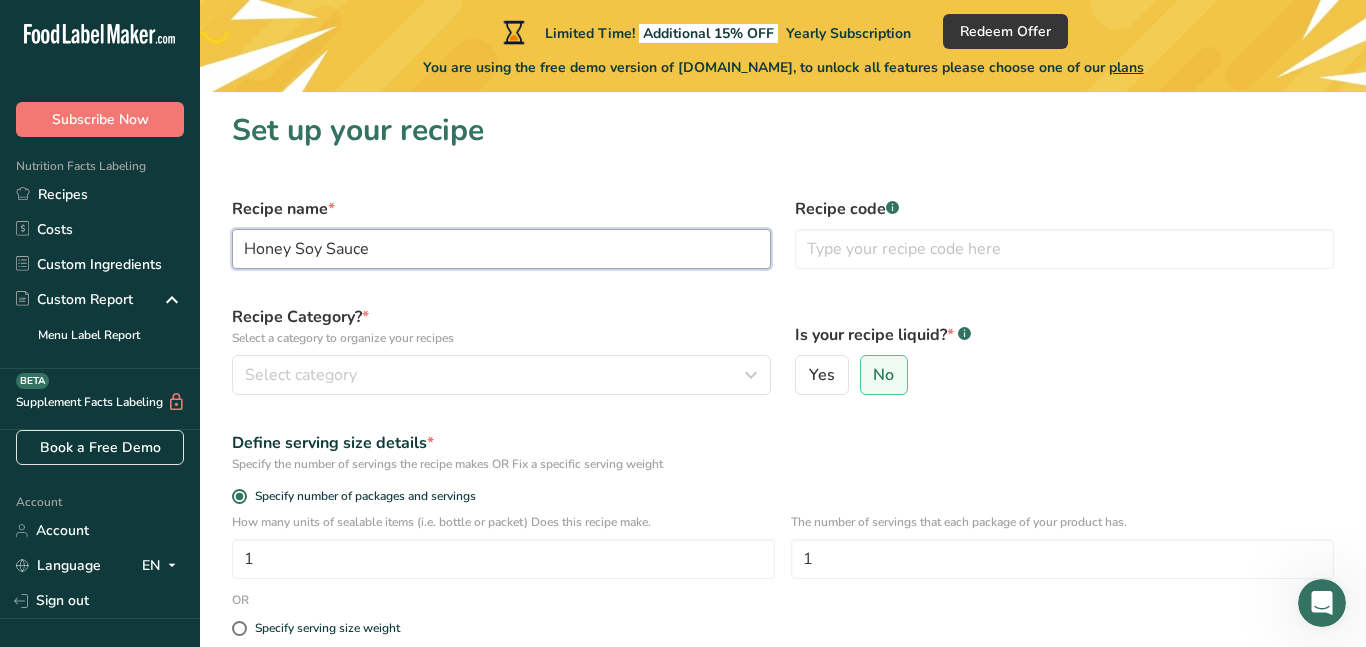 type on "Honey Soy Sauce" 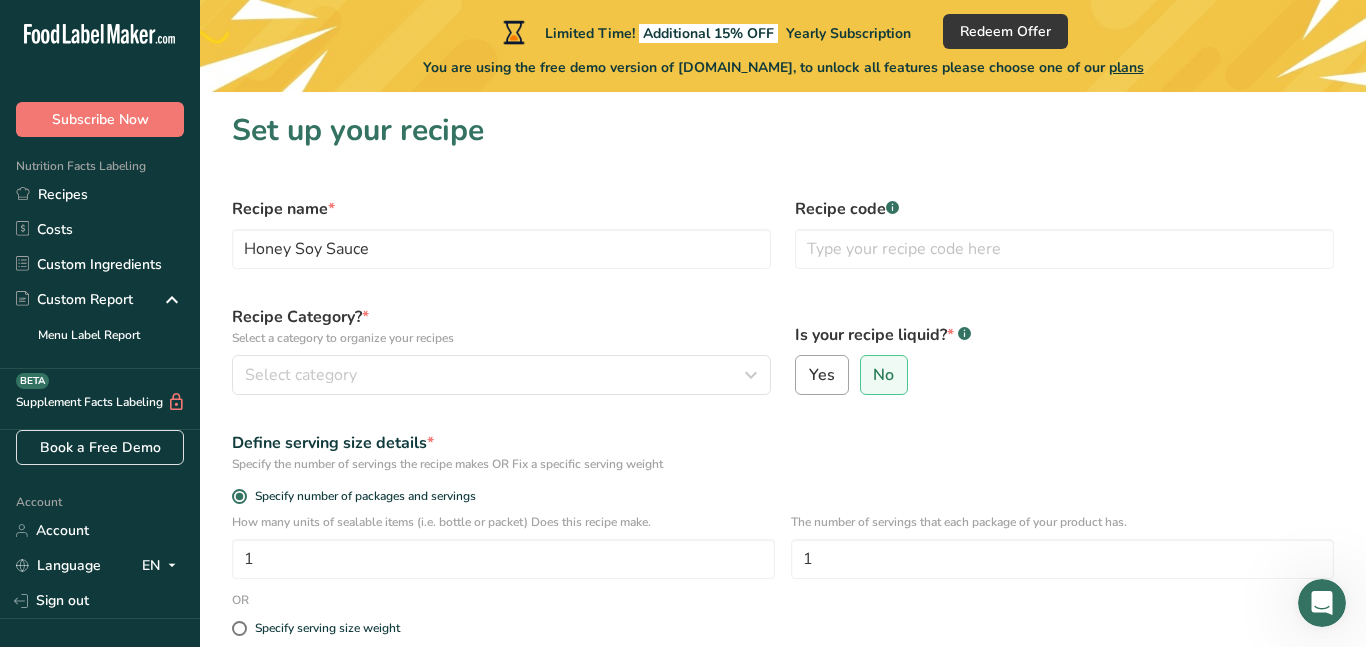 click on "Yes" at bounding box center [822, 375] 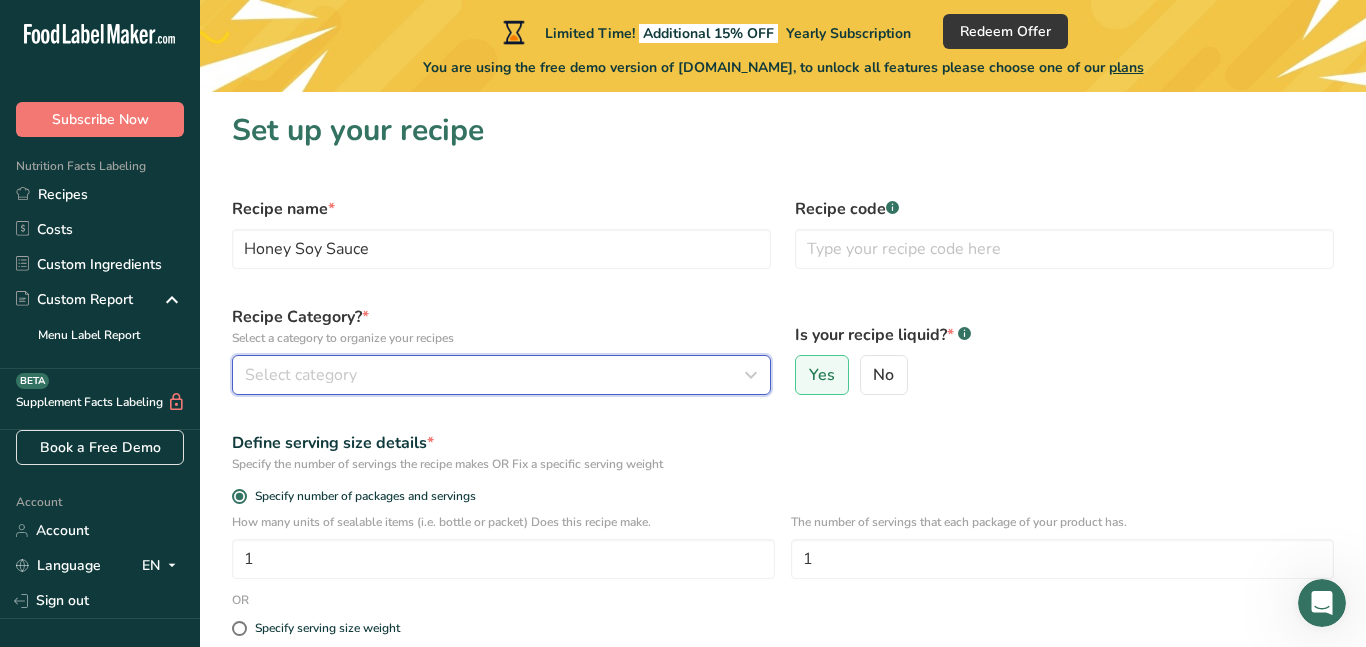 click on "Select category" at bounding box center [495, 375] 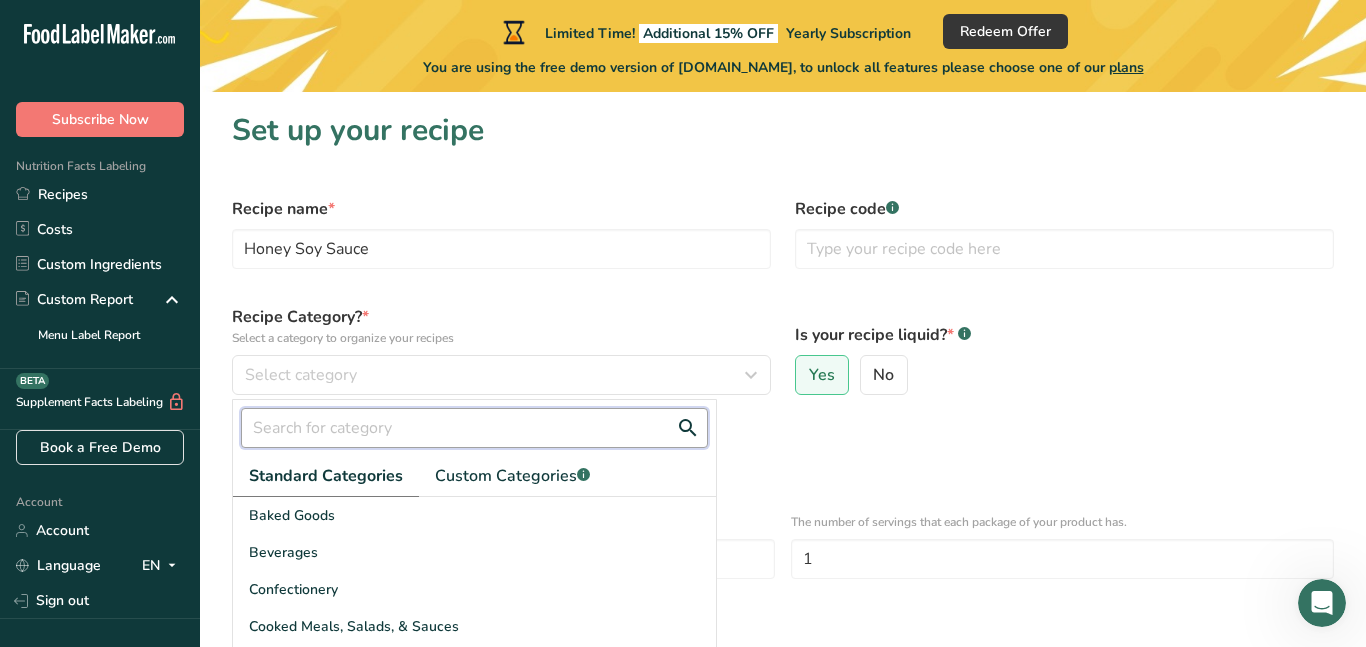 click at bounding box center [474, 428] 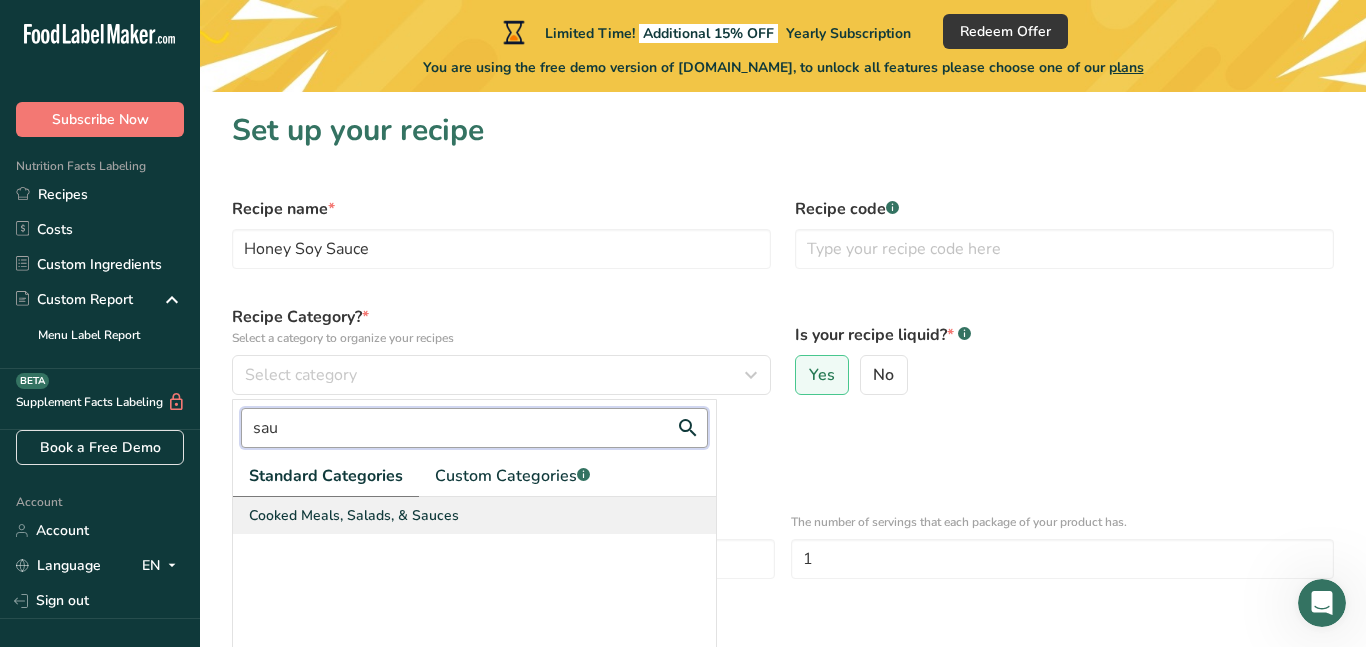type on "sau" 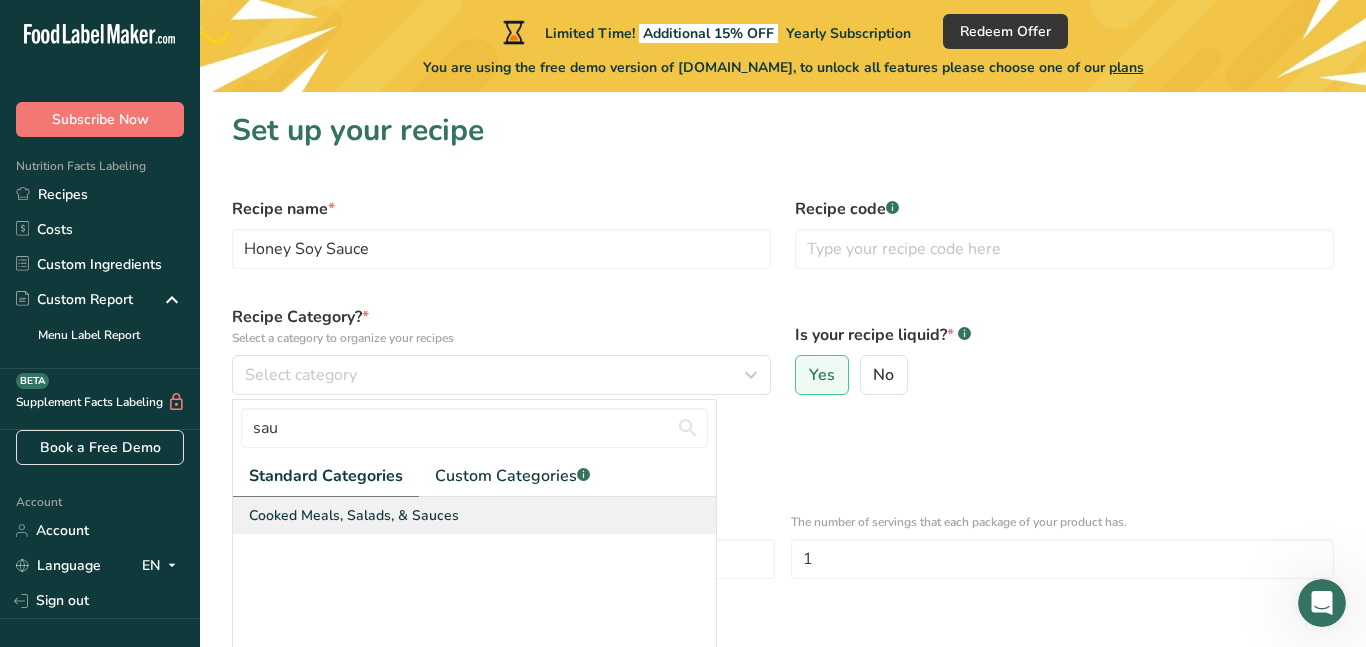click on "Cooked Meals, Salads, & Sauces" at bounding box center (354, 515) 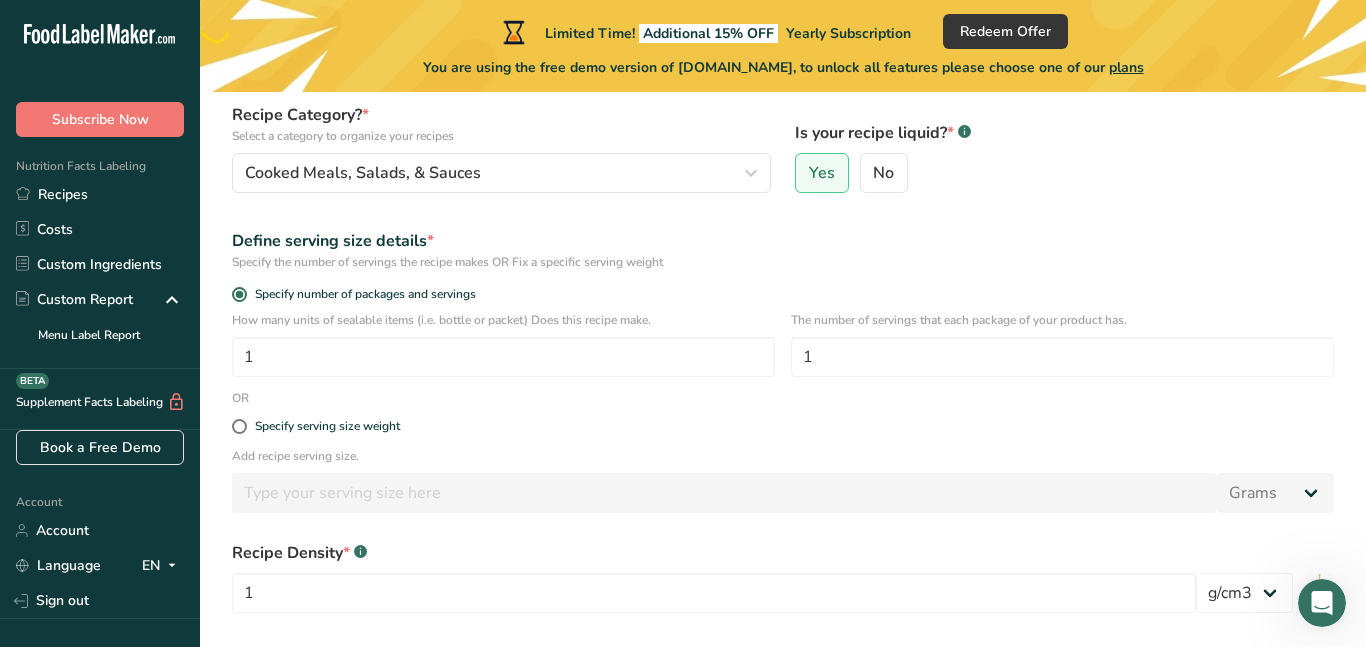 scroll, scrollTop: 206, scrollLeft: 0, axis: vertical 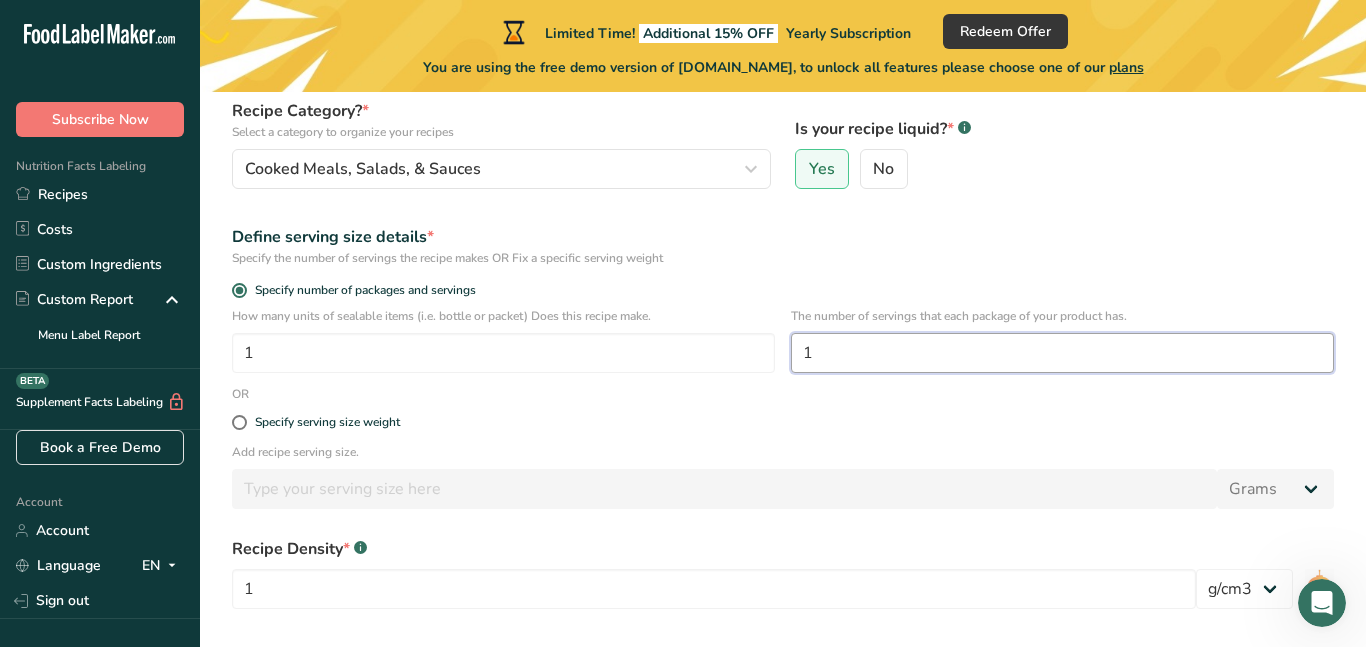 click on "1" at bounding box center (1062, 353) 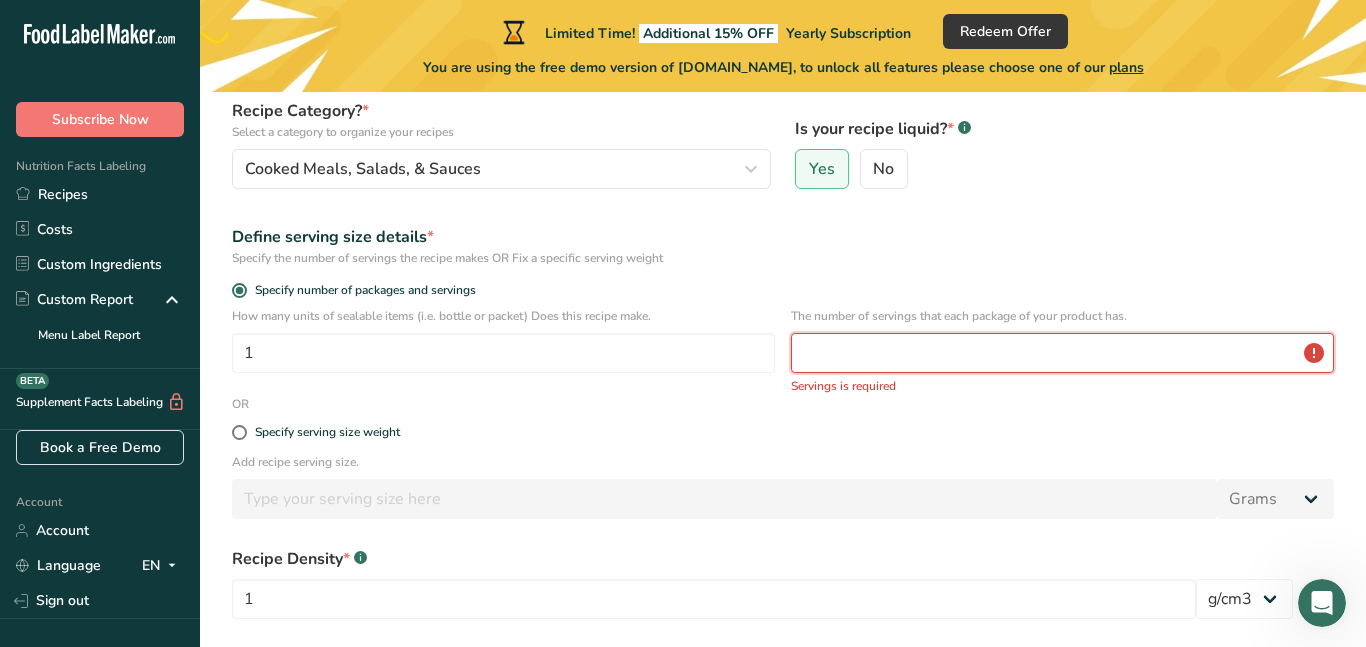 type on "0" 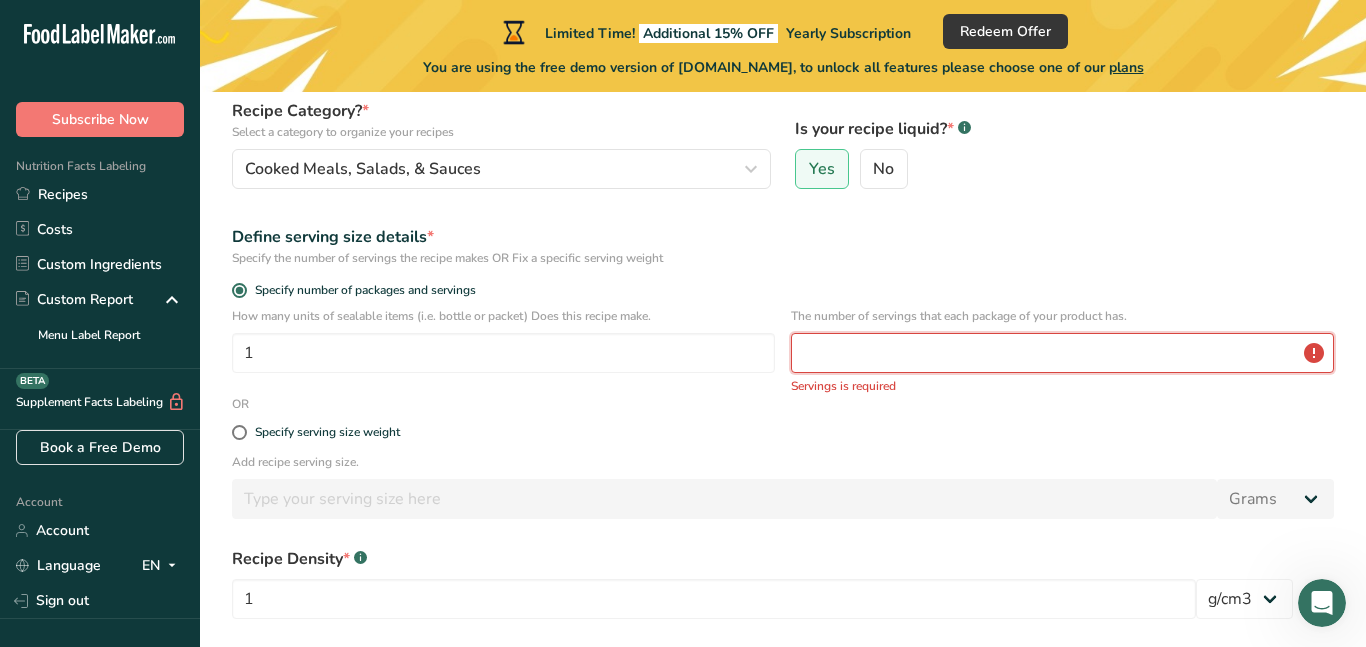type on "0" 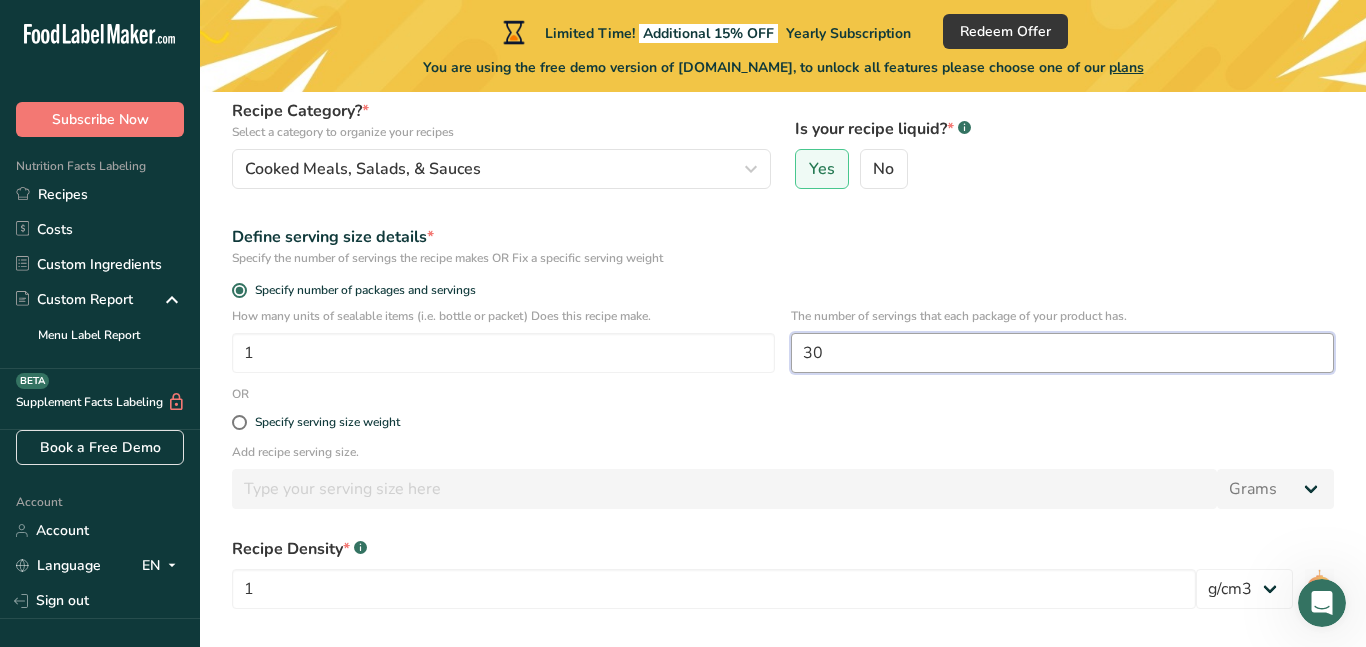type on "3" 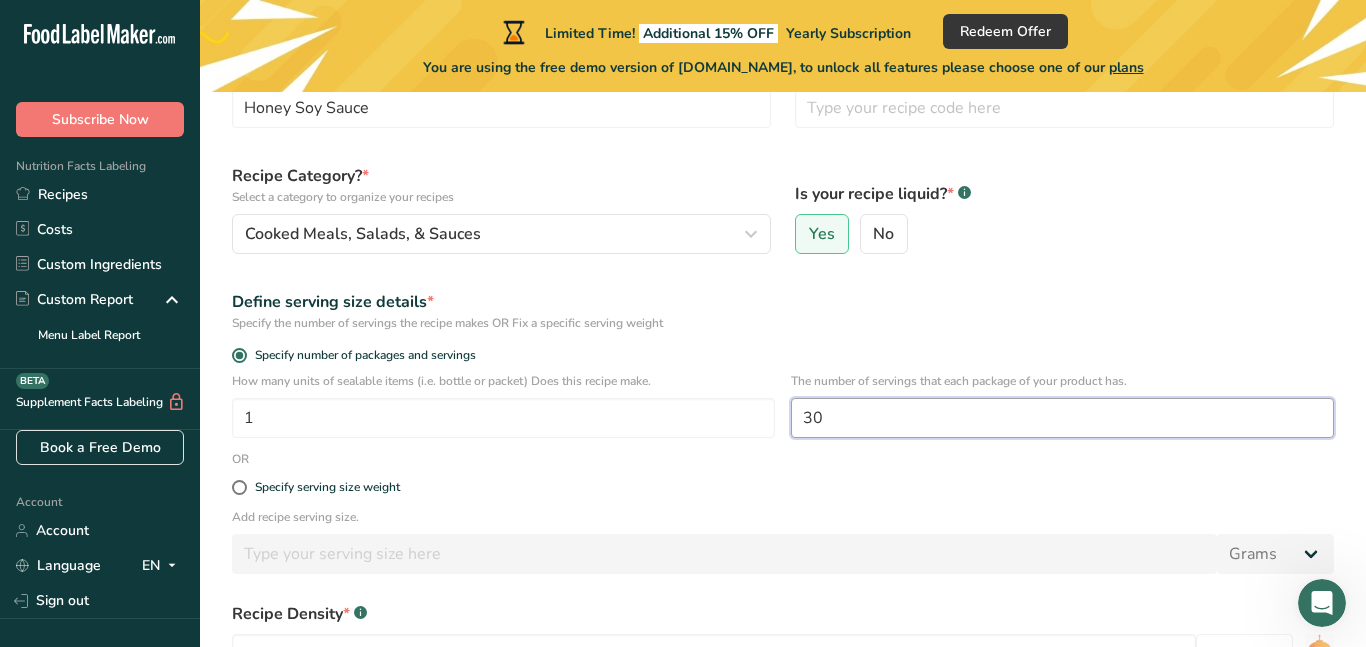scroll, scrollTop: 152, scrollLeft: 0, axis: vertical 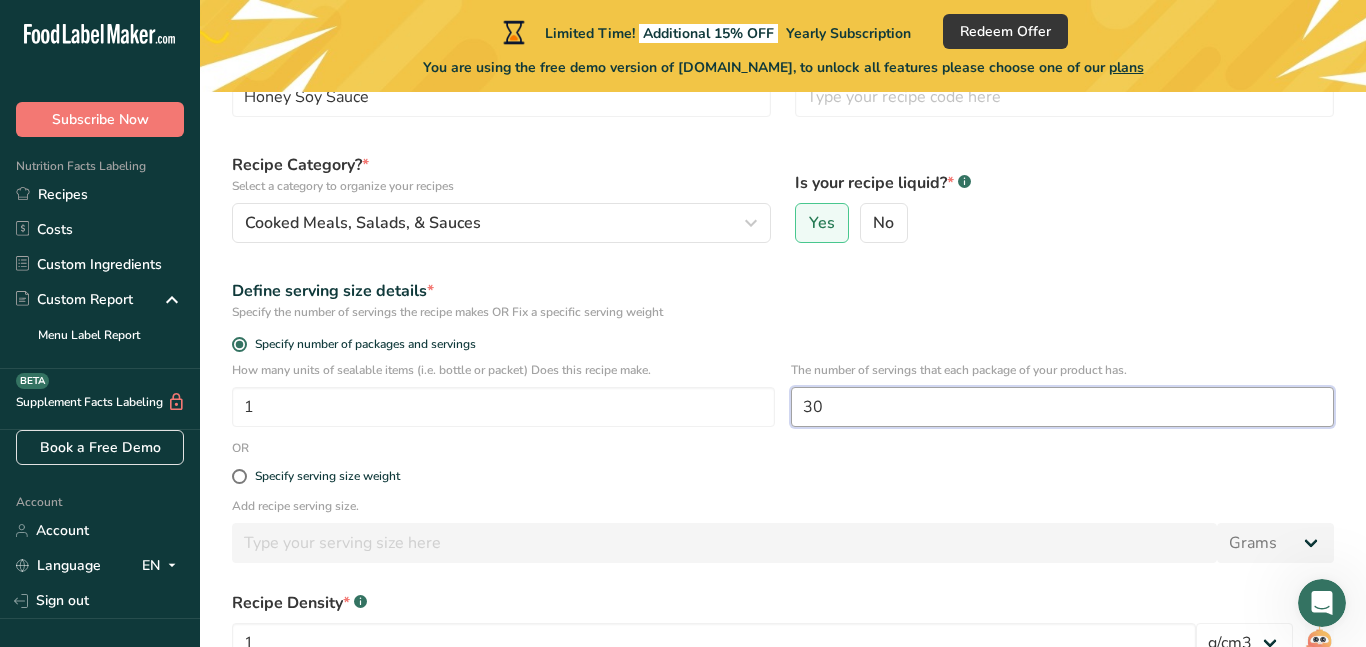 type on "3" 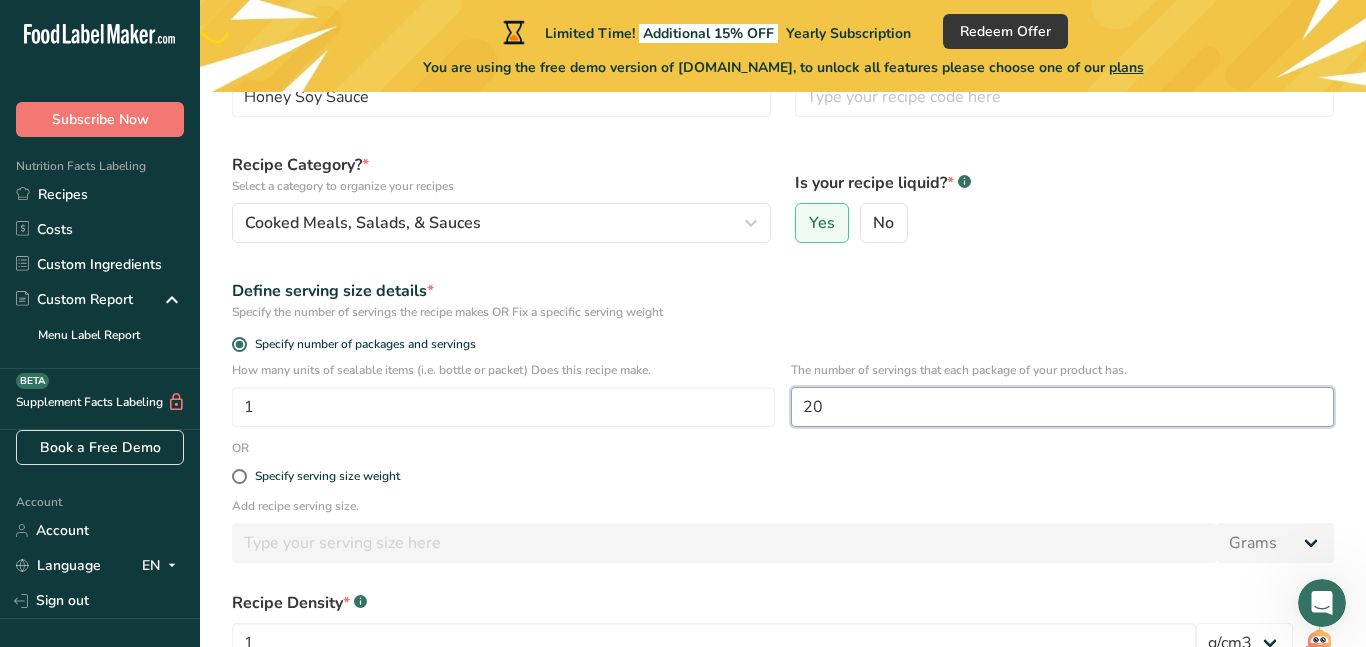 scroll, scrollTop: 372, scrollLeft: 0, axis: vertical 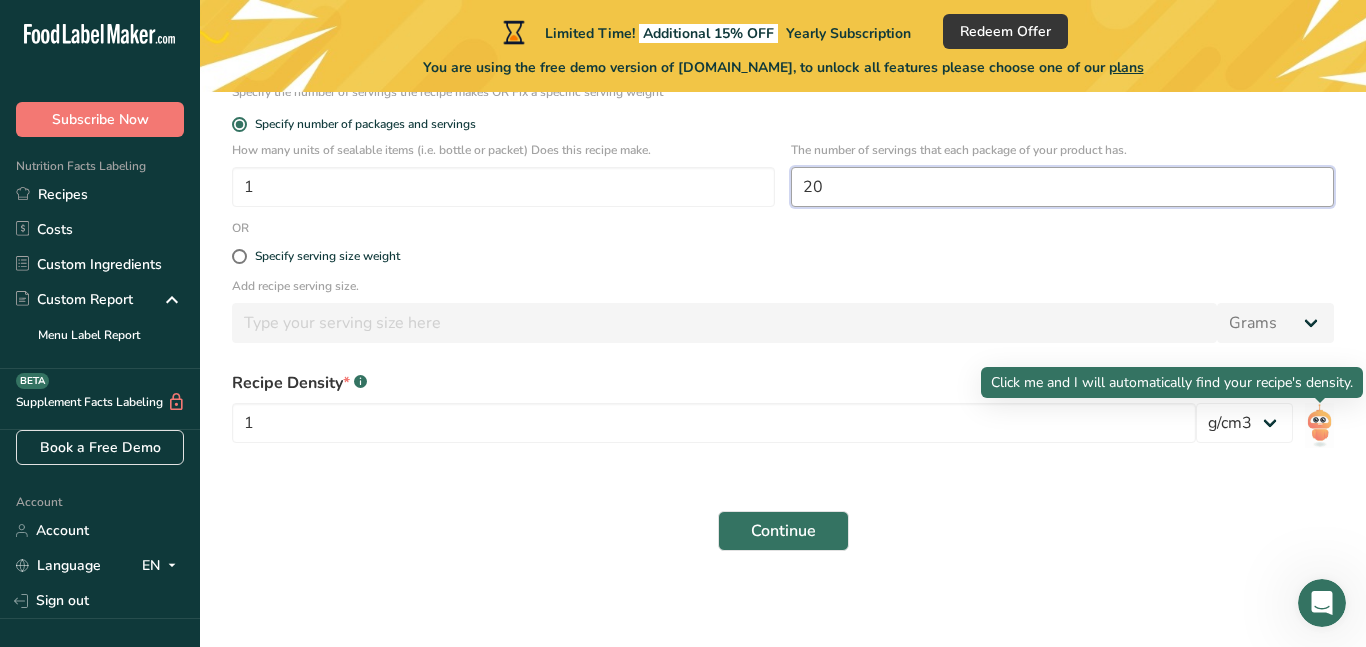 type on "20" 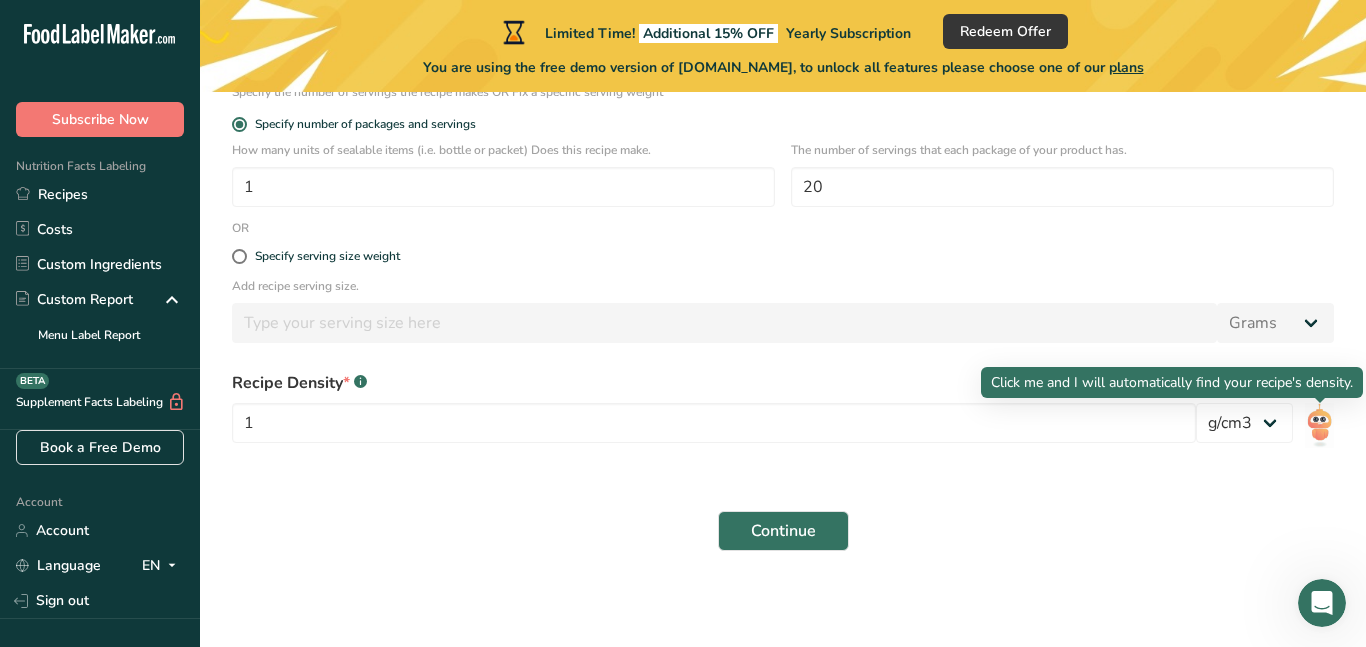 click at bounding box center [1319, 425] 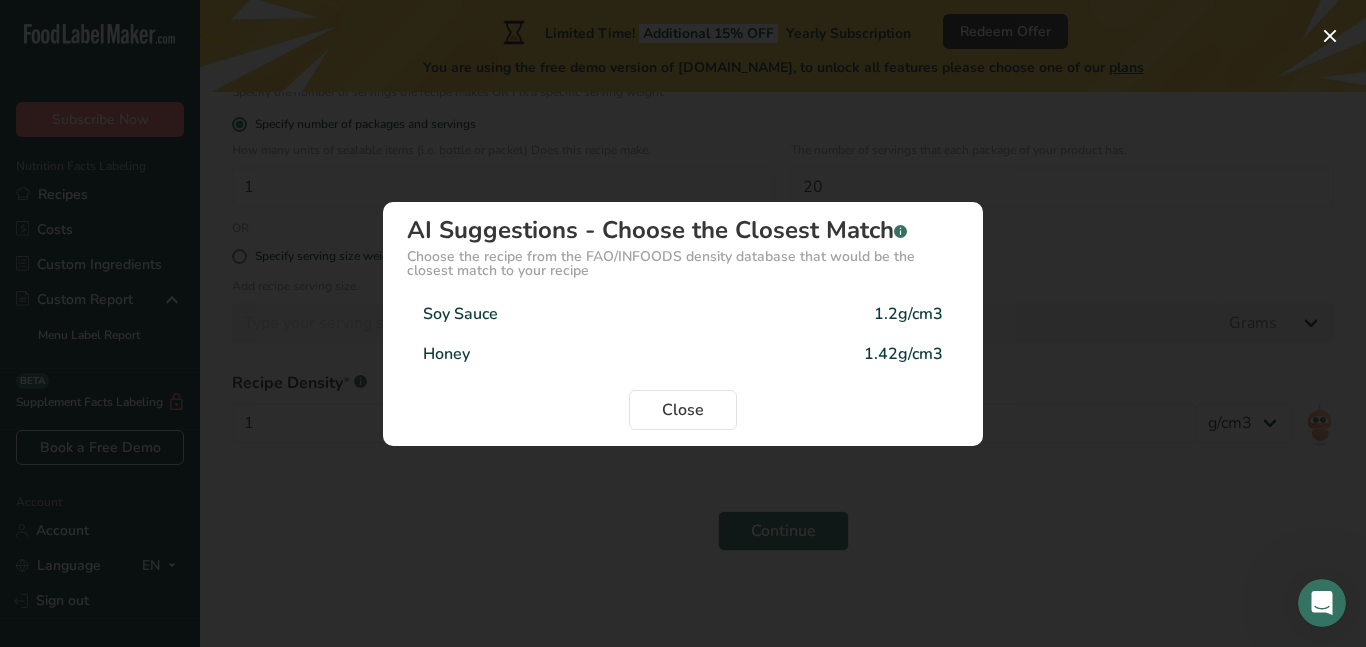 click on "Honey   1.42g/cm3" at bounding box center (683, 354) 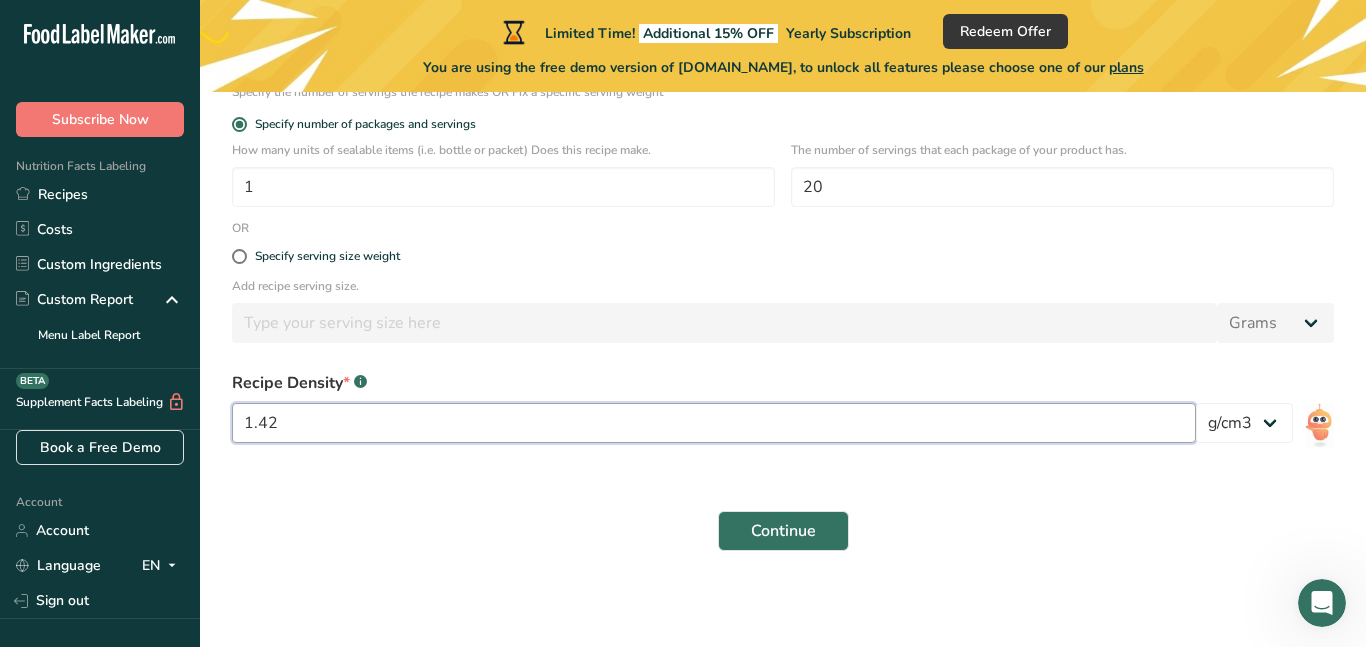 click on "1.42" at bounding box center (714, 423) 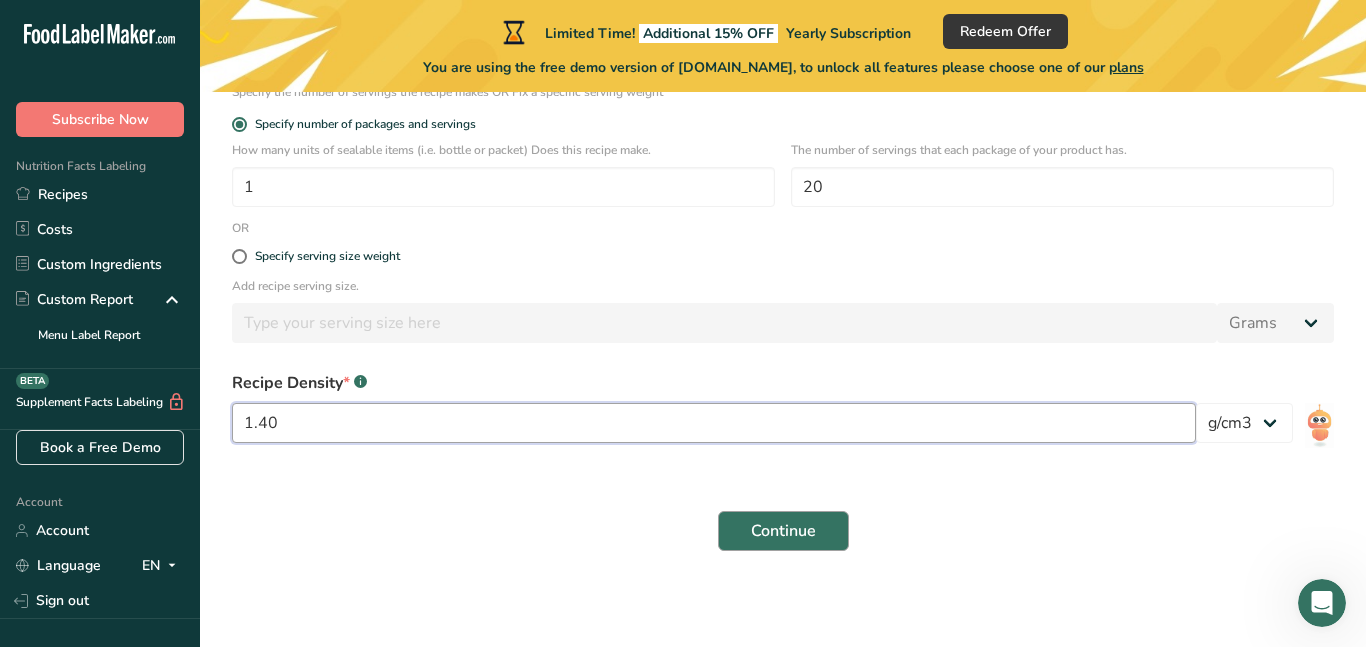 type on "1.40" 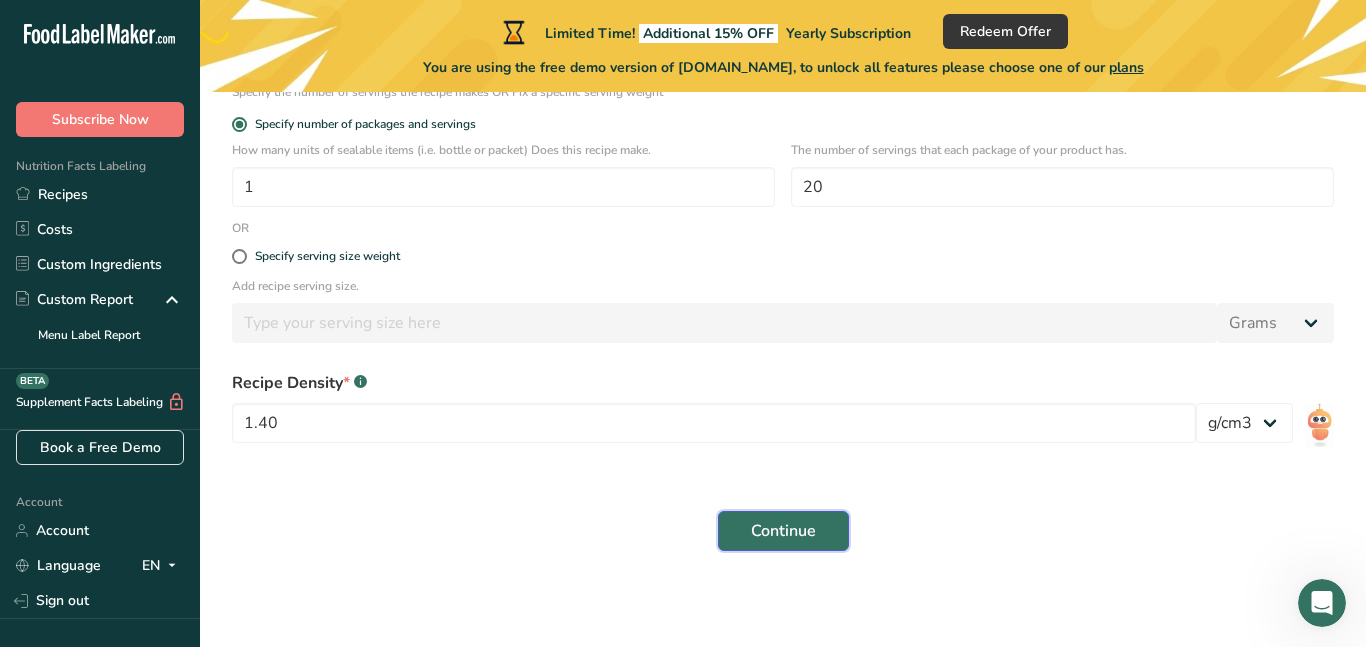 click on "Continue" at bounding box center [783, 531] 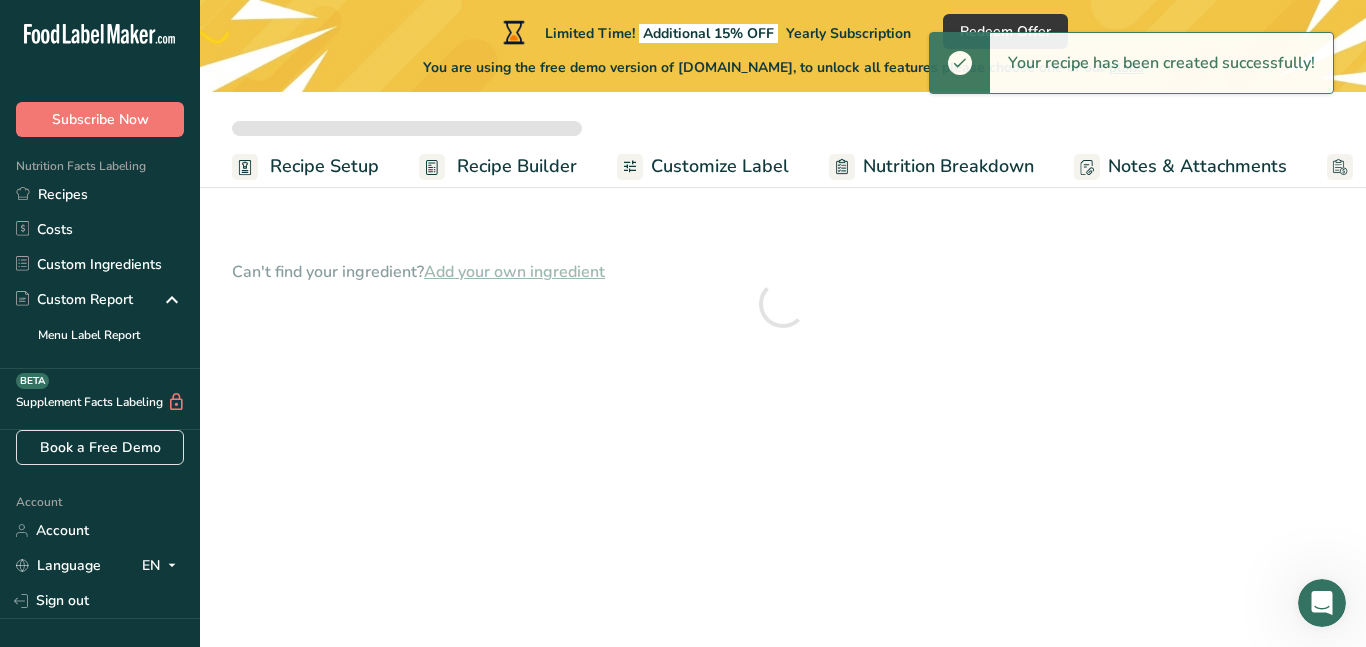 scroll, scrollTop: 0, scrollLeft: 0, axis: both 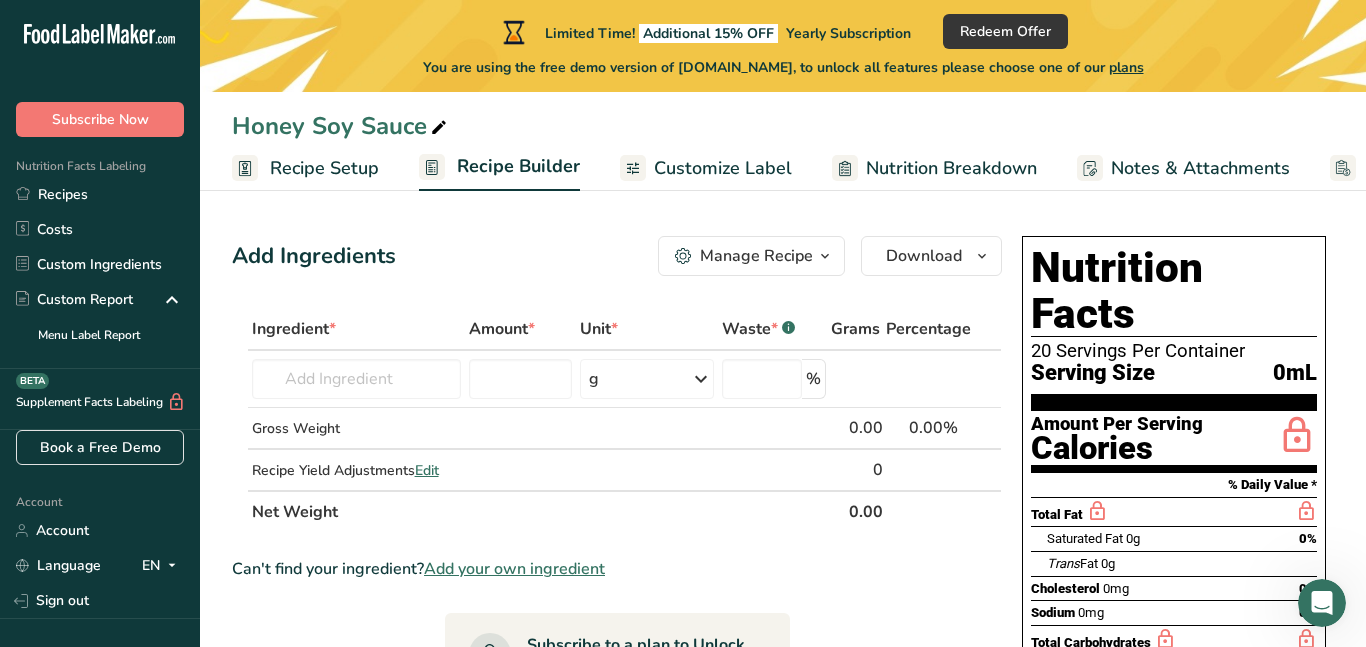 click on "Recipe Setup" at bounding box center [324, 168] 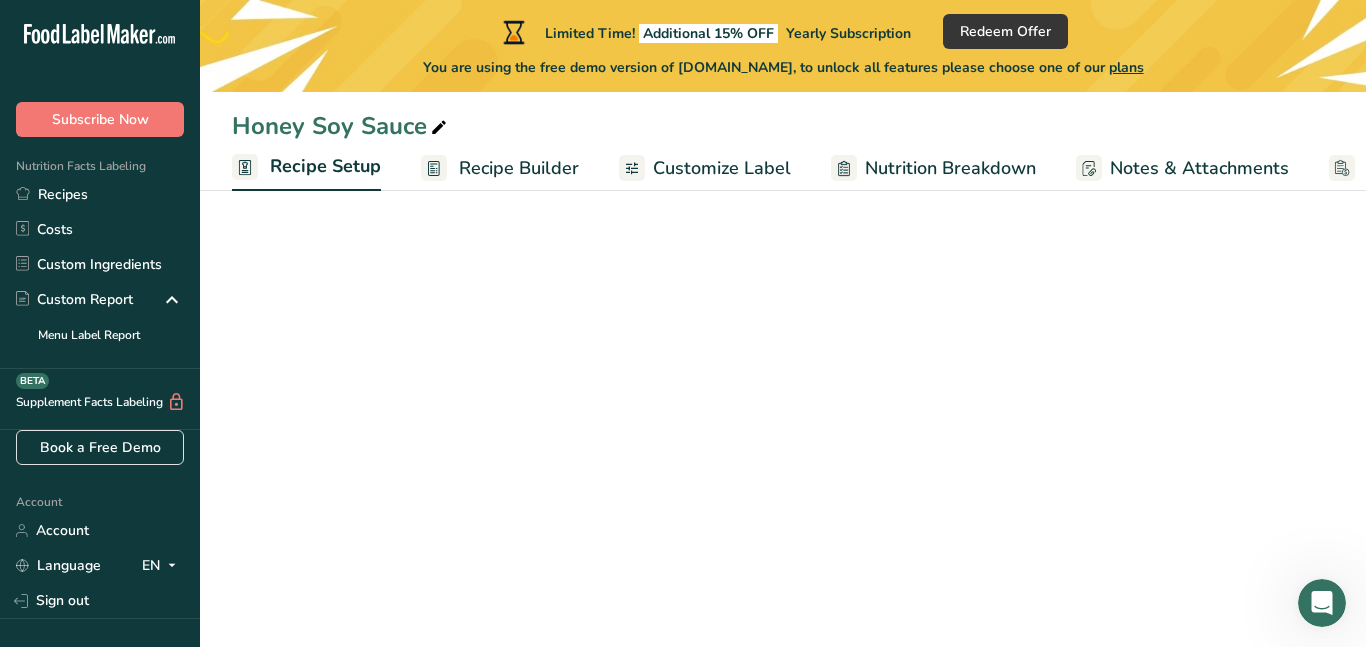 scroll, scrollTop: 0, scrollLeft: 7, axis: horizontal 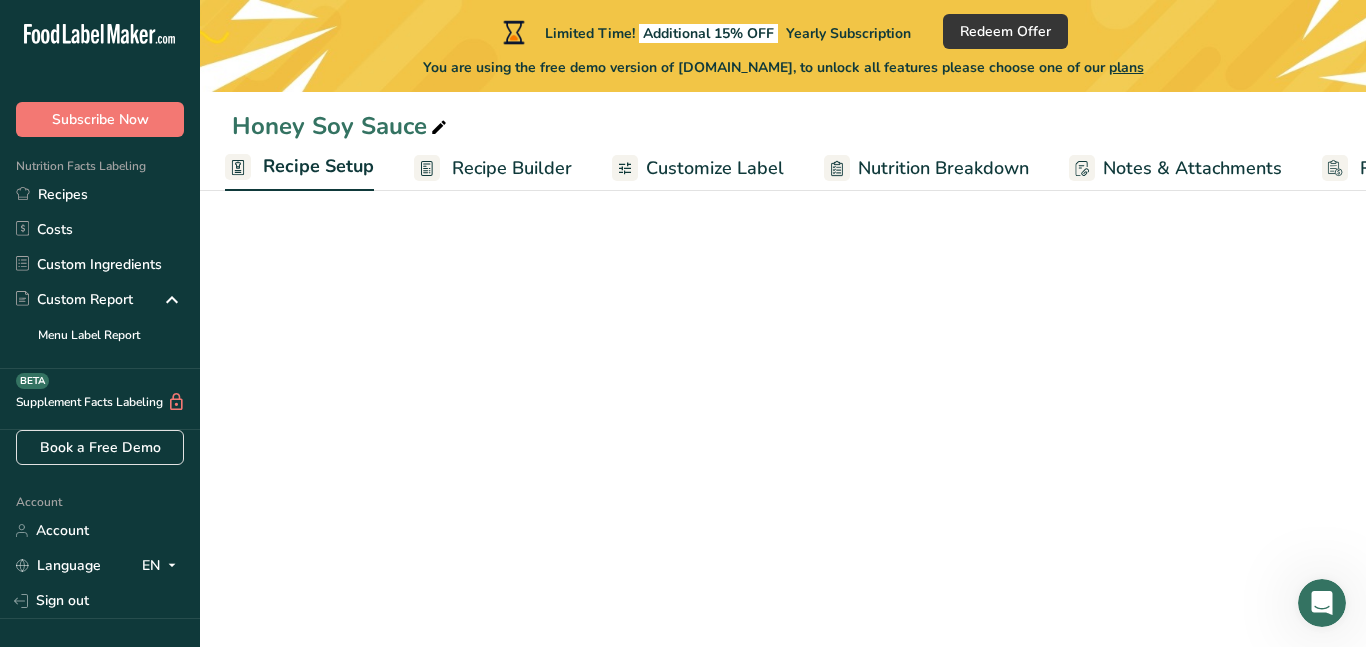select on "22" 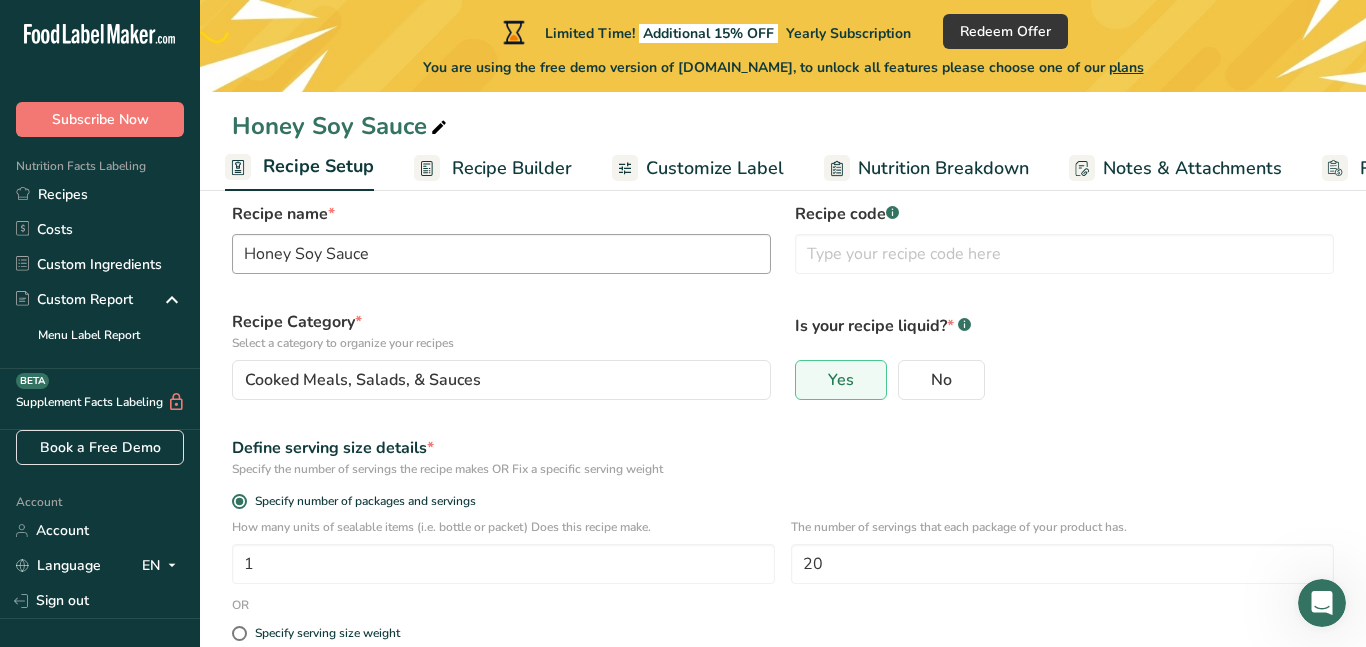 scroll, scrollTop: 61, scrollLeft: 0, axis: vertical 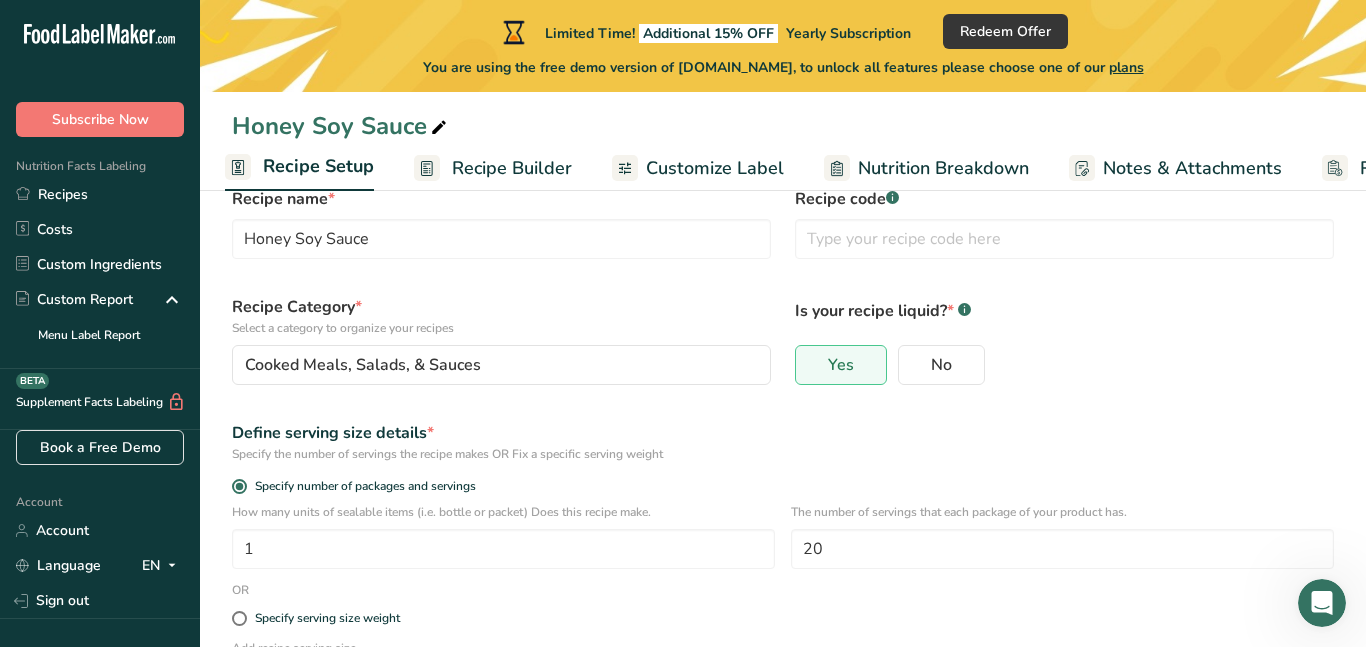 click on "Recipe Builder" at bounding box center (512, 168) 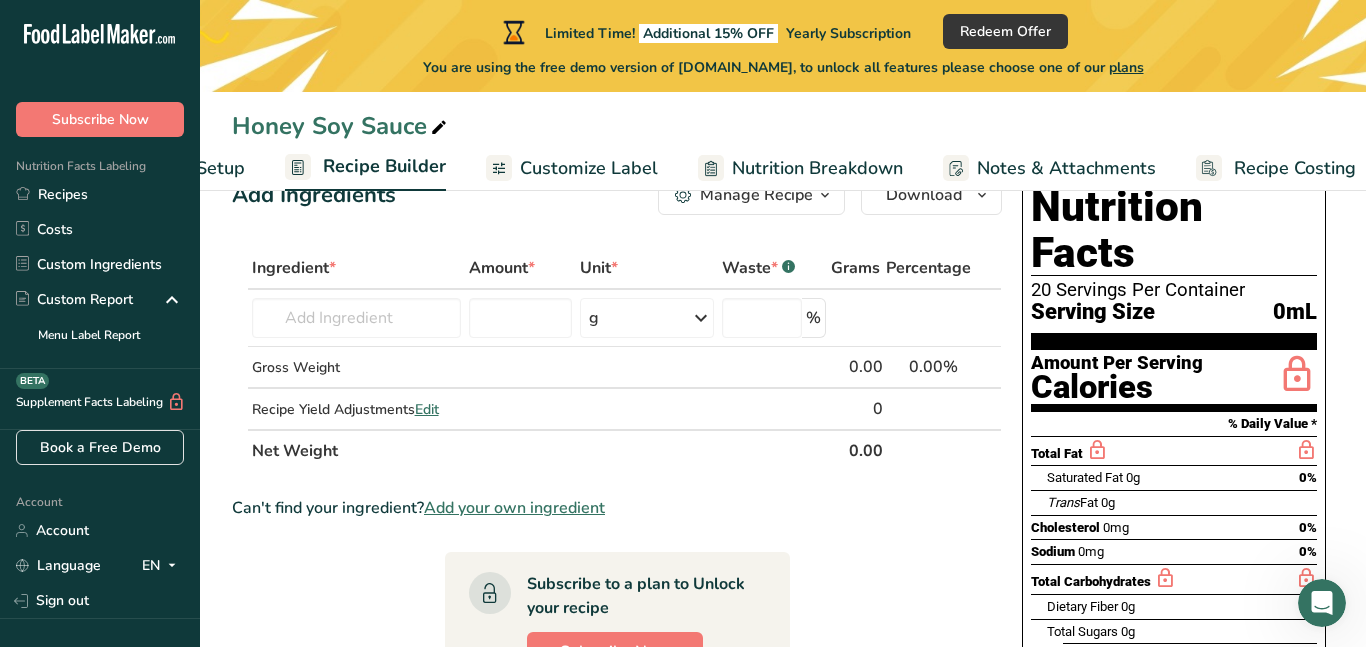 scroll, scrollTop: 0, scrollLeft: 155, axis: horizontal 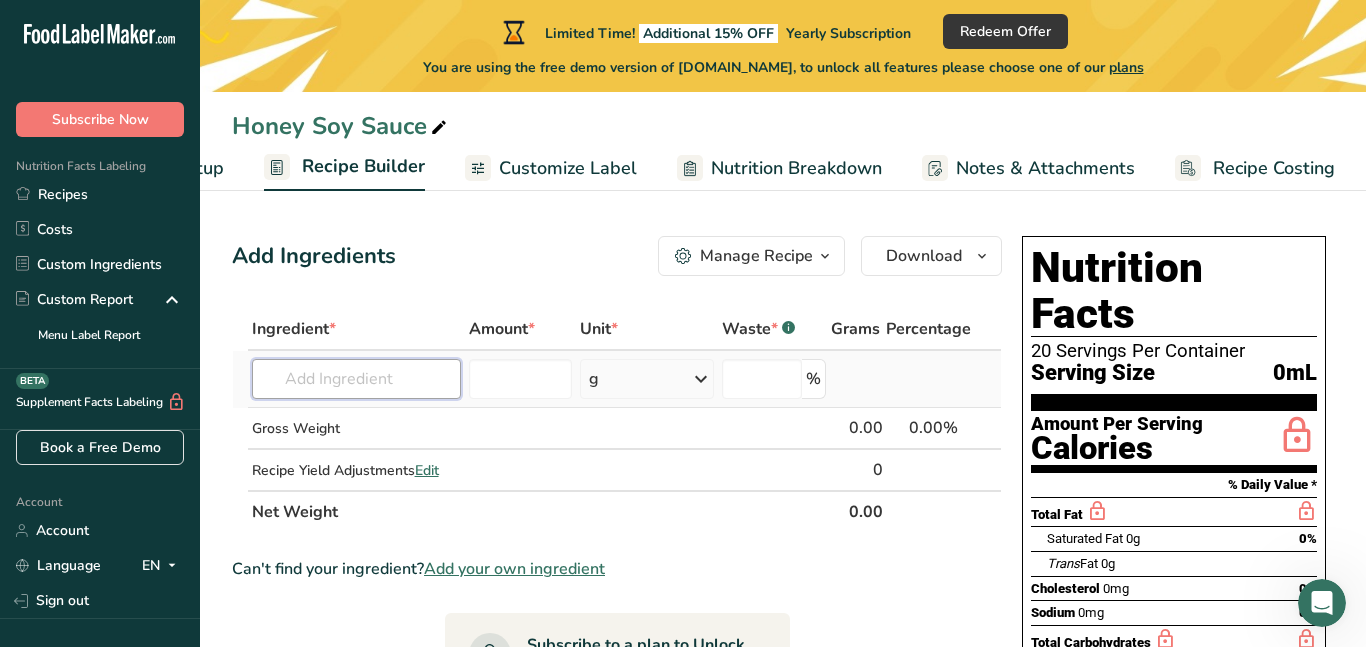 click at bounding box center (357, 379) 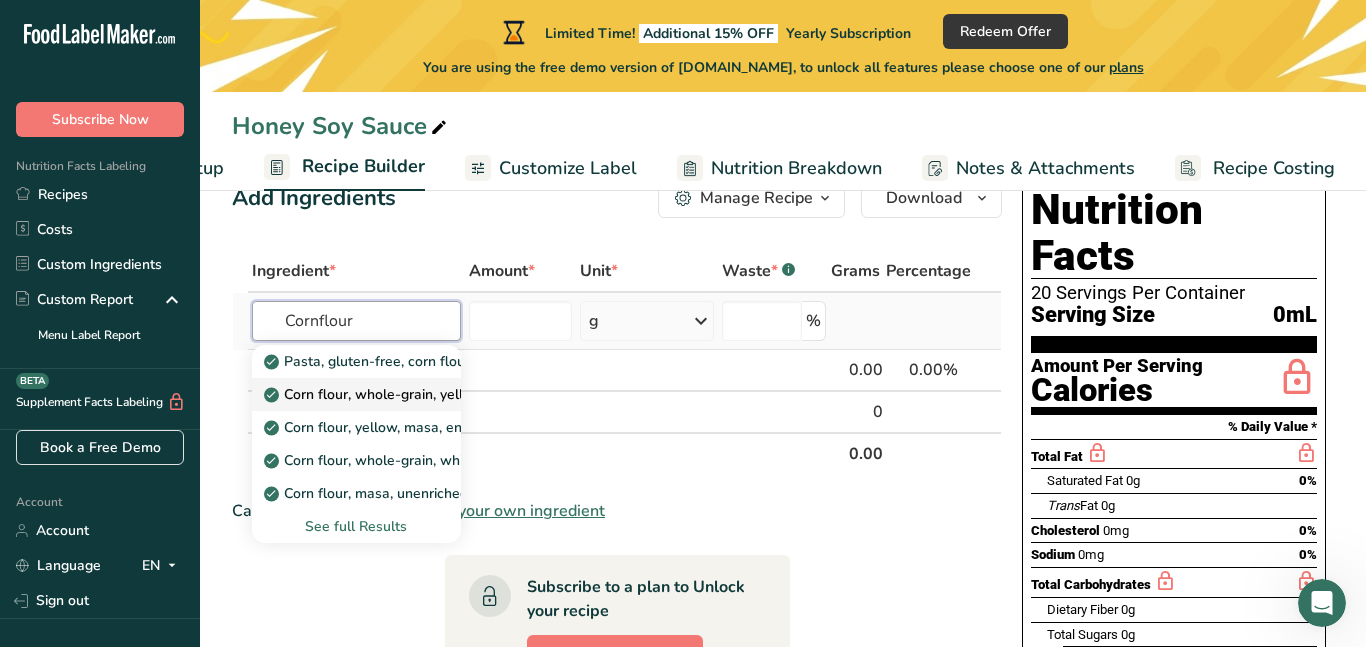 scroll, scrollTop: 59, scrollLeft: 0, axis: vertical 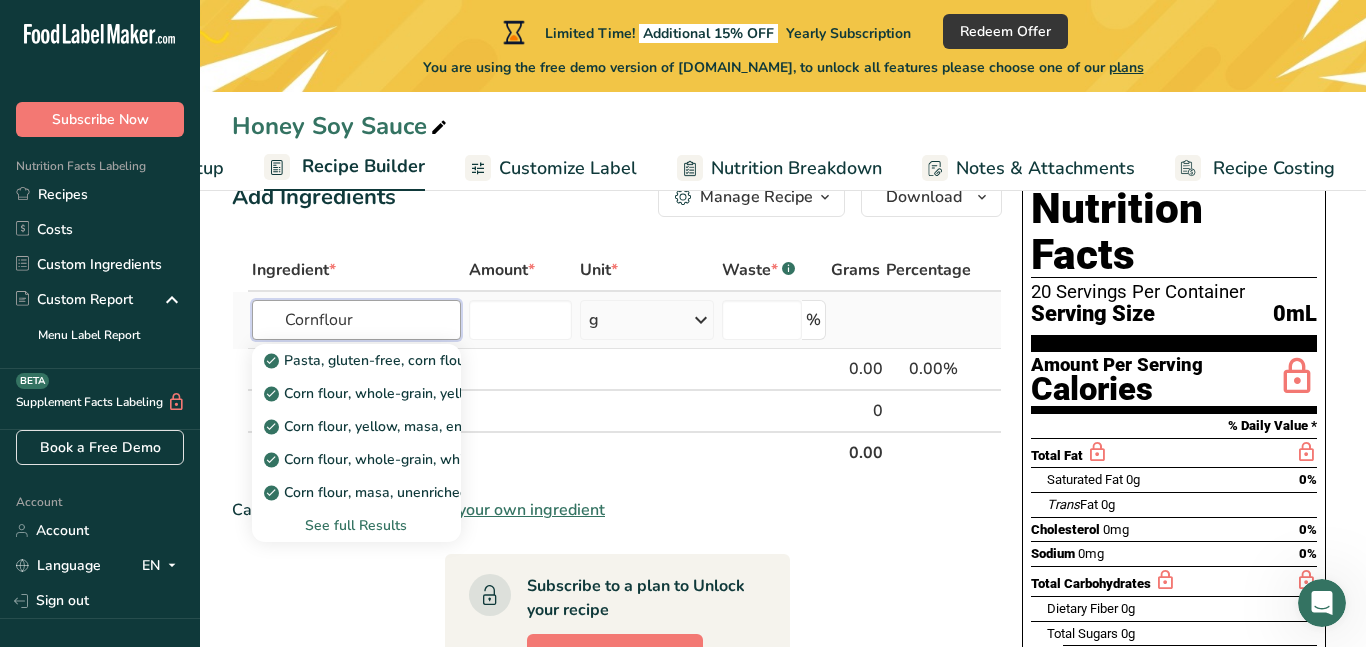 type on "Cornflour" 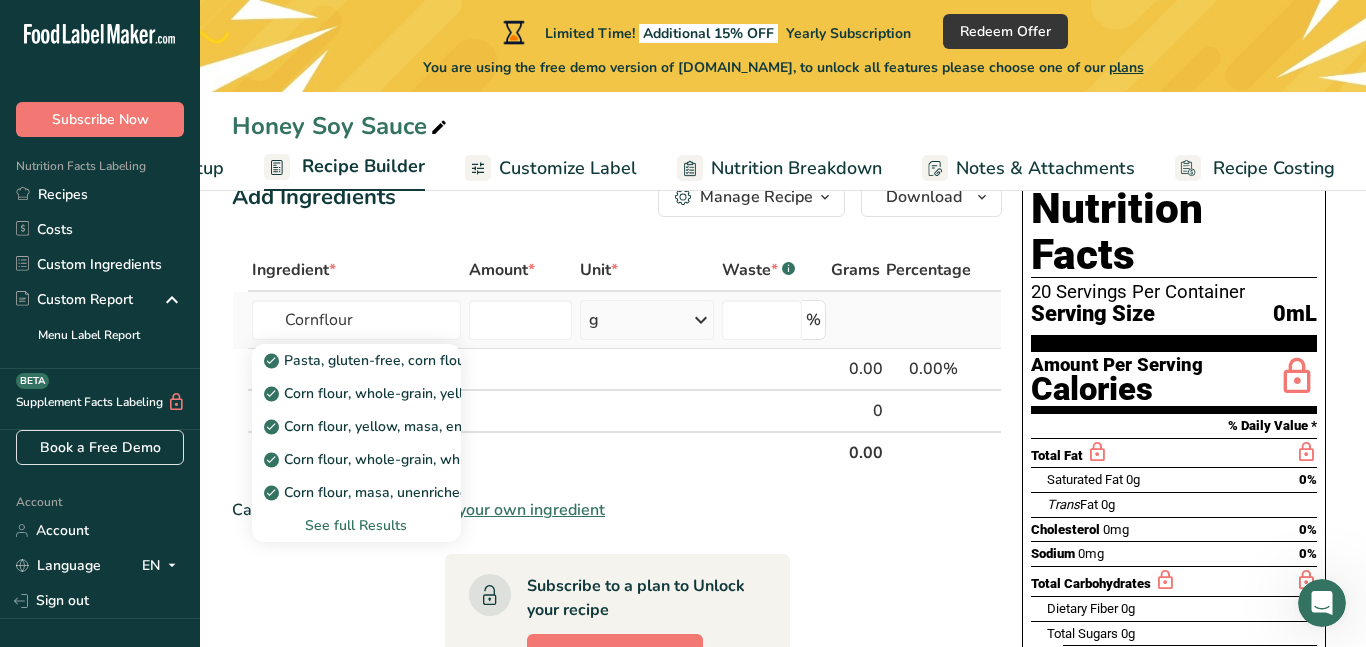 type 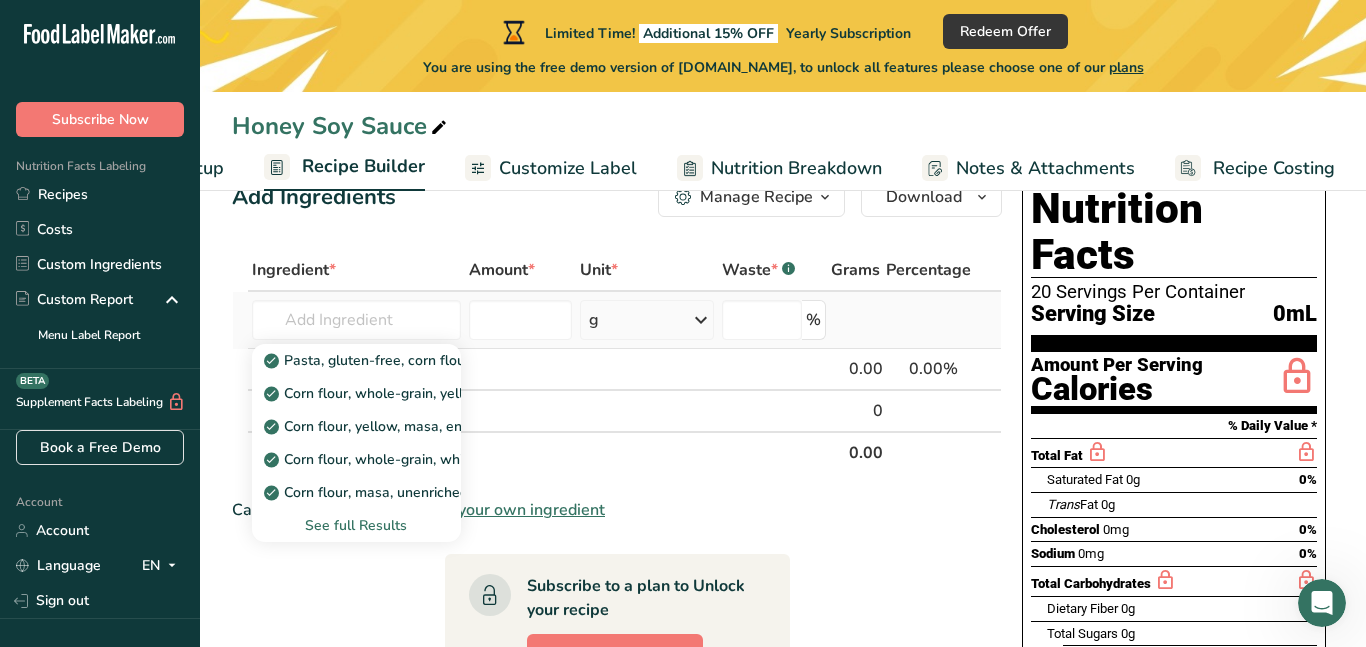 click on "See full Results" at bounding box center [357, 525] 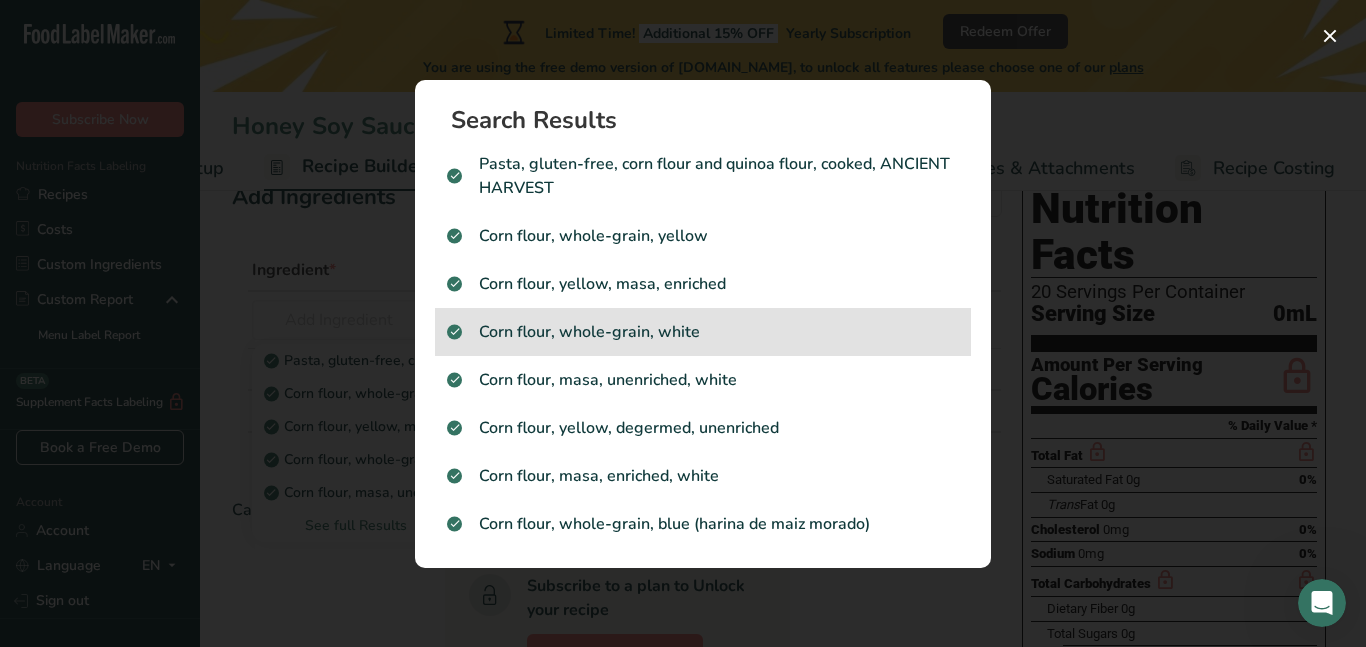 click on "Corn flour, whole-grain, white" at bounding box center (703, 332) 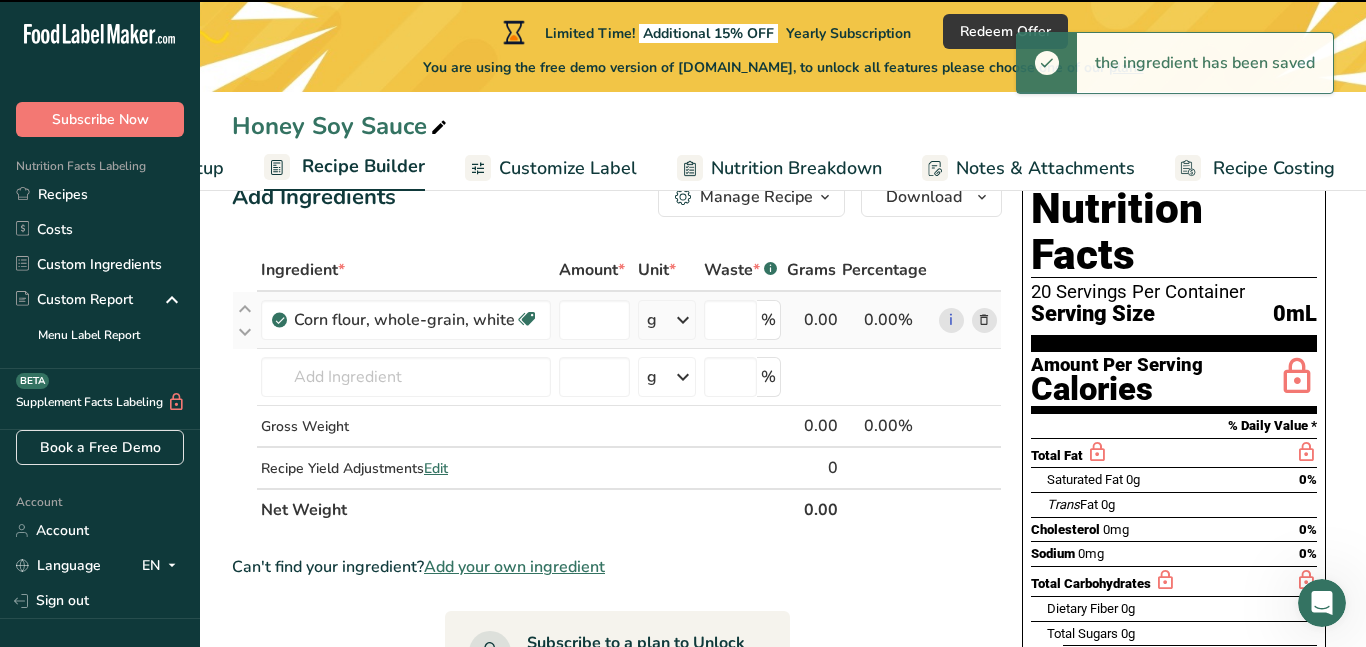 type on "0" 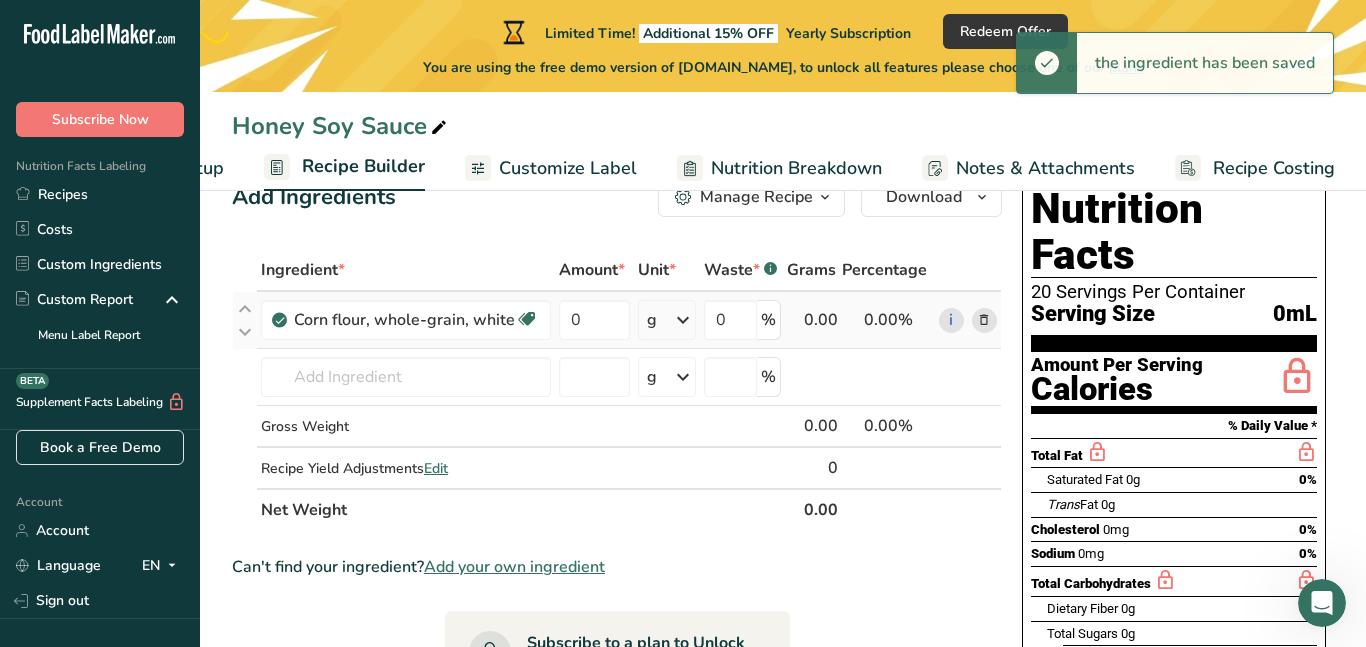 click at bounding box center (683, 320) 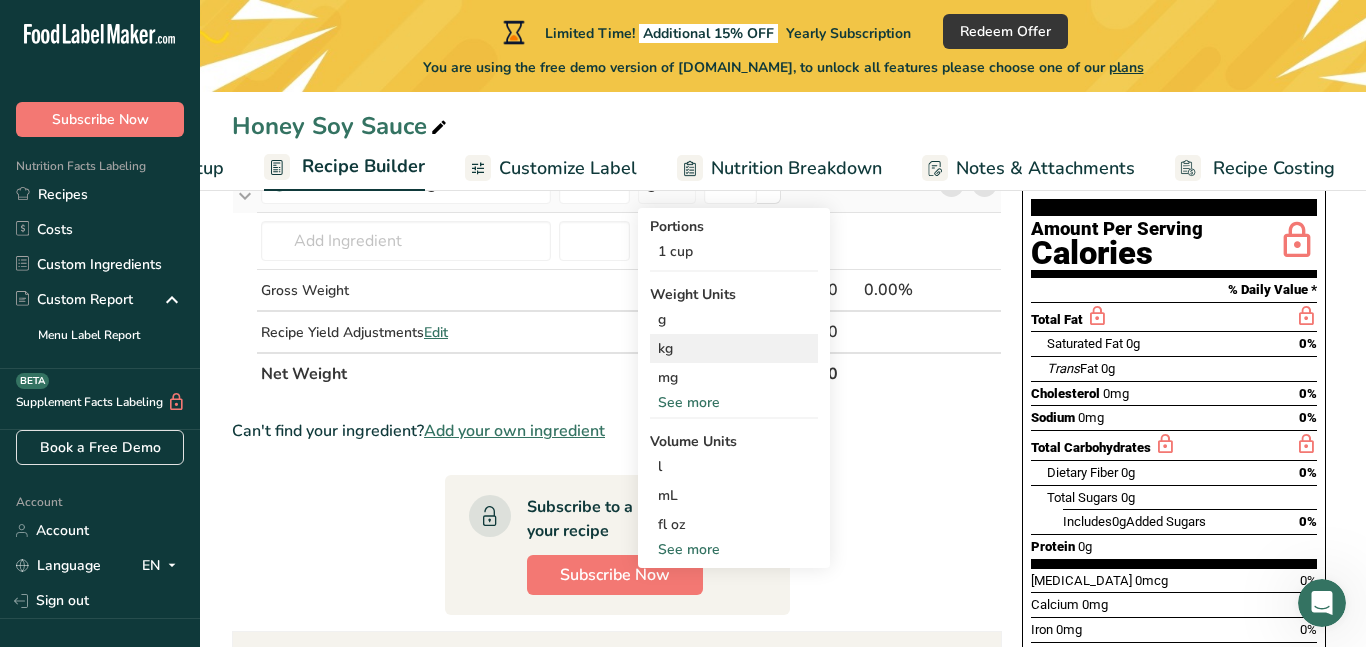 scroll, scrollTop: 203, scrollLeft: 0, axis: vertical 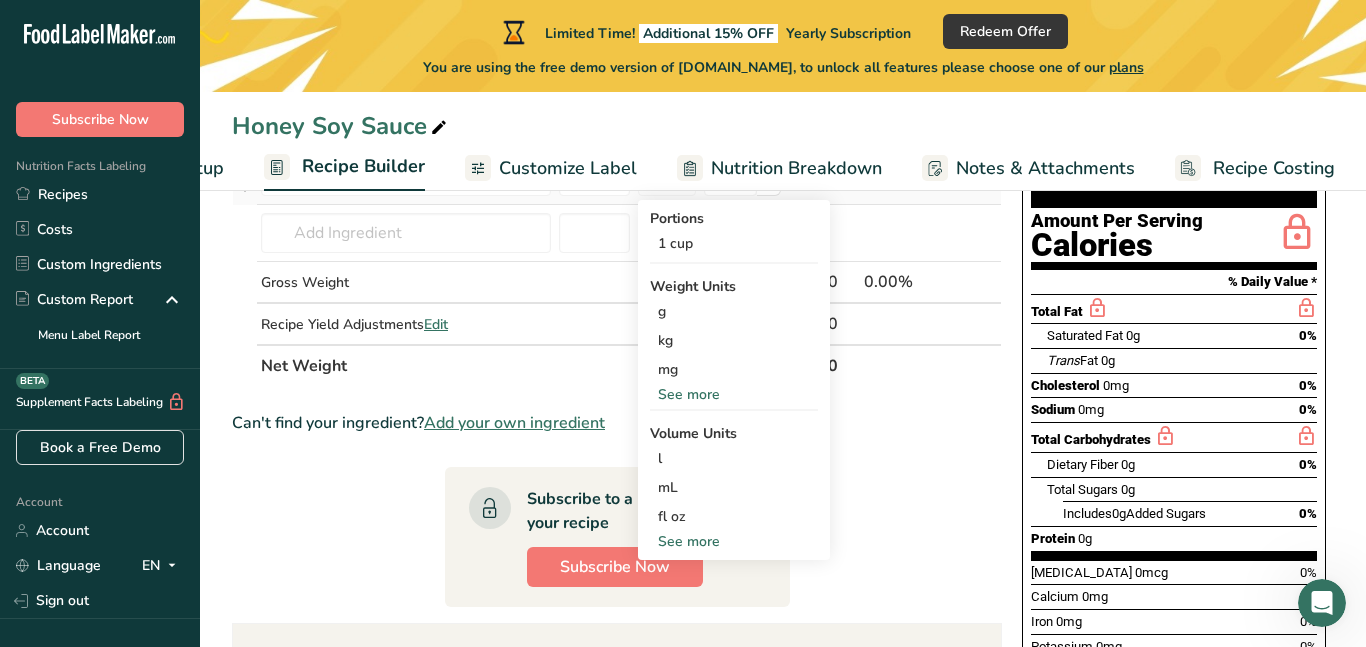 click on "See more" at bounding box center (734, 541) 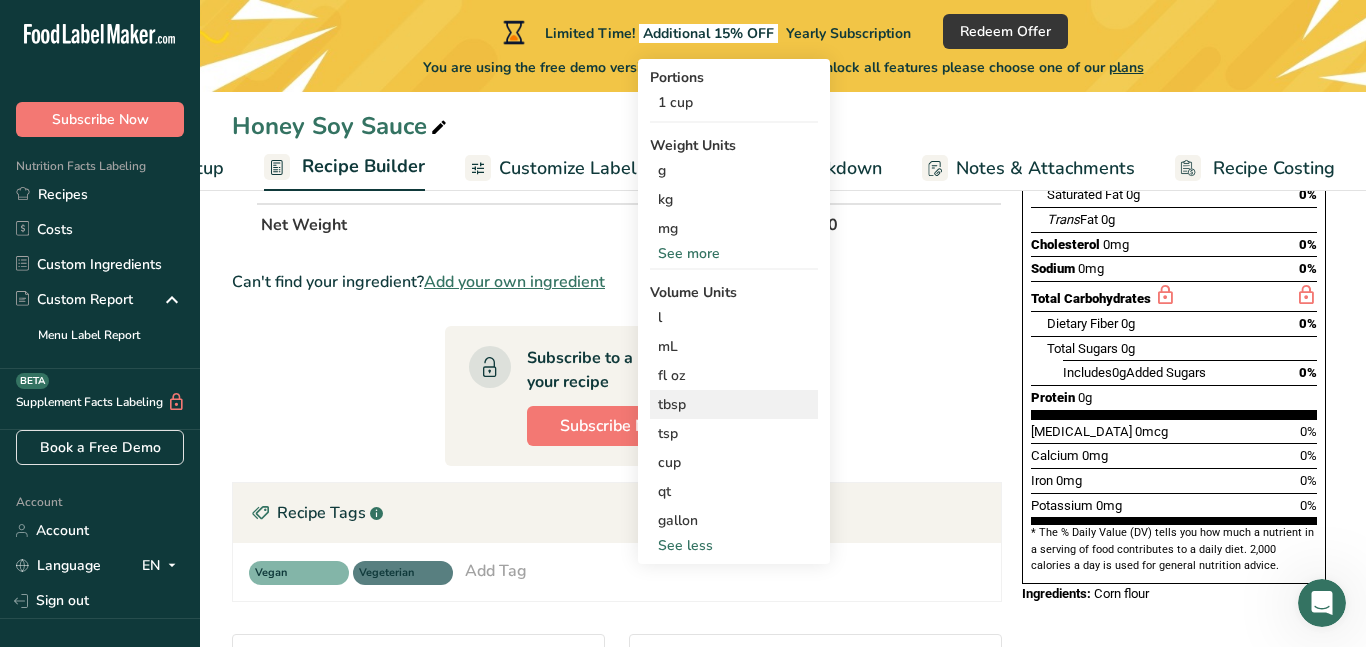 scroll, scrollTop: 345, scrollLeft: 0, axis: vertical 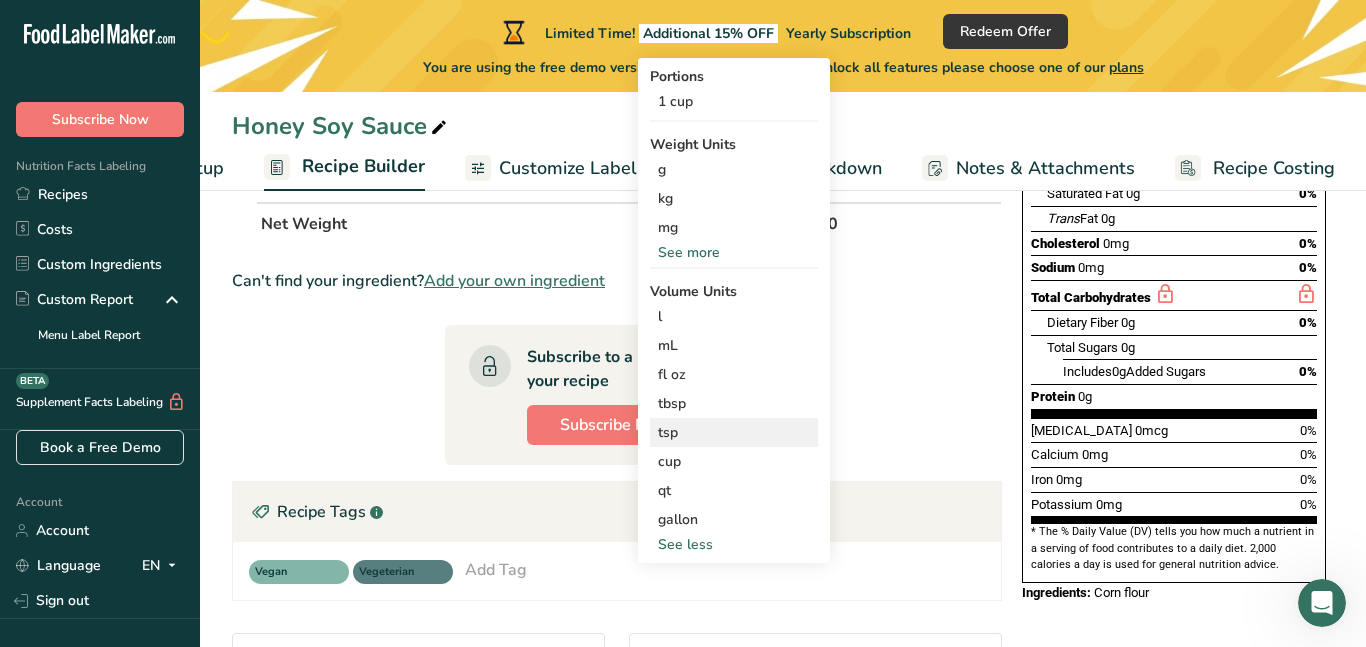 click on "tsp" at bounding box center (734, 432) 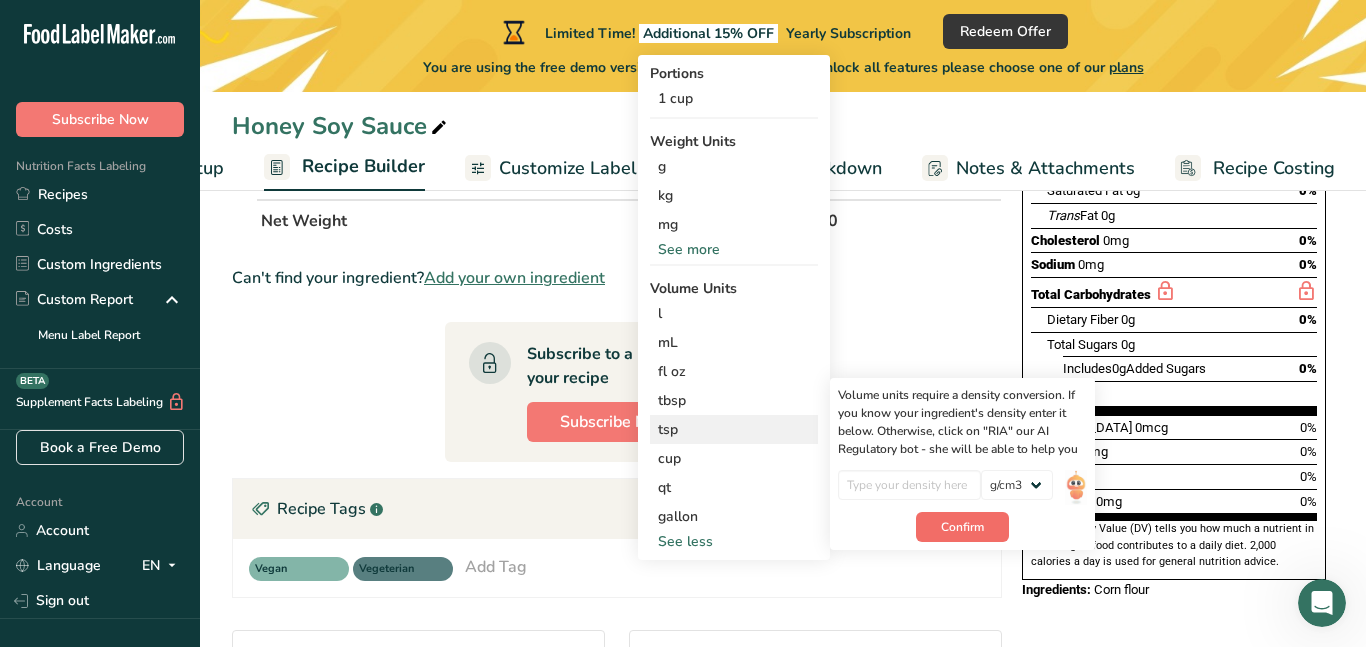 scroll, scrollTop: 353, scrollLeft: 0, axis: vertical 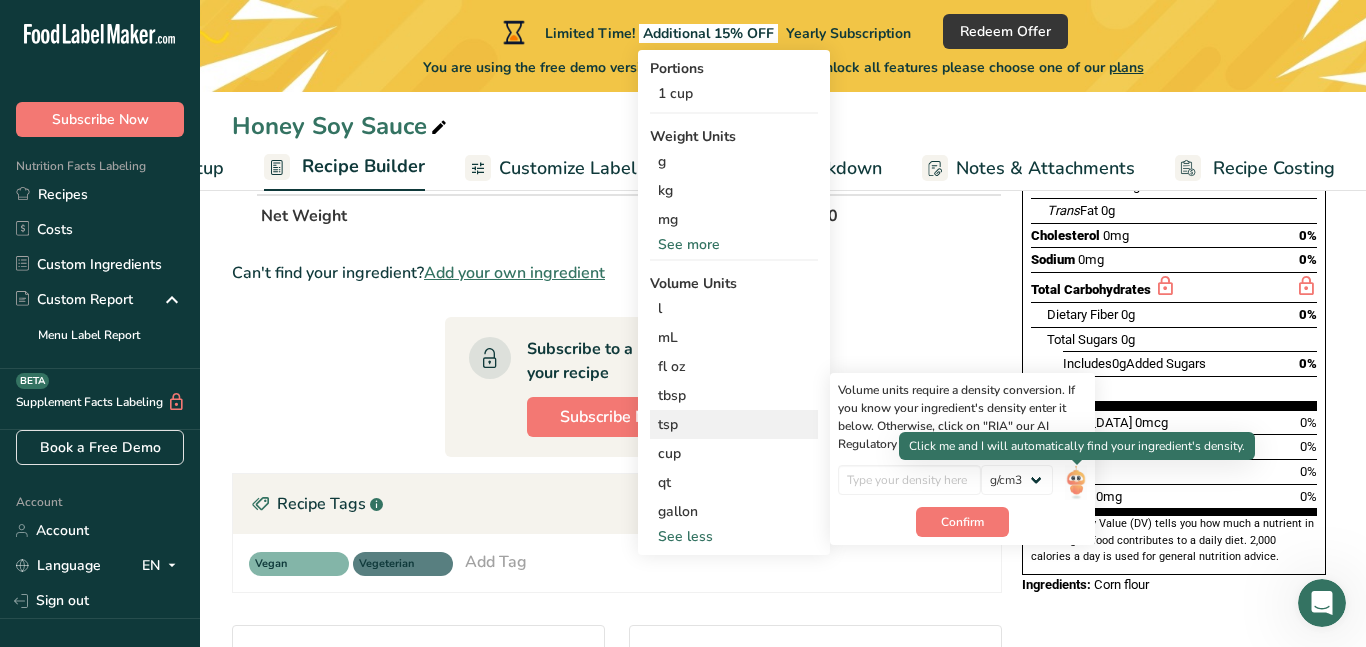click at bounding box center [1076, 482] 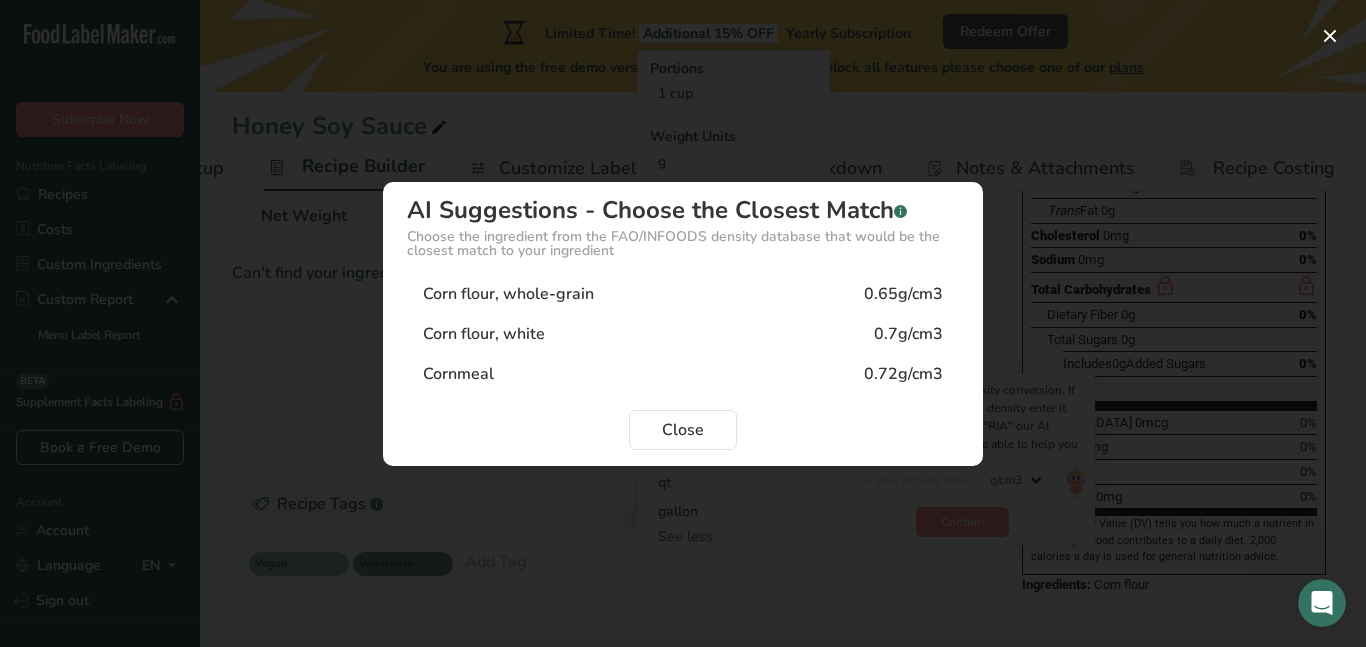click on "Corn flour, white   0.7g/cm3" at bounding box center [683, 334] 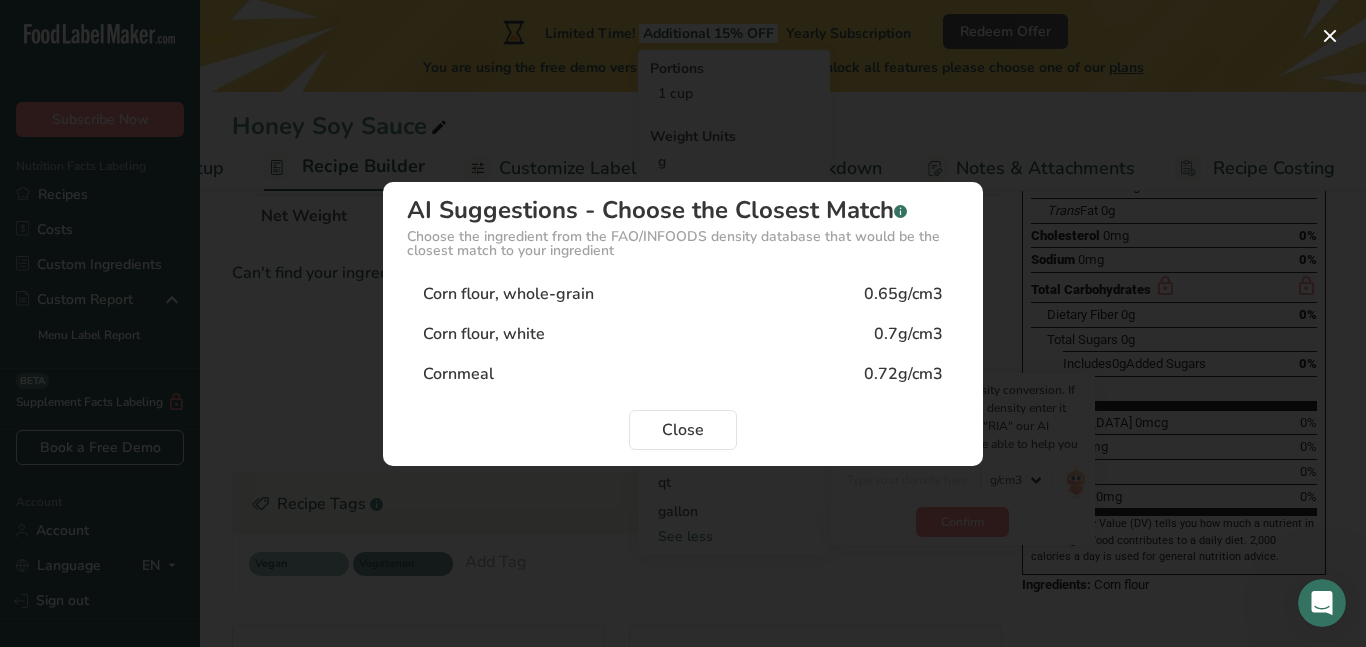 type on "0.7" 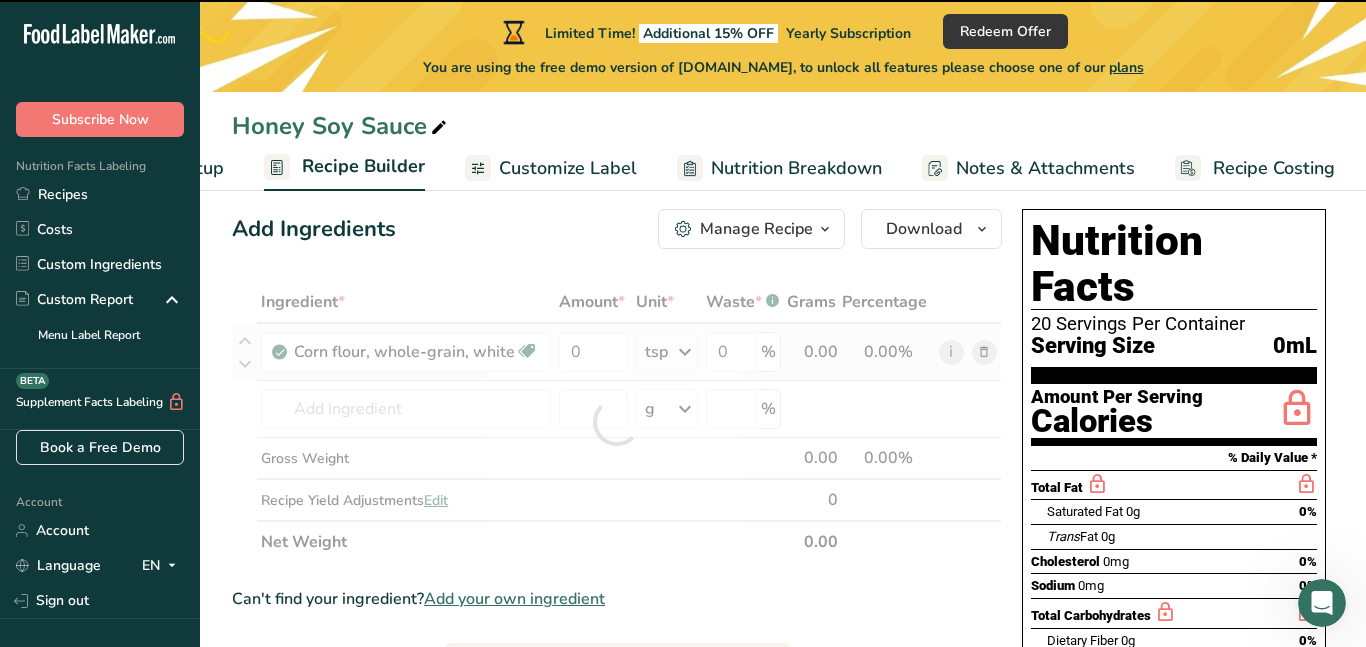 scroll, scrollTop: 25, scrollLeft: 0, axis: vertical 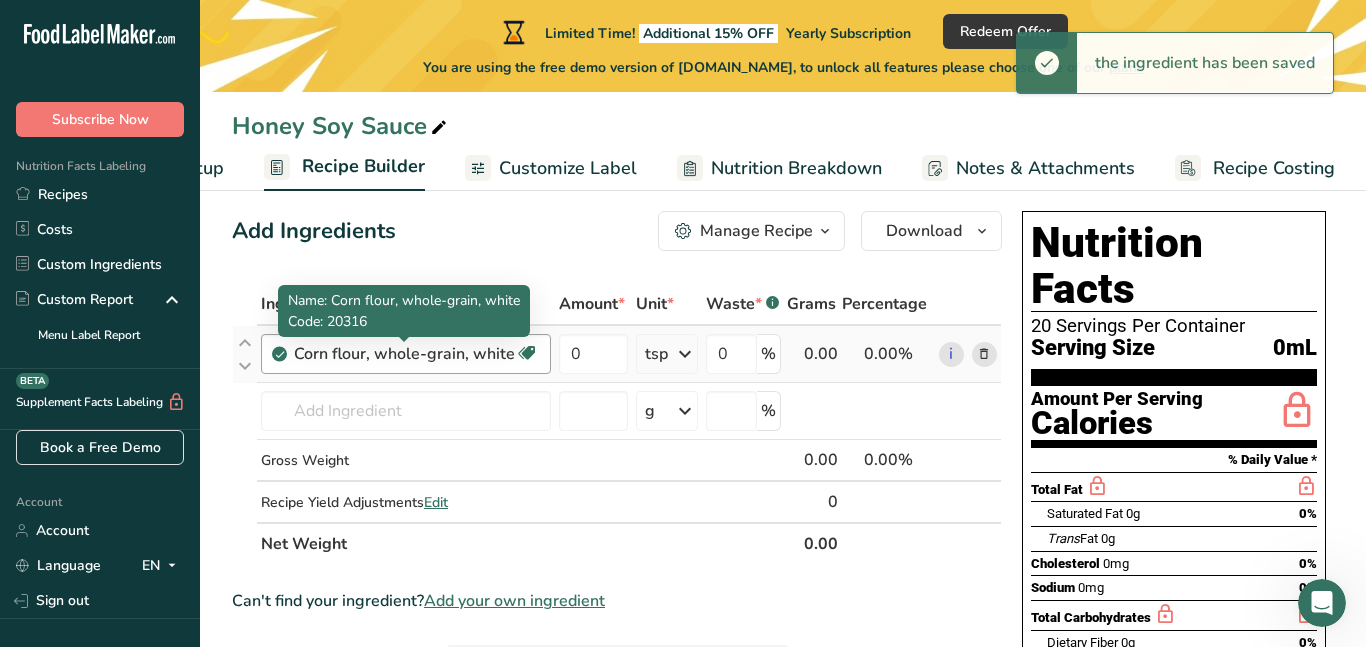 click on "Corn flour, whole-grain, white" at bounding box center [404, 354] 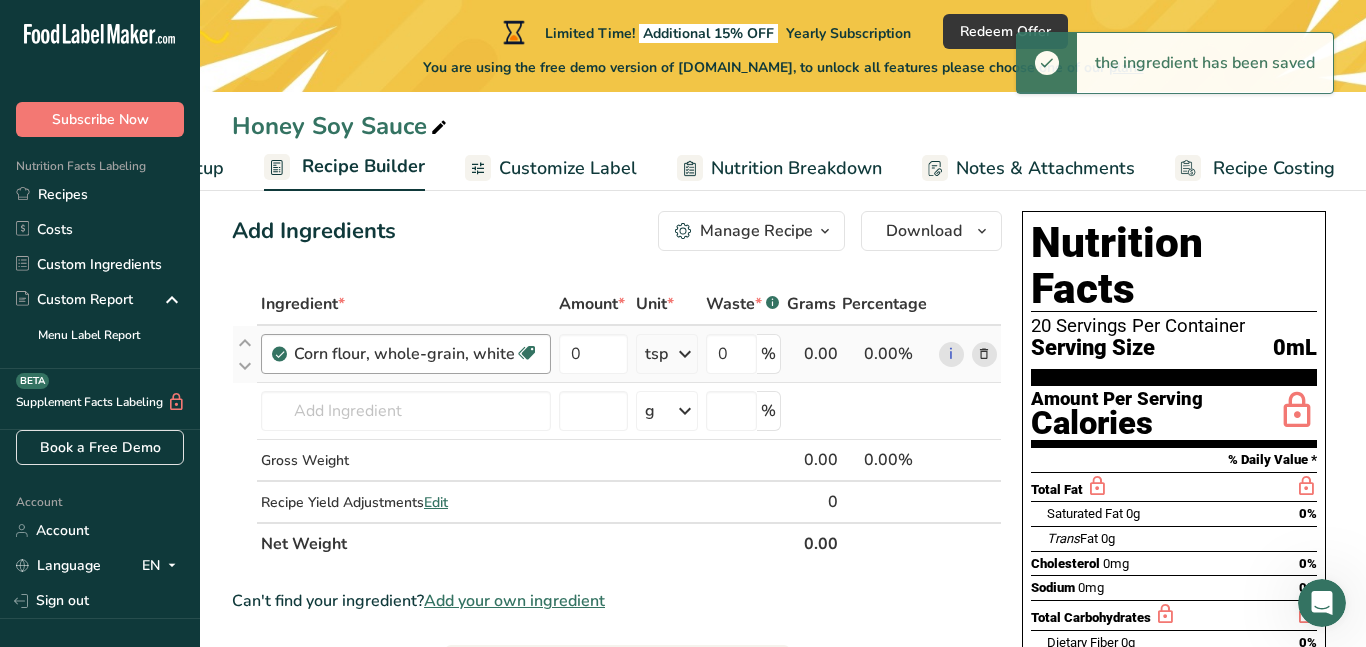click on "Corn flour, whole-grain, white" at bounding box center [404, 354] 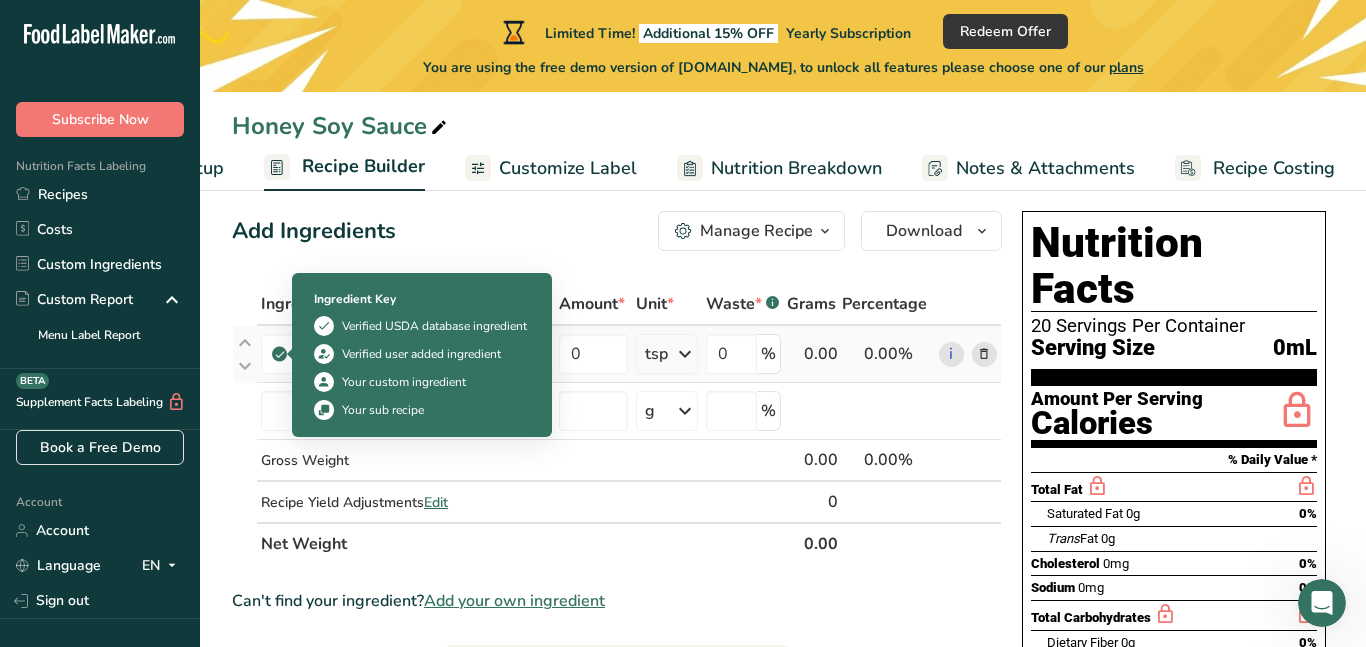 click at bounding box center (280, 354) 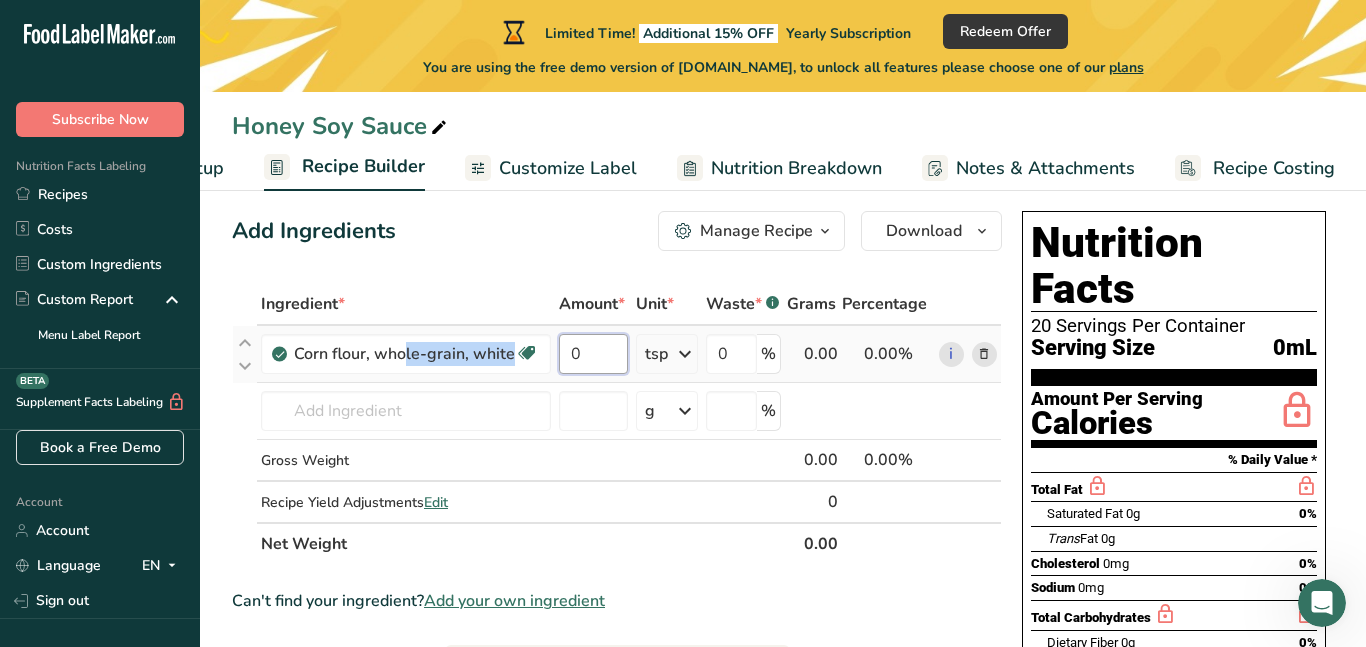 click on "0" at bounding box center [593, 354] 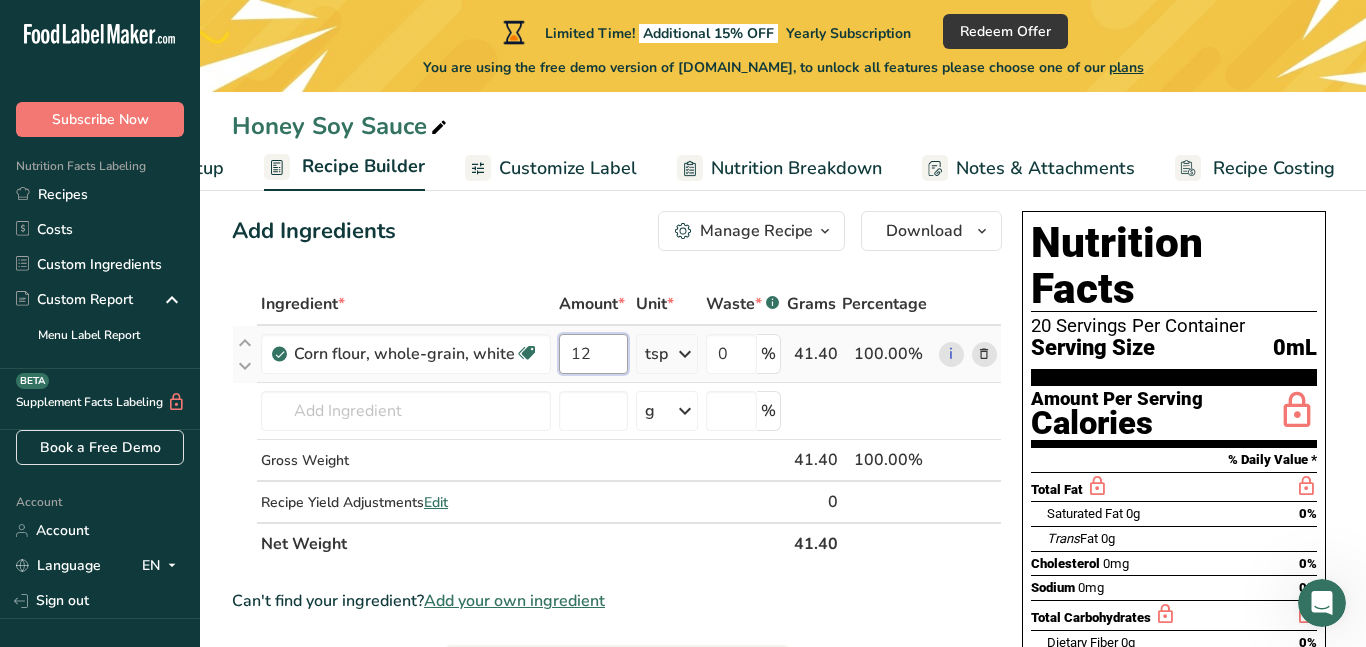 type on "1" 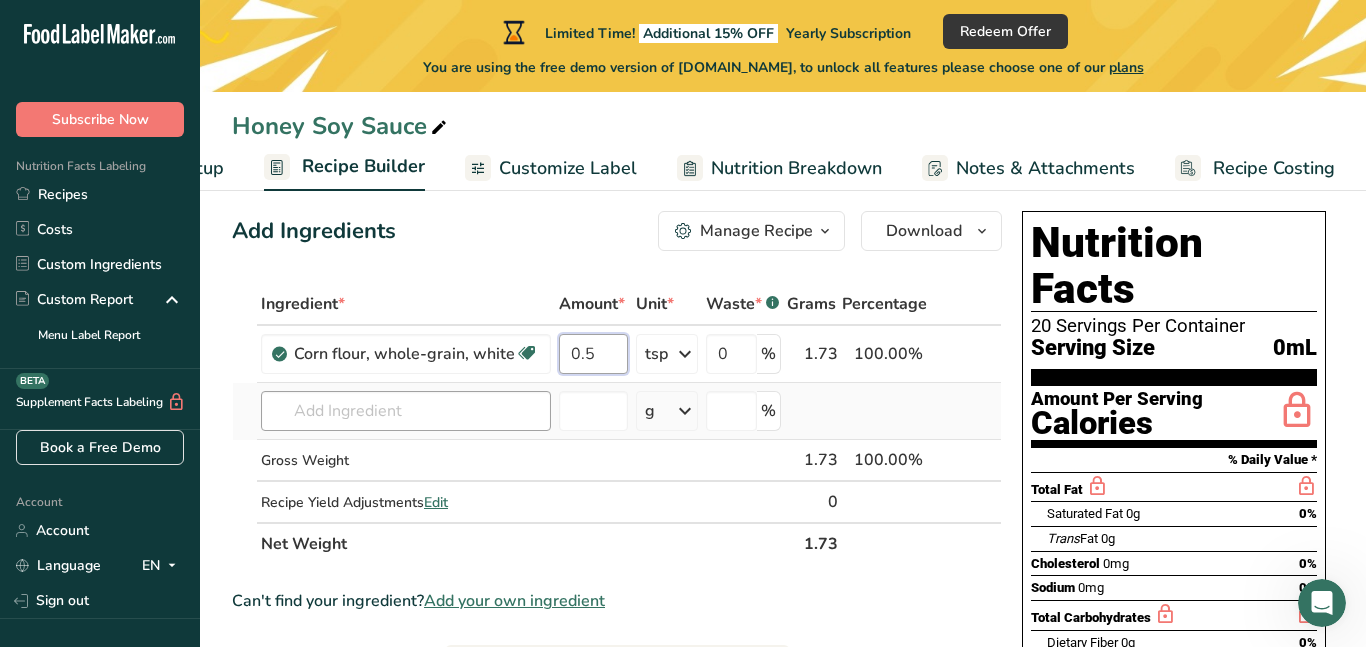type on "0.5" 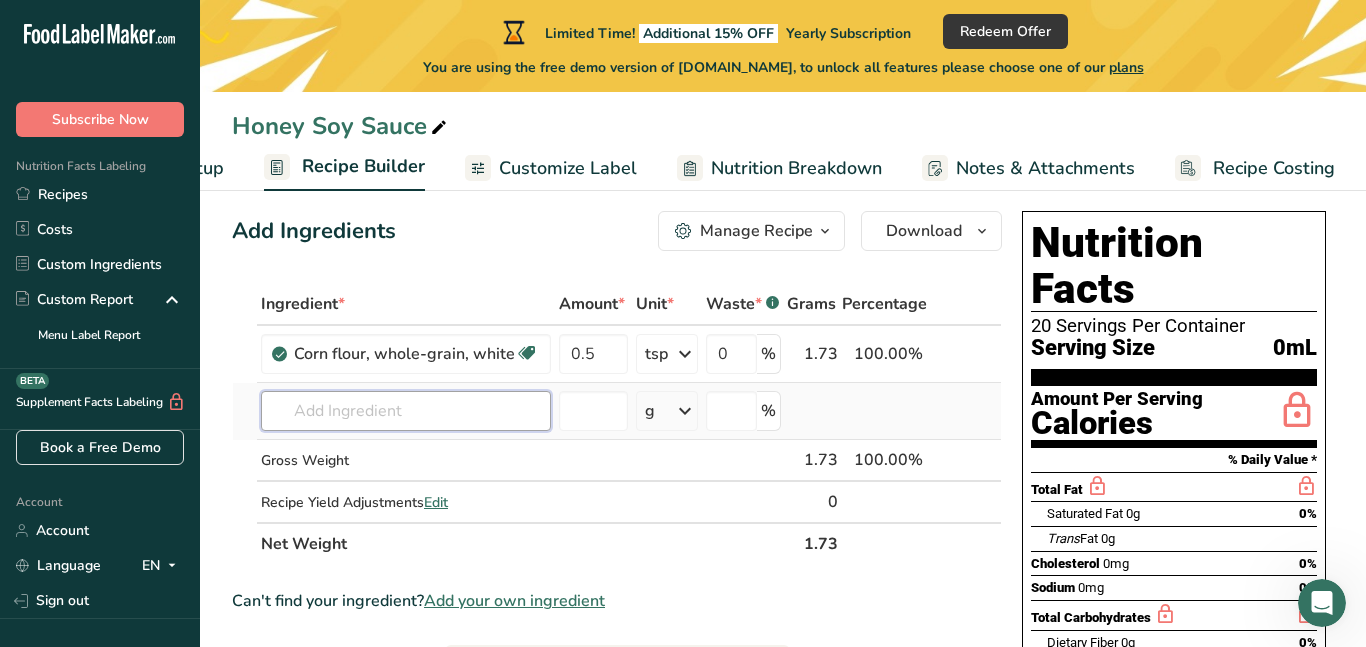 click on "Ingredient *
Amount *
Unit *
Waste *   .a-a{fill:#347362;}.b-a{fill:#fff;}          Grams
Percentage
Corn flour, whole-grain, white
Dairy free
Gluten free
Vegan
Vegetarian
0.5
tsp
Portions
1 cup
Weight Units
g
kg
mg
See more
Volume Units
l
Volume units require a density conversion. If you know your ingredient's density enter it below. Otherwise, click on "RIA" our AI Regulatory bot - she will be able to help you
0.7
lb/ft3
g/cm3
Confirm
mL
0.7
lb/ft3
g/cm3" at bounding box center (617, 424) 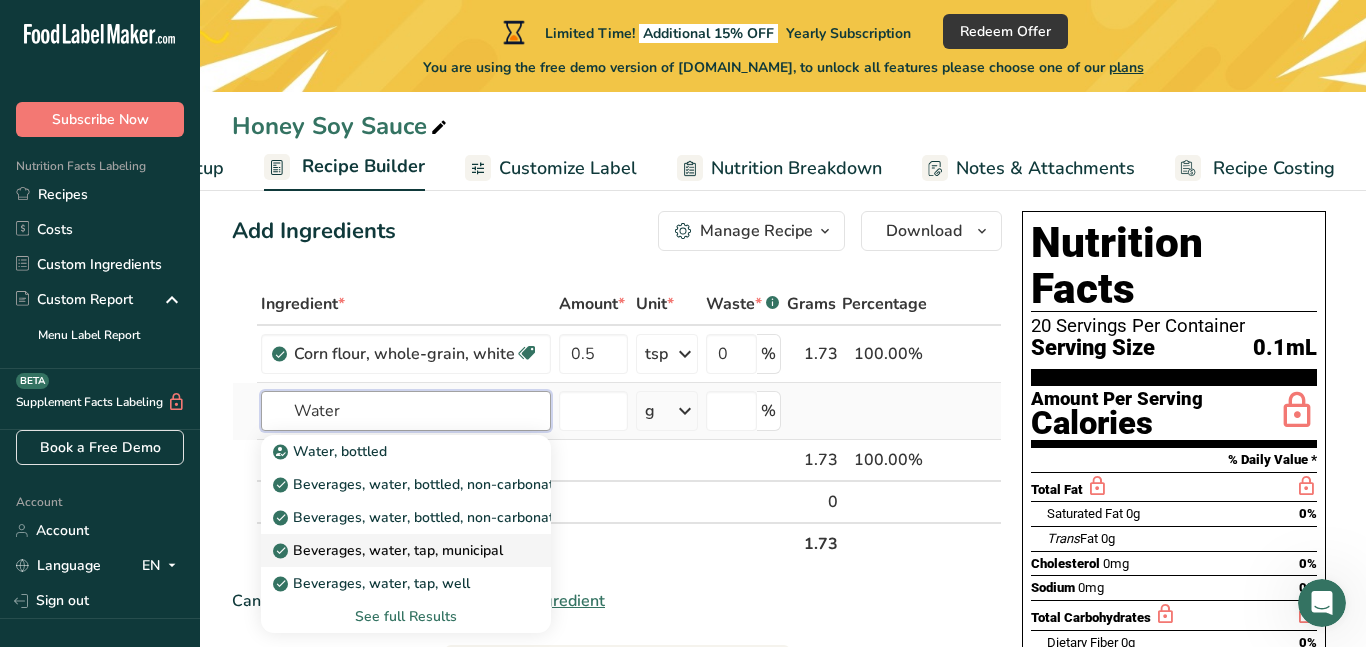 type on "Water" 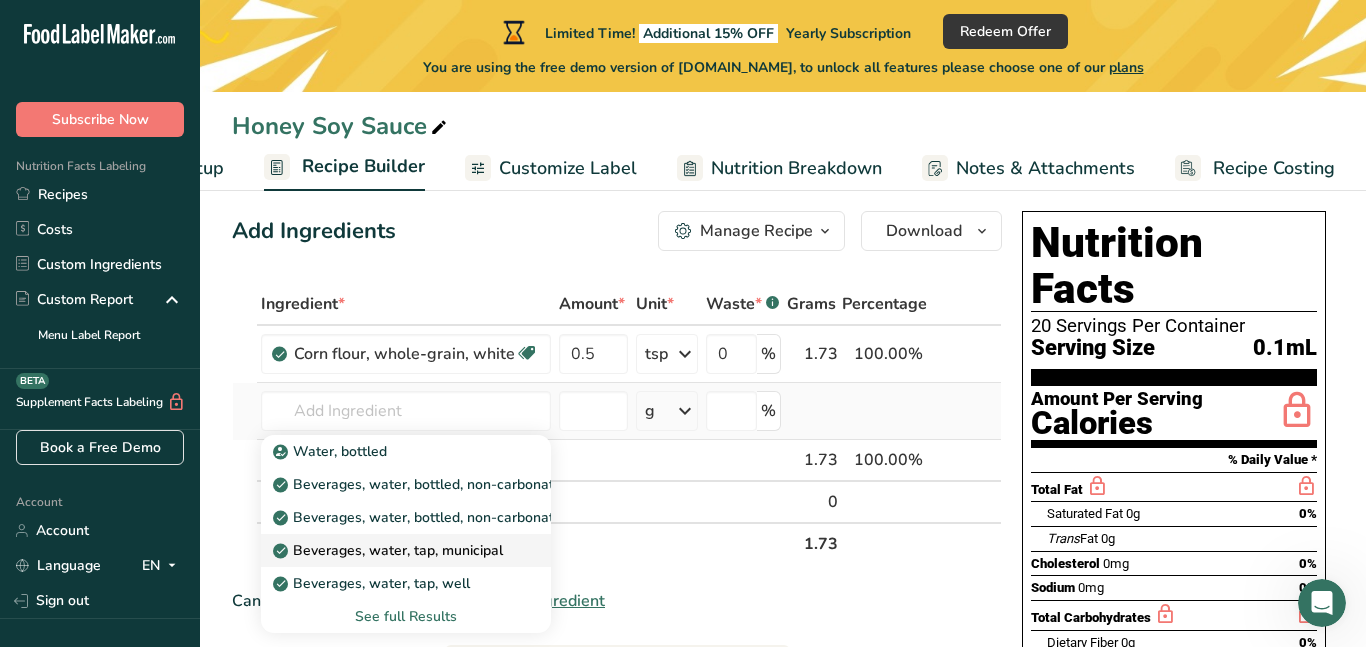 click on "Beverages, water, tap, municipal" at bounding box center [390, 550] 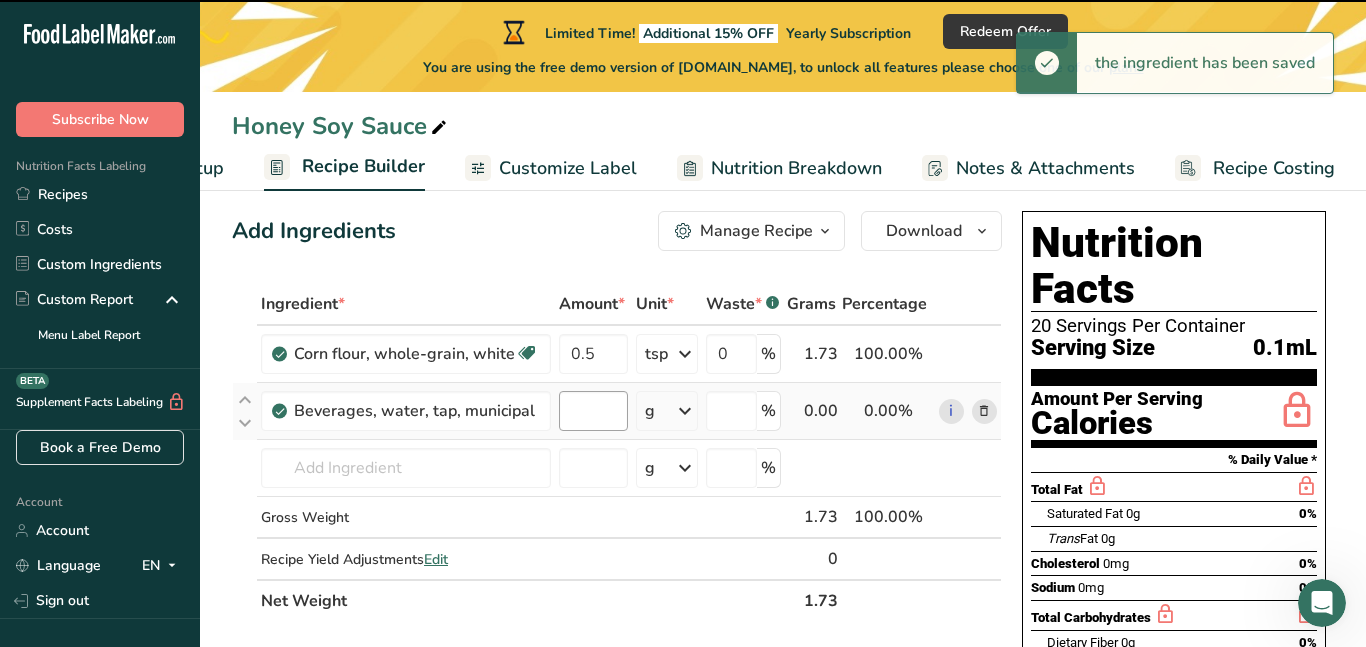 type on "0" 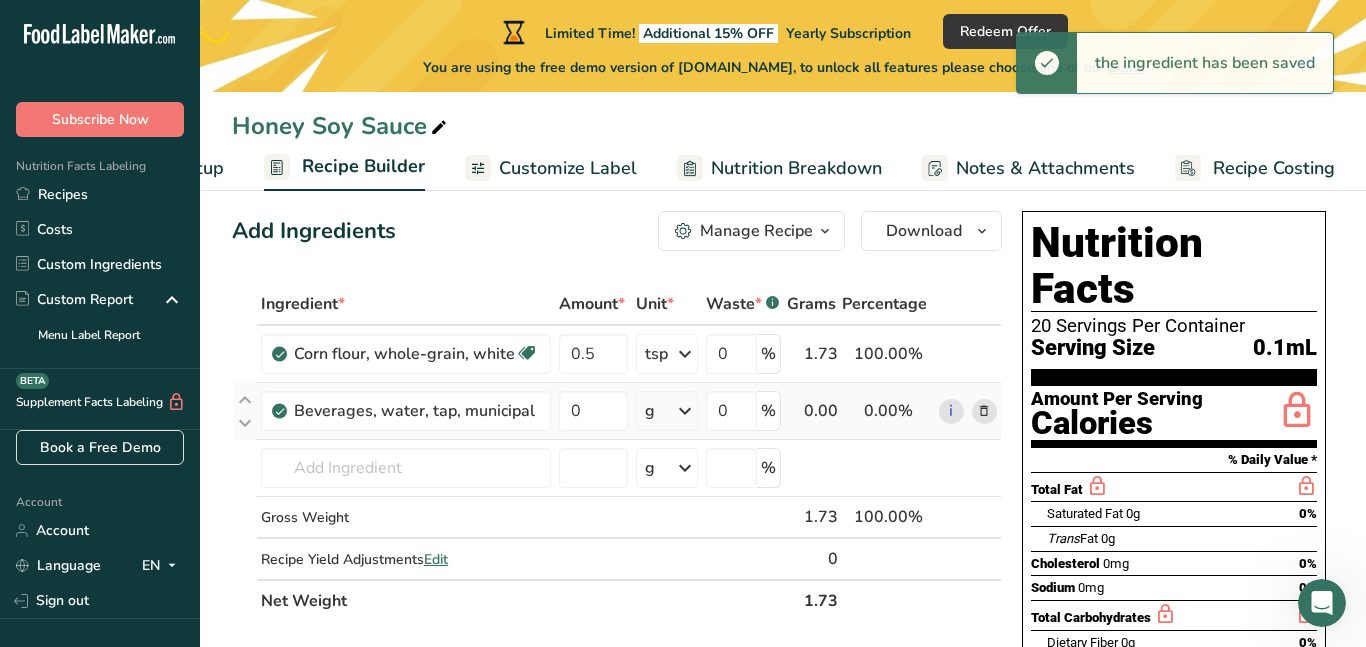 click on "g" at bounding box center (667, 411) 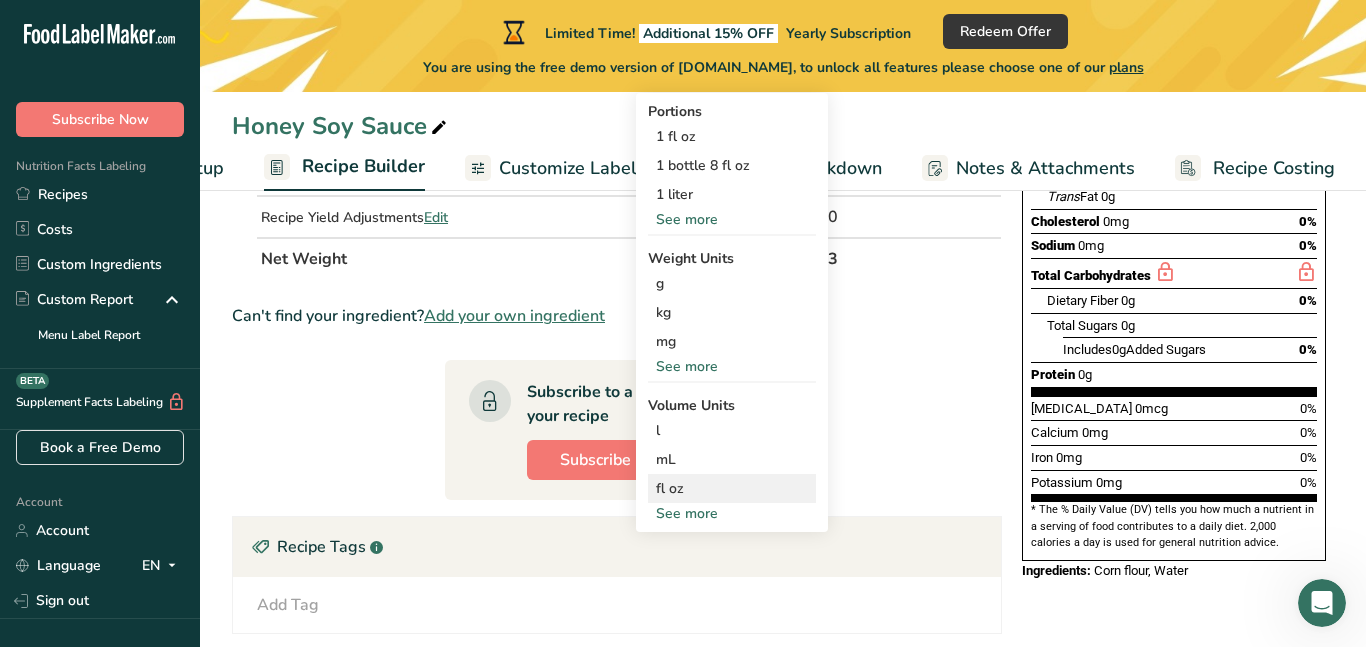 scroll, scrollTop: 326, scrollLeft: 0, axis: vertical 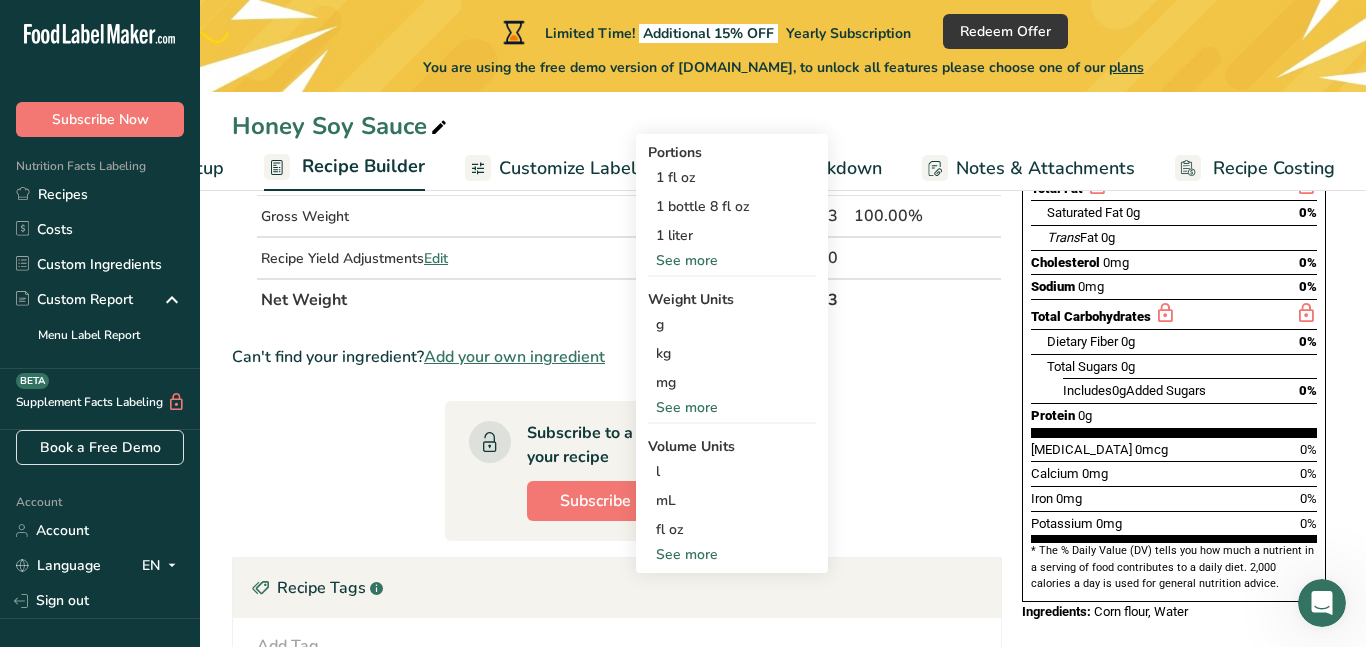 click on "See more" at bounding box center (732, 554) 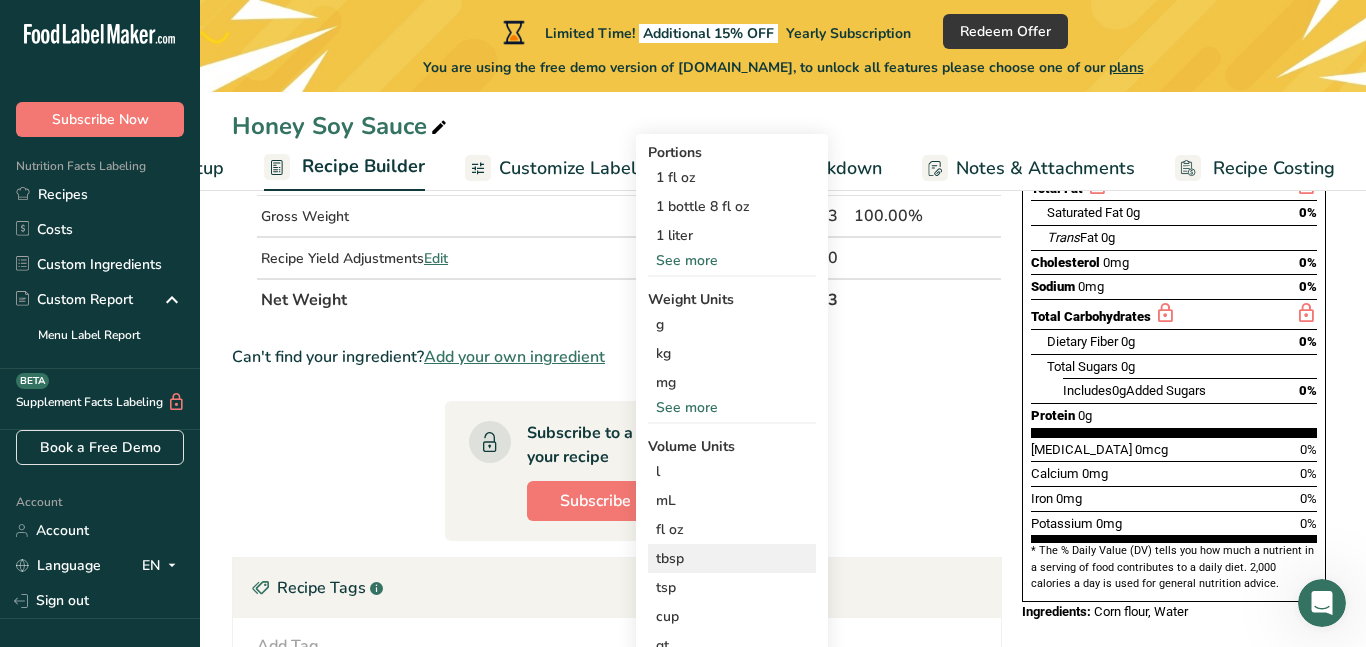 click on "tbsp" at bounding box center [732, 558] 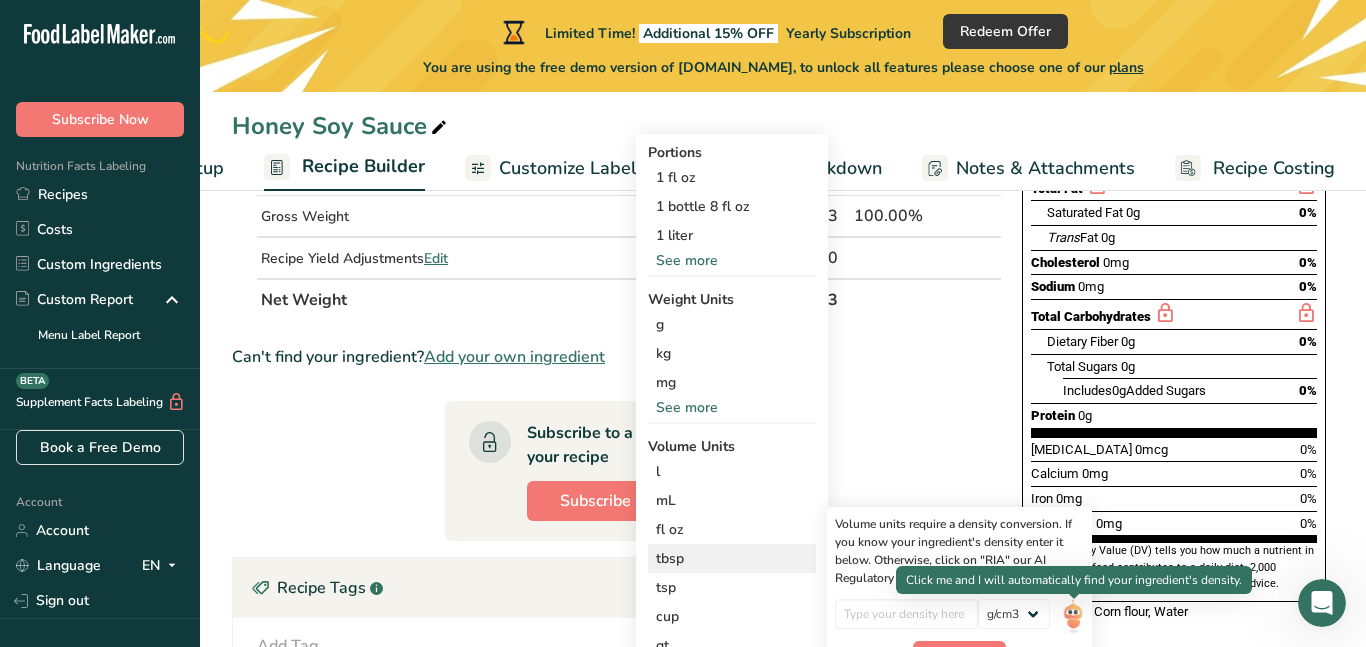 click on "Volume units require a density conversion. If you know your ingredient's density enter it below. Otherwise, click on "RIA" our AI Regulatory bot - she will be able to help you
lb/ft3
g/cm3
Confirm" at bounding box center [959, 593] 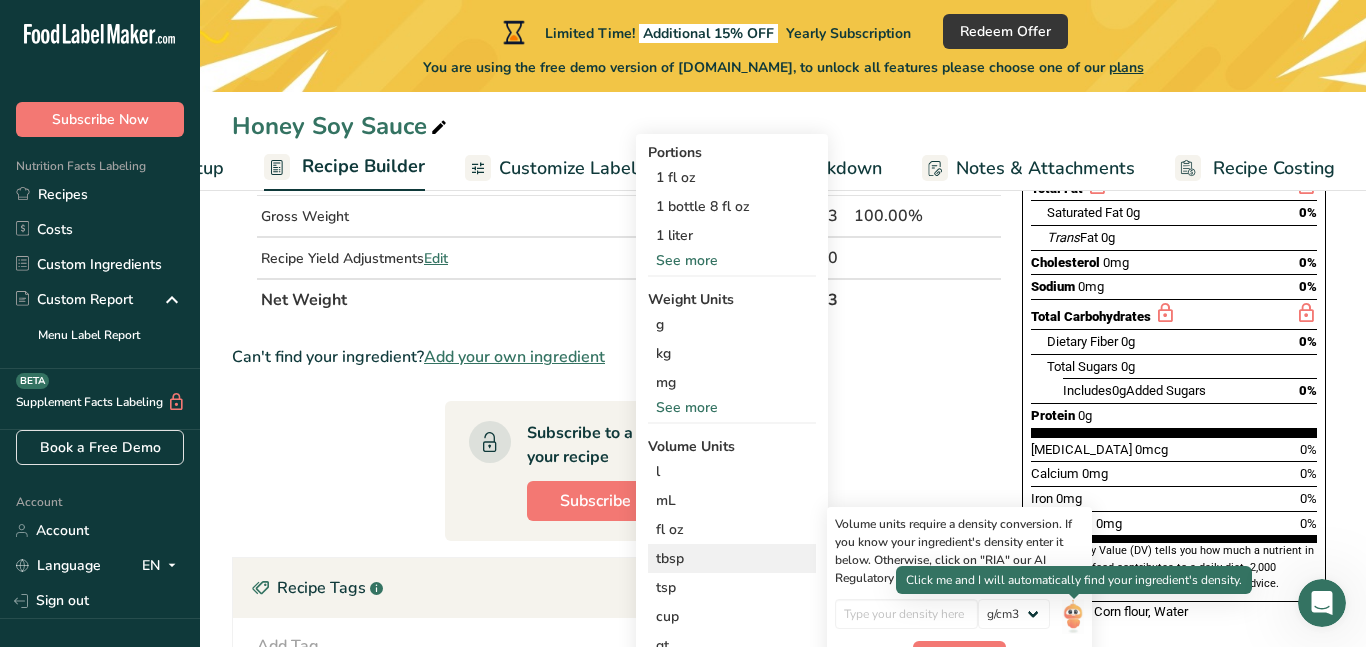 click at bounding box center [1073, 616] 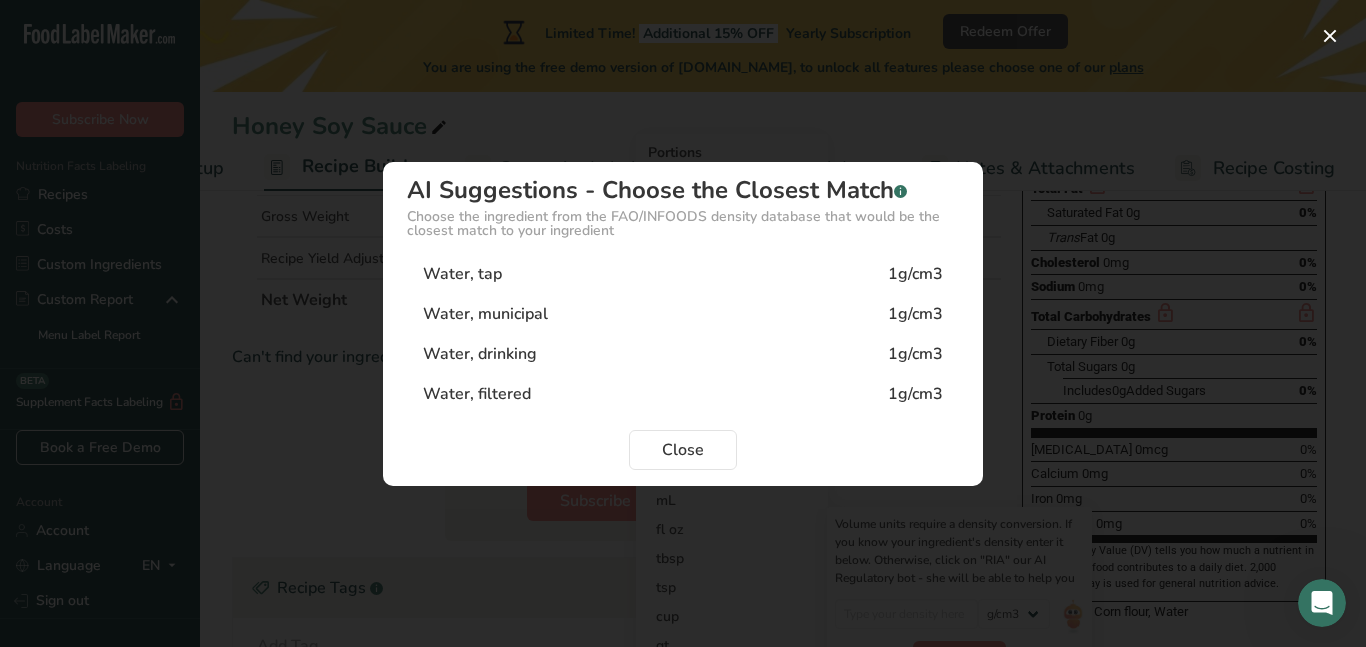 click on "Water, tap   1g/cm3" at bounding box center (683, 274) 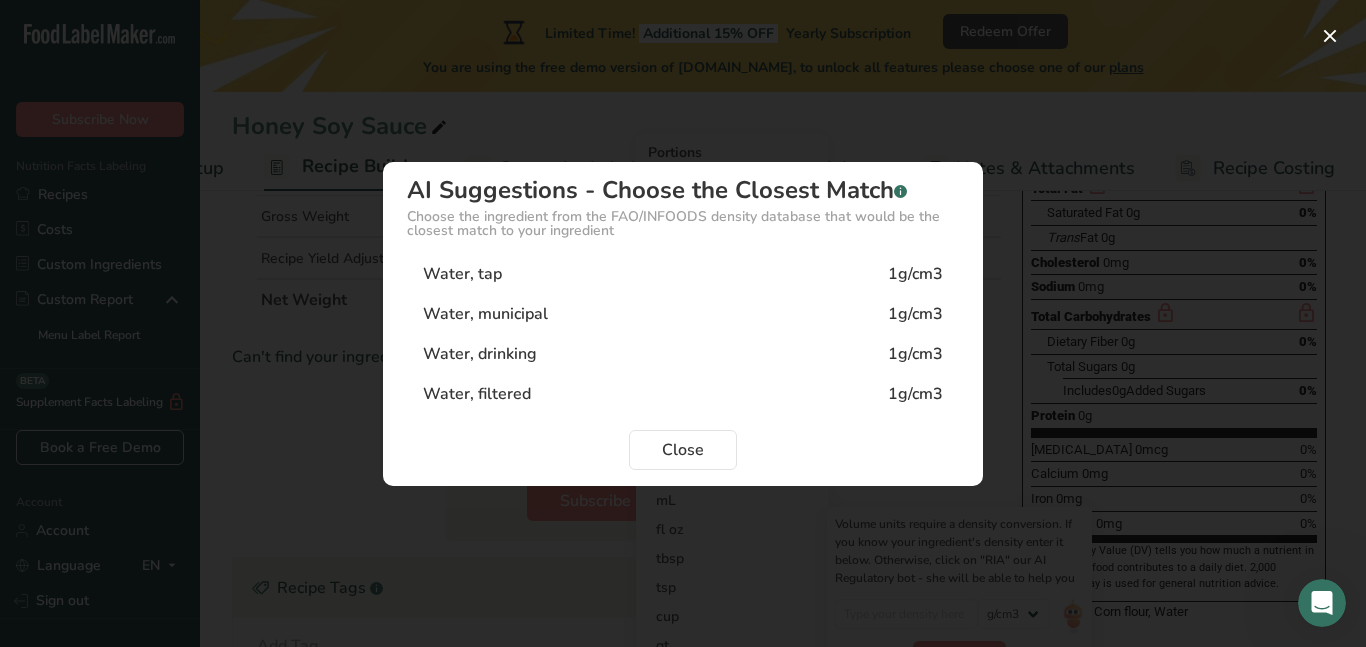 type on "1" 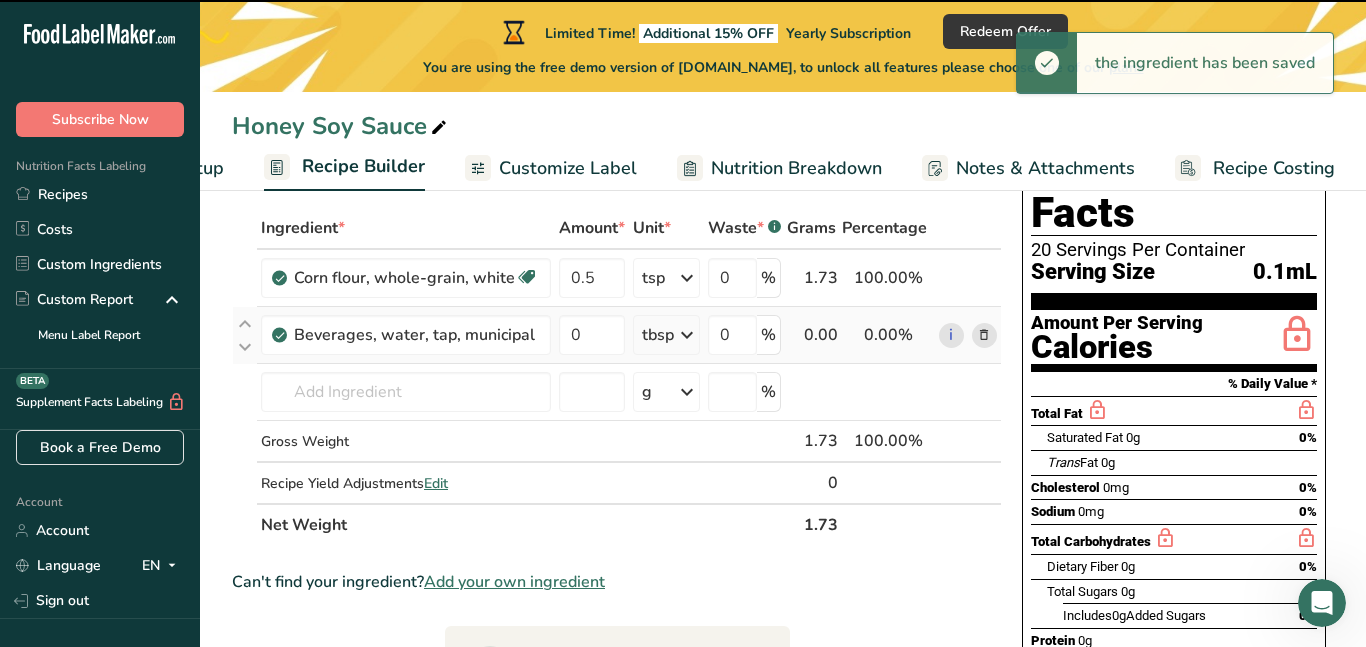 scroll, scrollTop: 95, scrollLeft: 0, axis: vertical 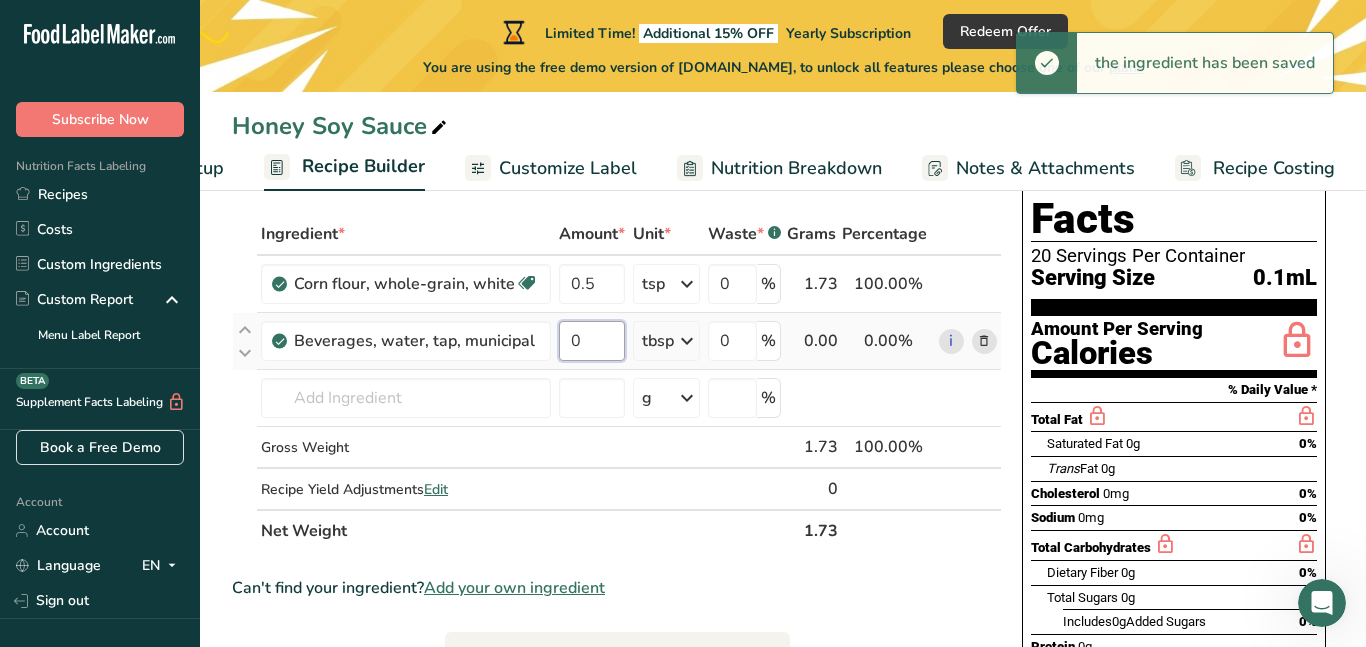 click on "0" at bounding box center [592, 341] 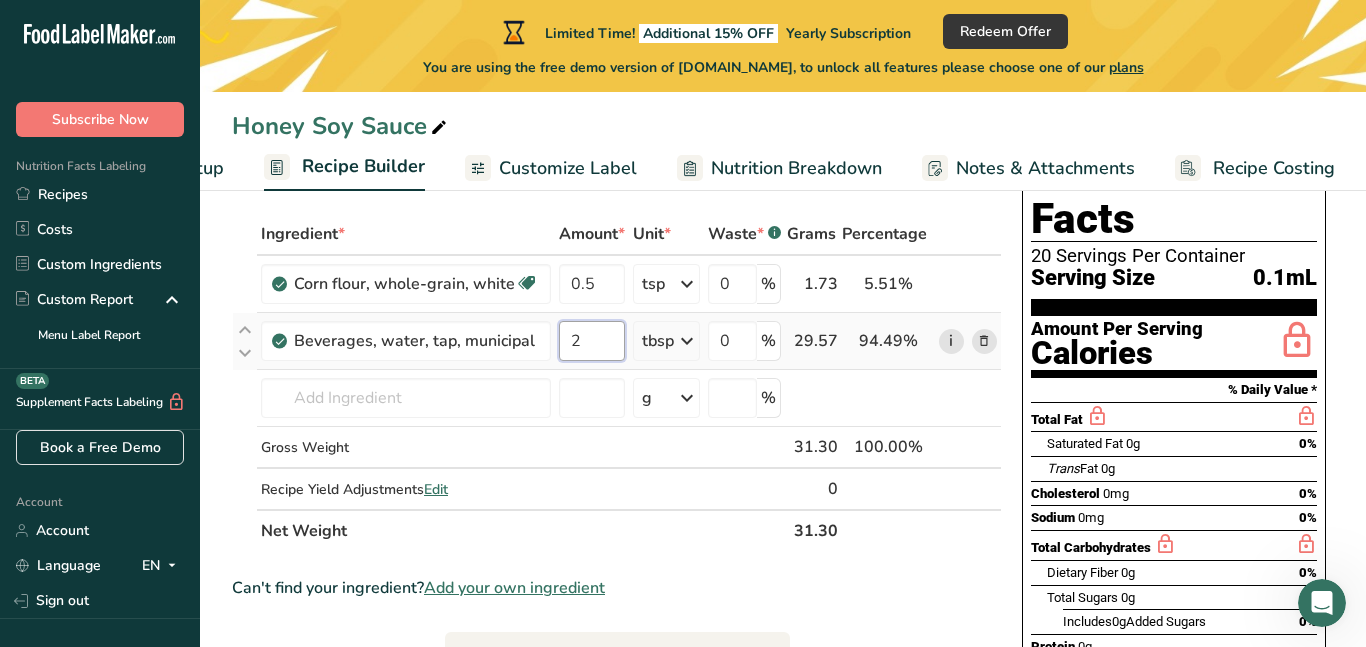 type on "2" 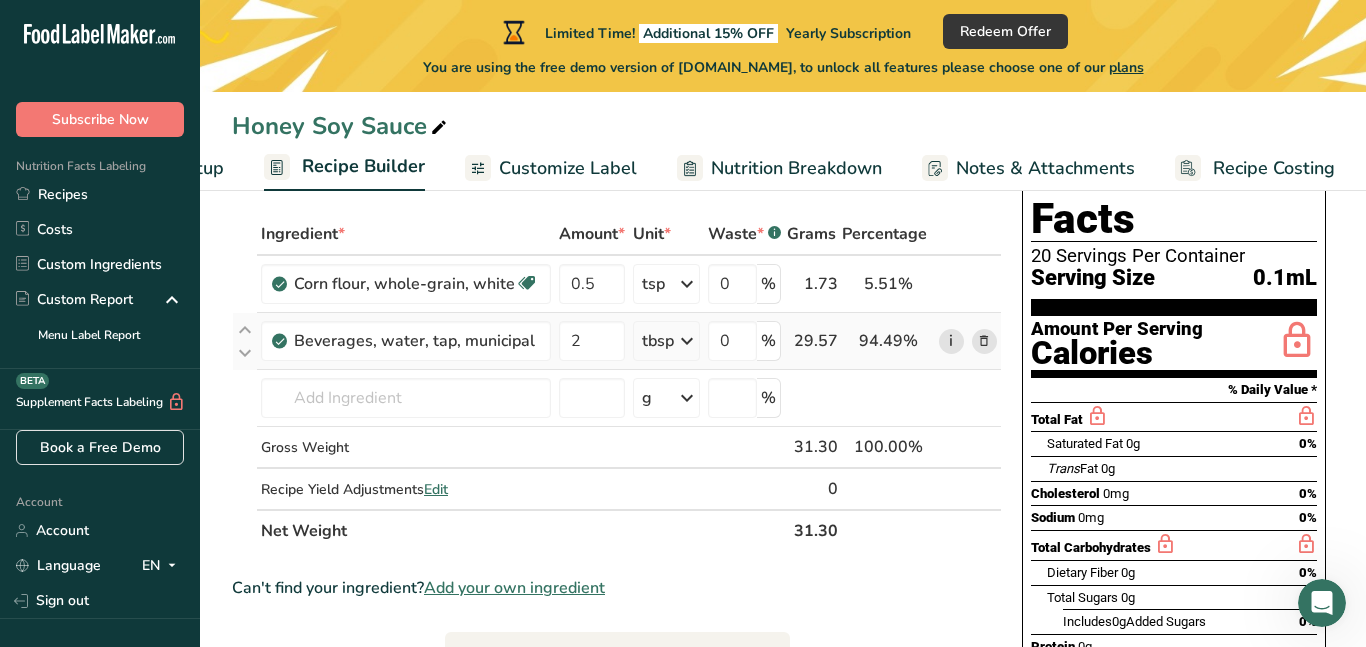 click on "Ingredient *
Amount *
Unit *
Waste *   .a-a{fill:#347362;}.b-a{fill:#fff;}          Grams
Percentage
Corn flour, whole-grain, white
Dairy free
Gluten free
Vegan
Vegetarian
0.5
tsp
Portions
1 cup
Weight Units
g
kg
mg
See more
Volume Units
l
Volume units require a density conversion. If you know your ingredient's density enter it below. Otherwise, click on "RIA" our AI Regulatory bot - she will be able to help you
0.7
lb/ft3
g/cm3
Confirm
mL
0.7
lb/ft3
g/cm3" at bounding box center [617, 382] 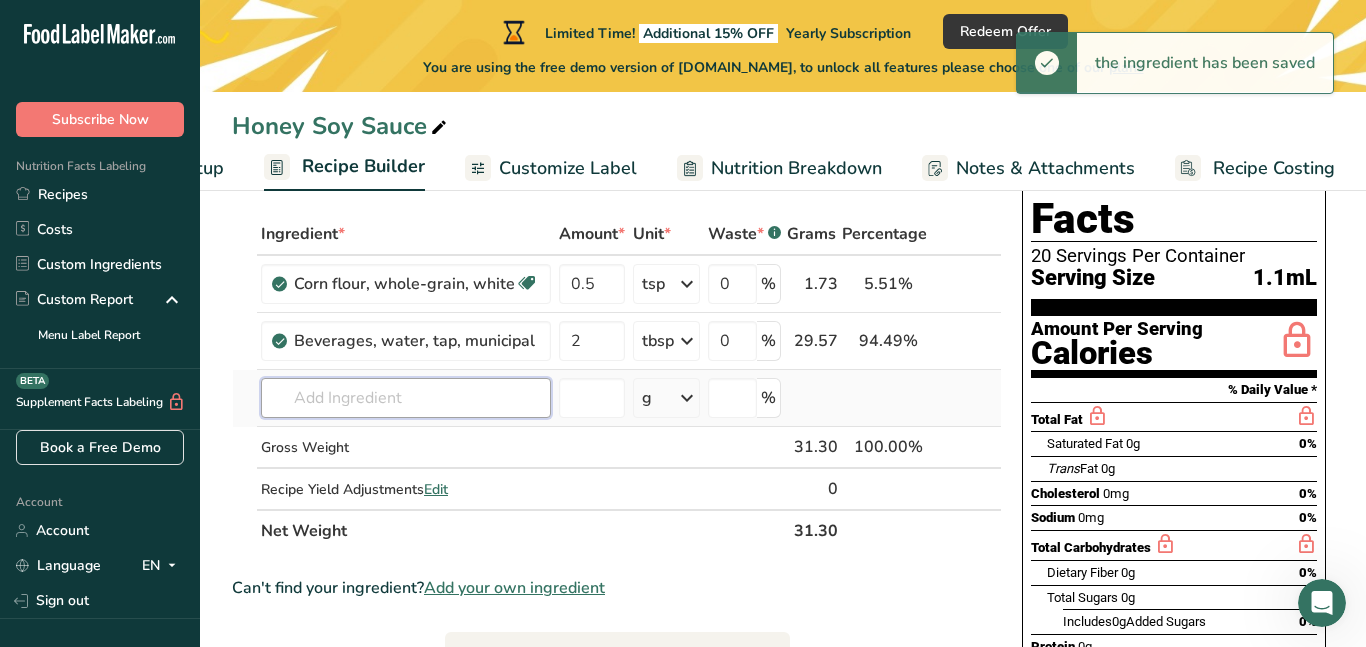 click at bounding box center [406, 398] 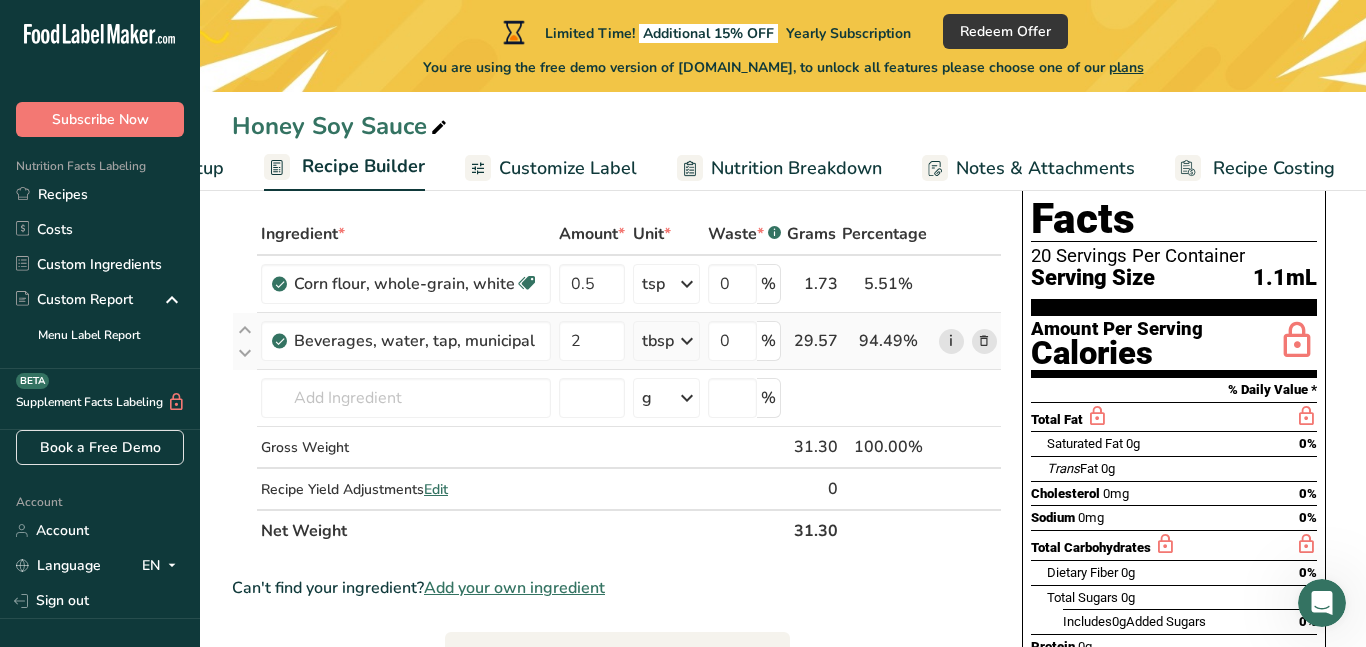 click on "i" at bounding box center [951, 341] 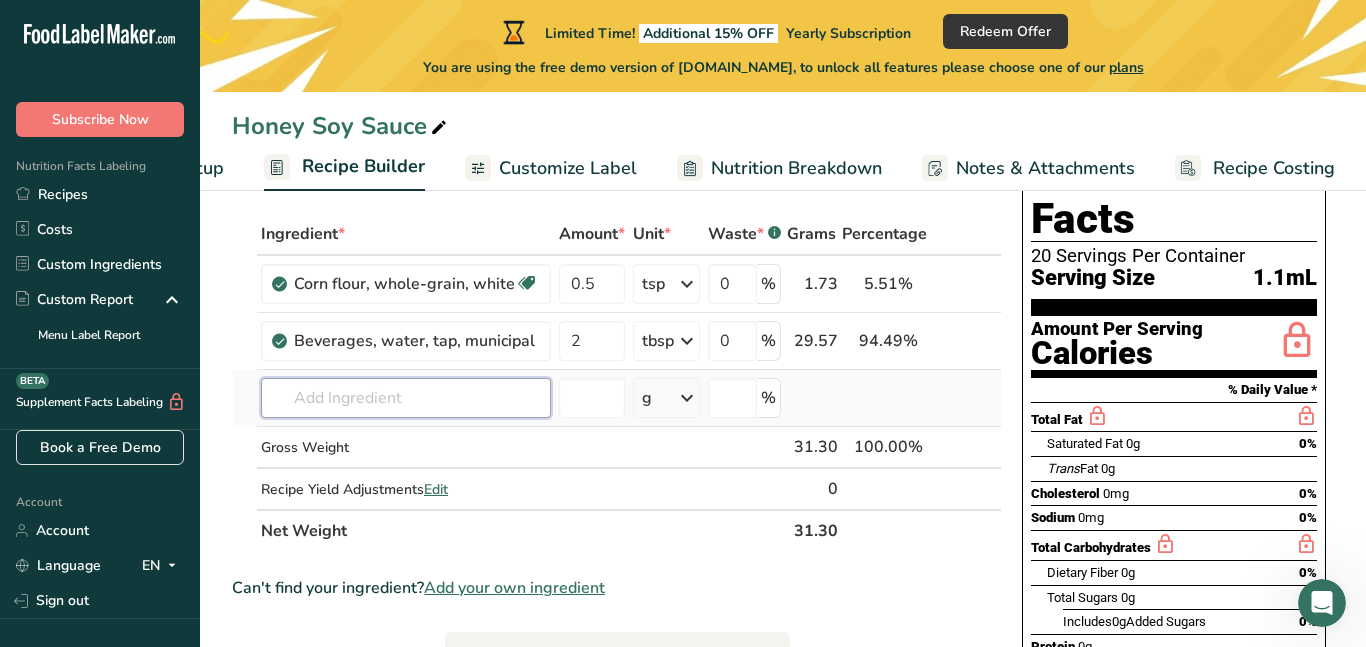 click at bounding box center [406, 398] 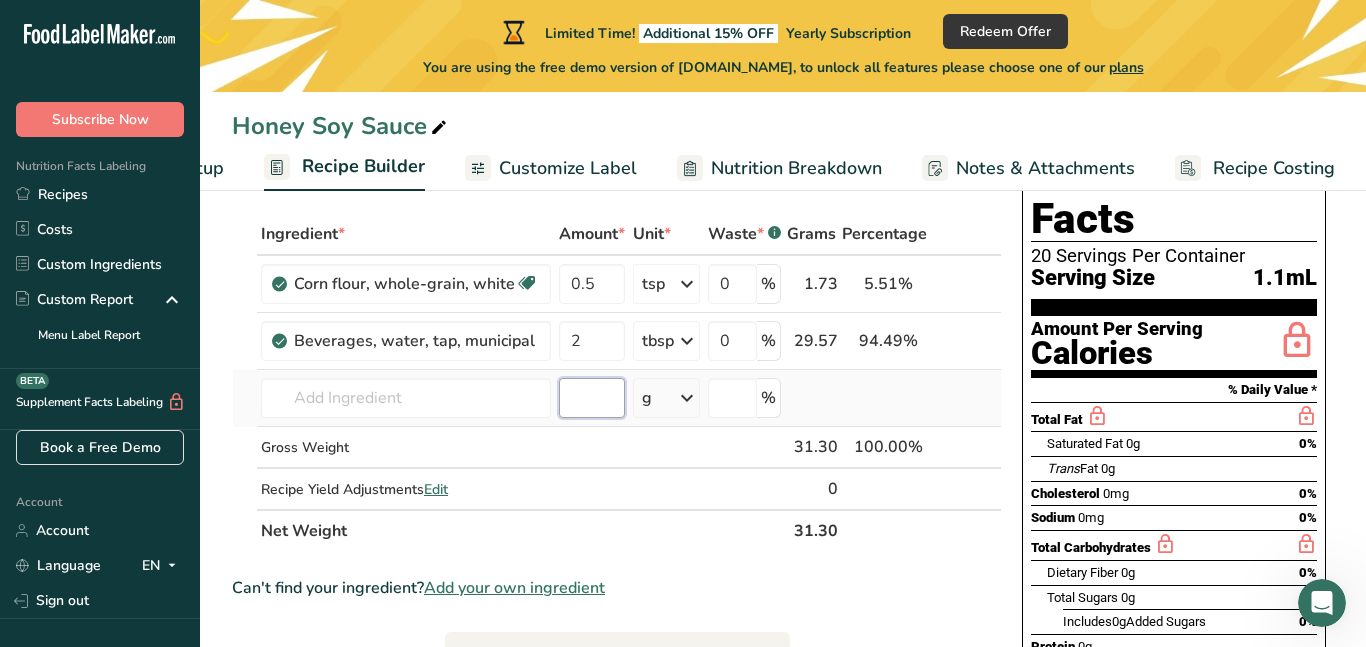 click at bounding box center (592, 398) 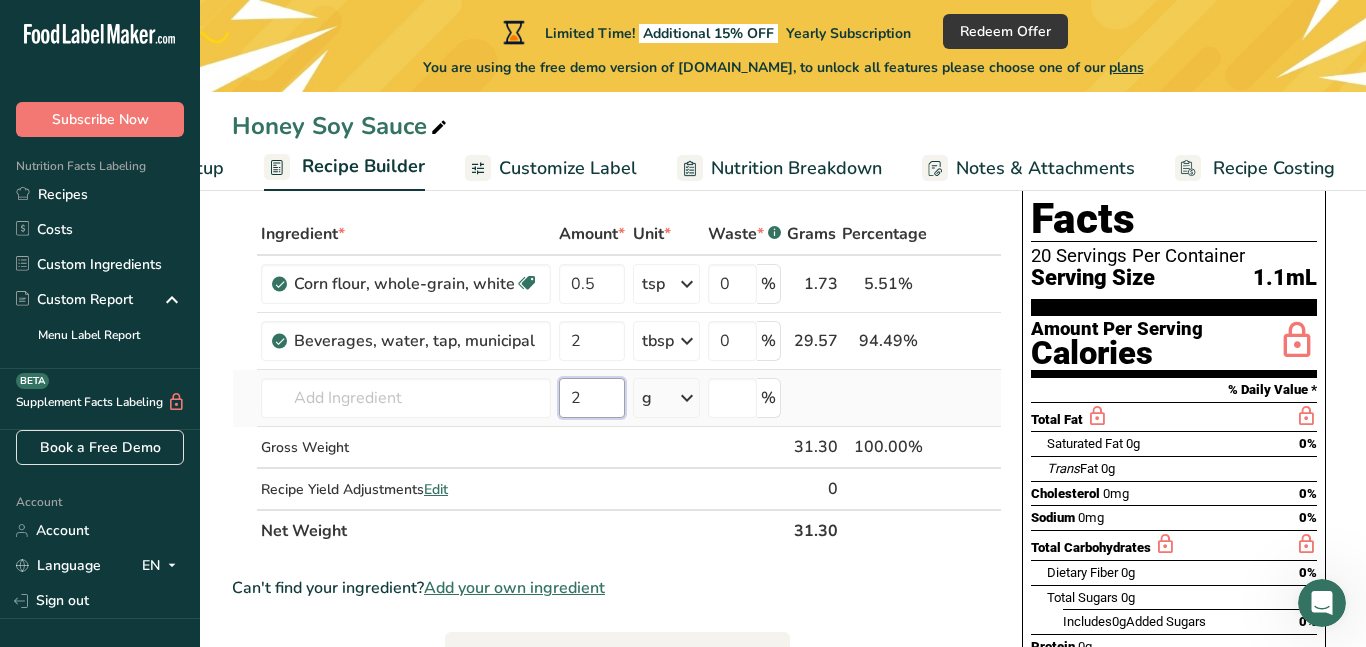 type on "2" 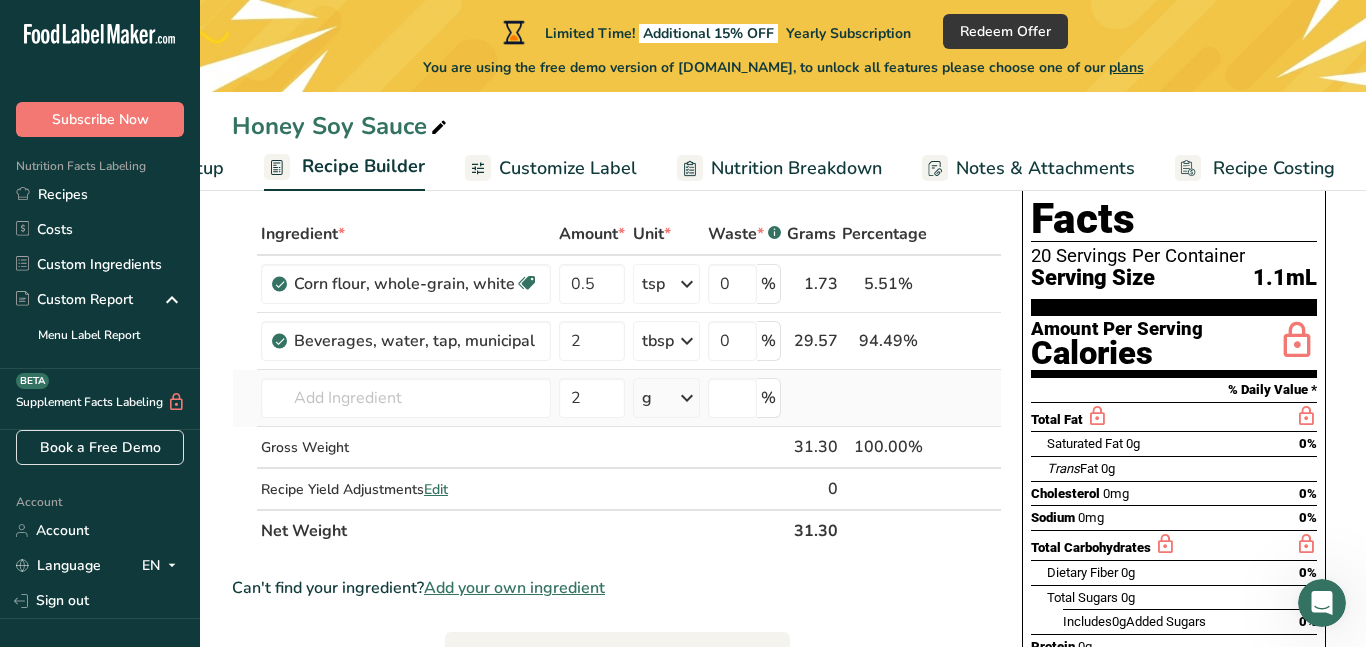 click on "g" at bounding box center (666, 398) 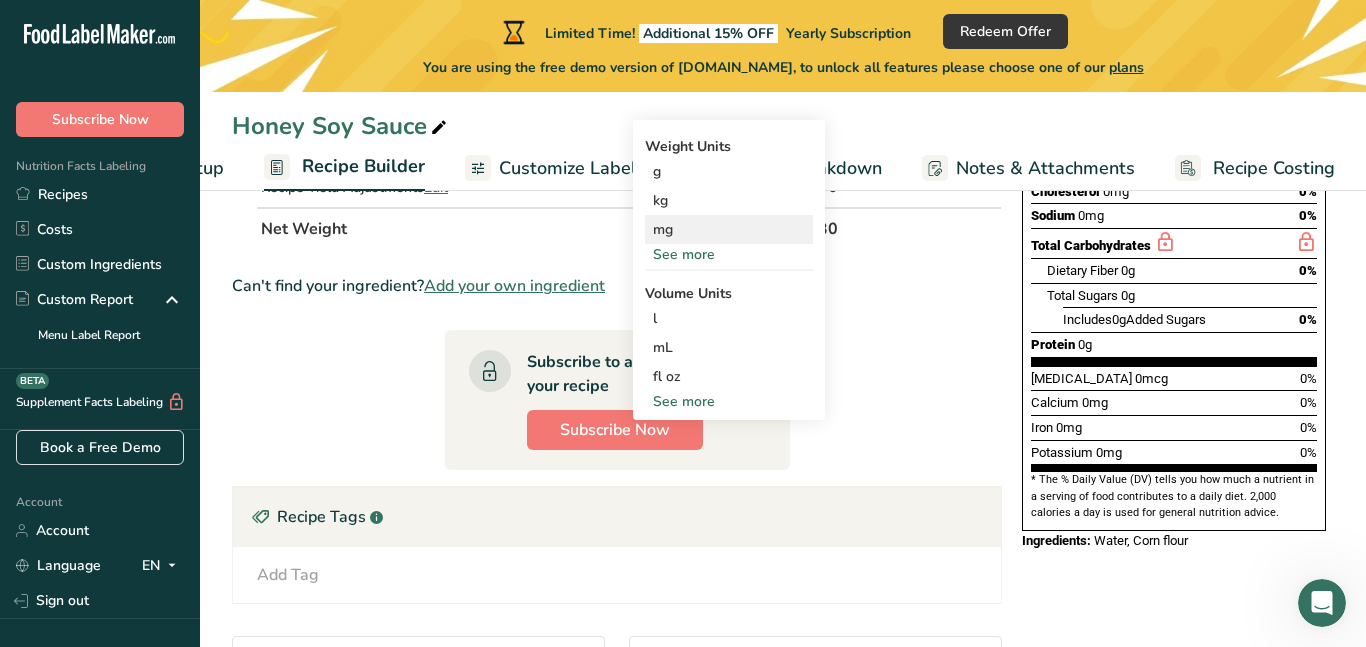 scroll, scrollTop: 400, scrollLeft: 0, axis: vertical 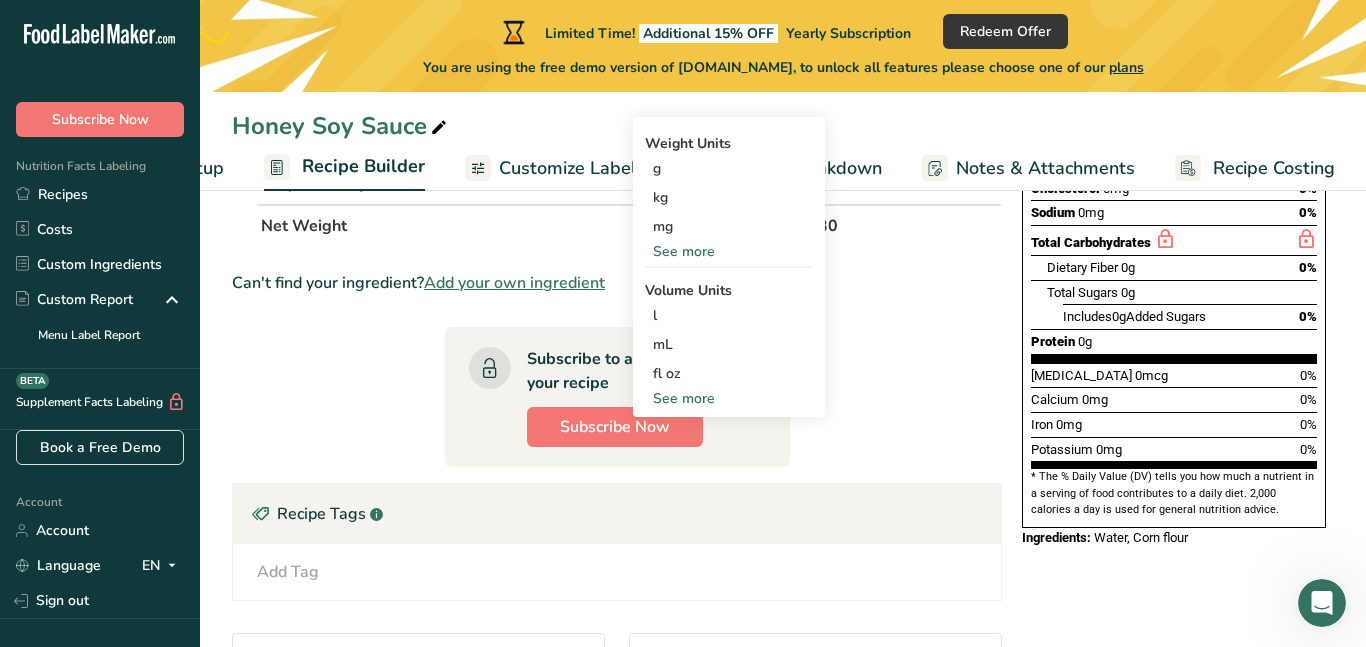 click on "See more" at bounding box center (729, 398) 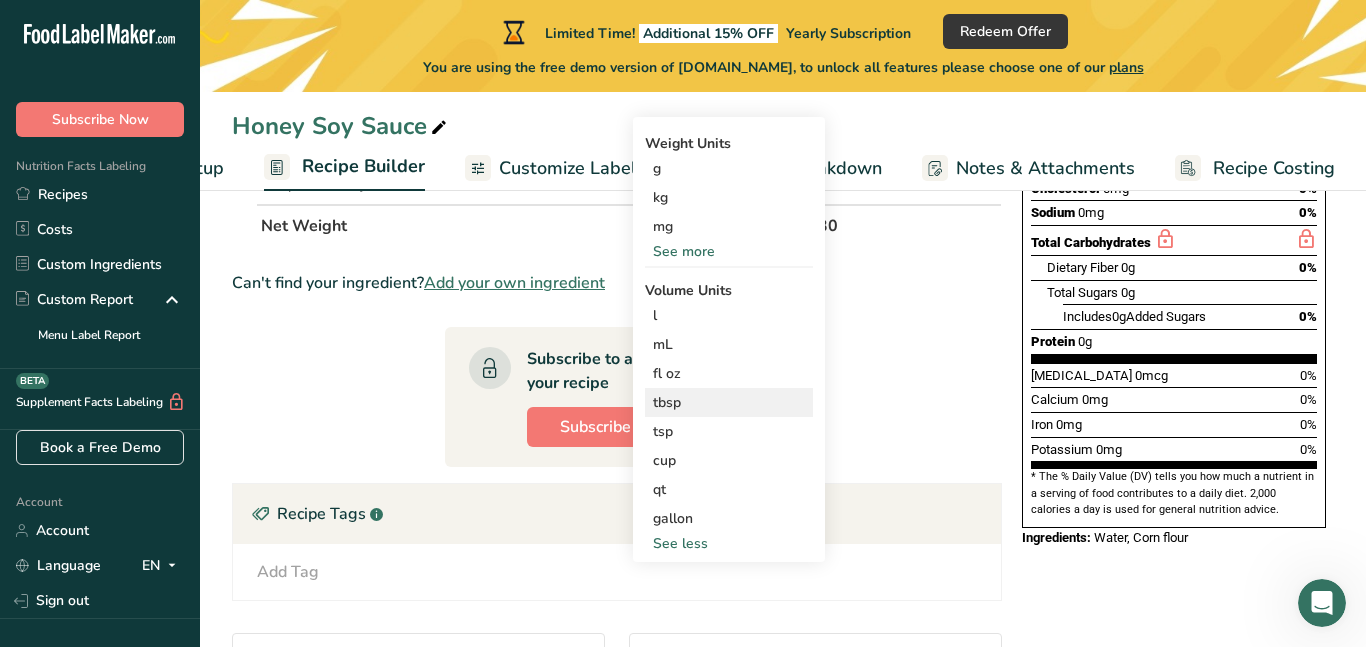 drag, startPoint x: 692, startPoint y: 419, endPoint x: 691, endPoint y: 397, distance: 22.022715 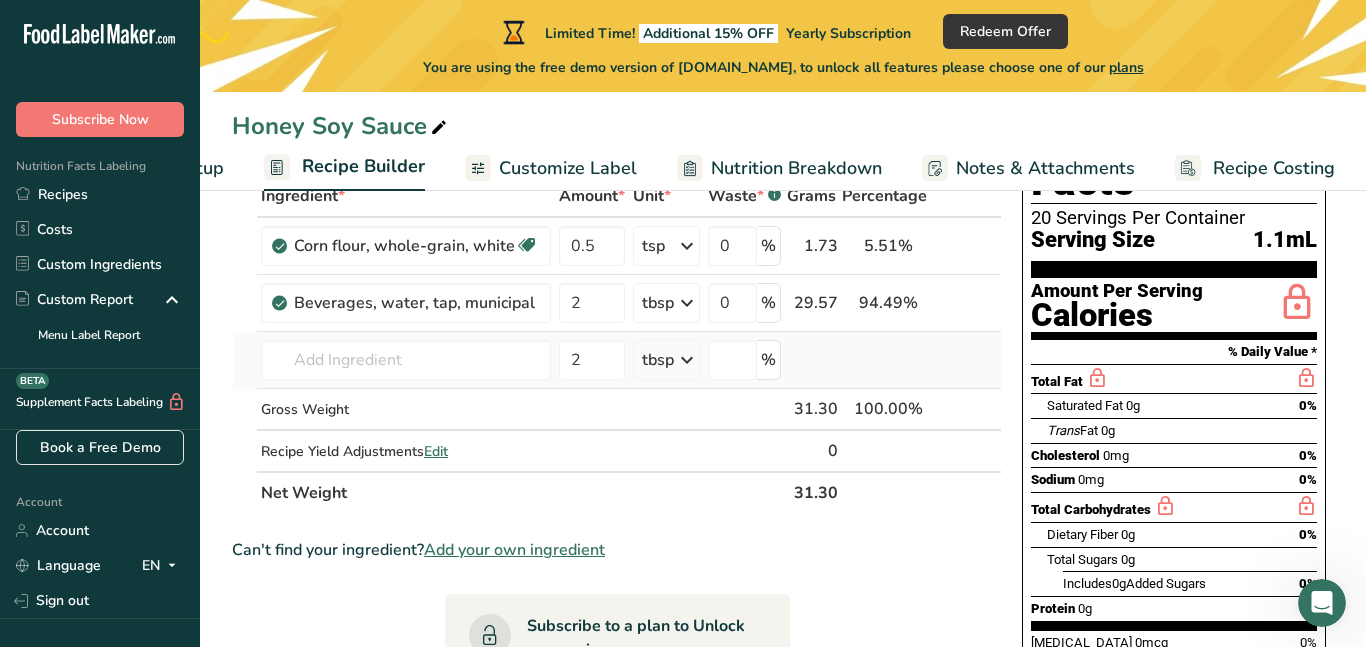 scroll, scrollTop: 126, scrollLeft: 0, axis: vertical 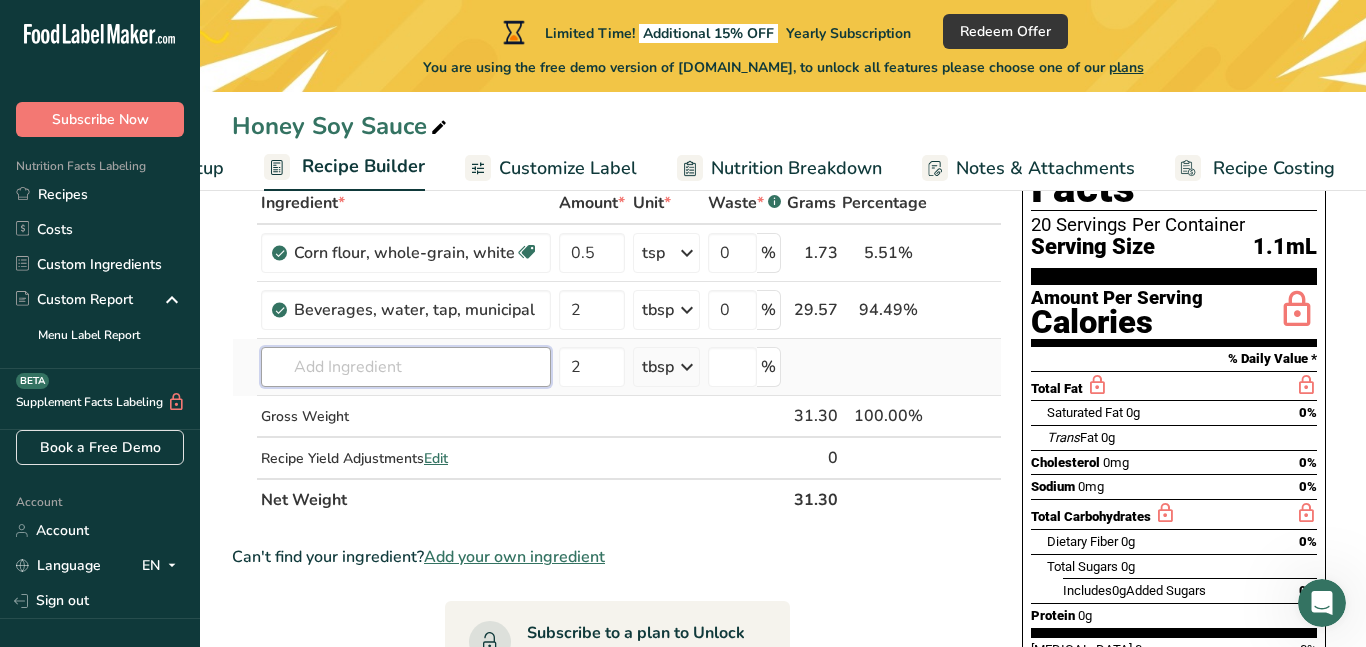 click at bounding box center [406, 367] 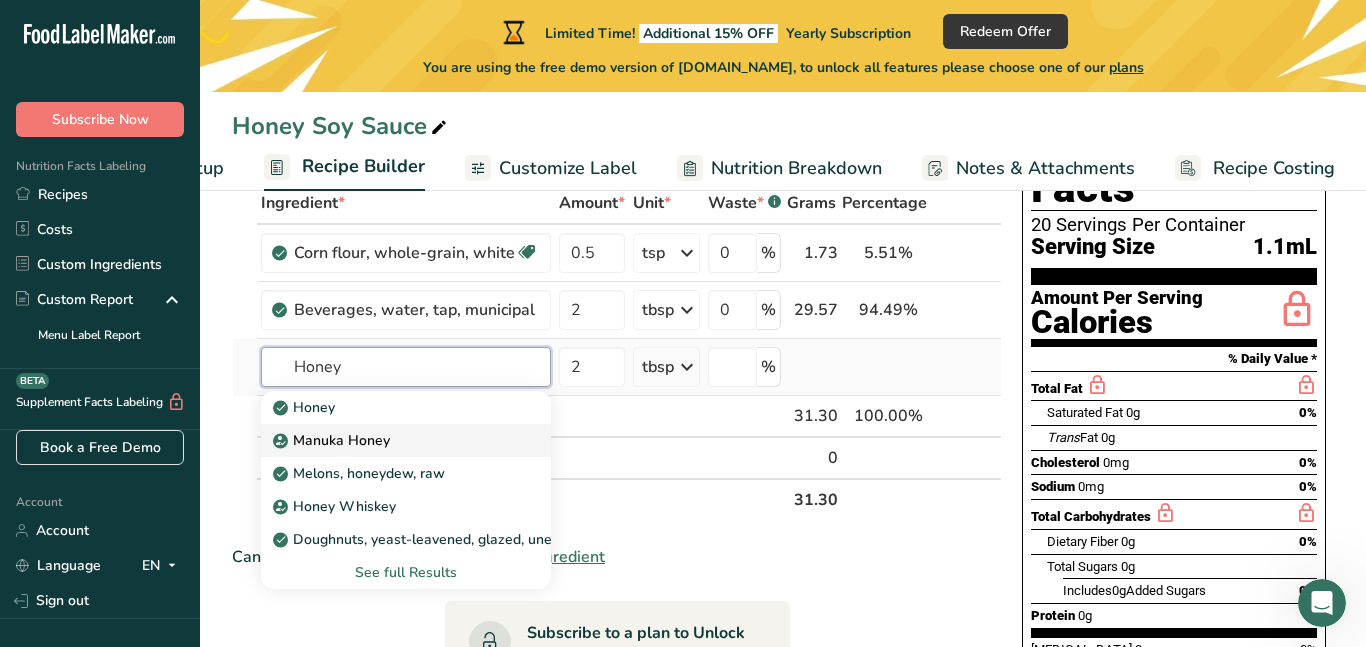 type on "Honey" 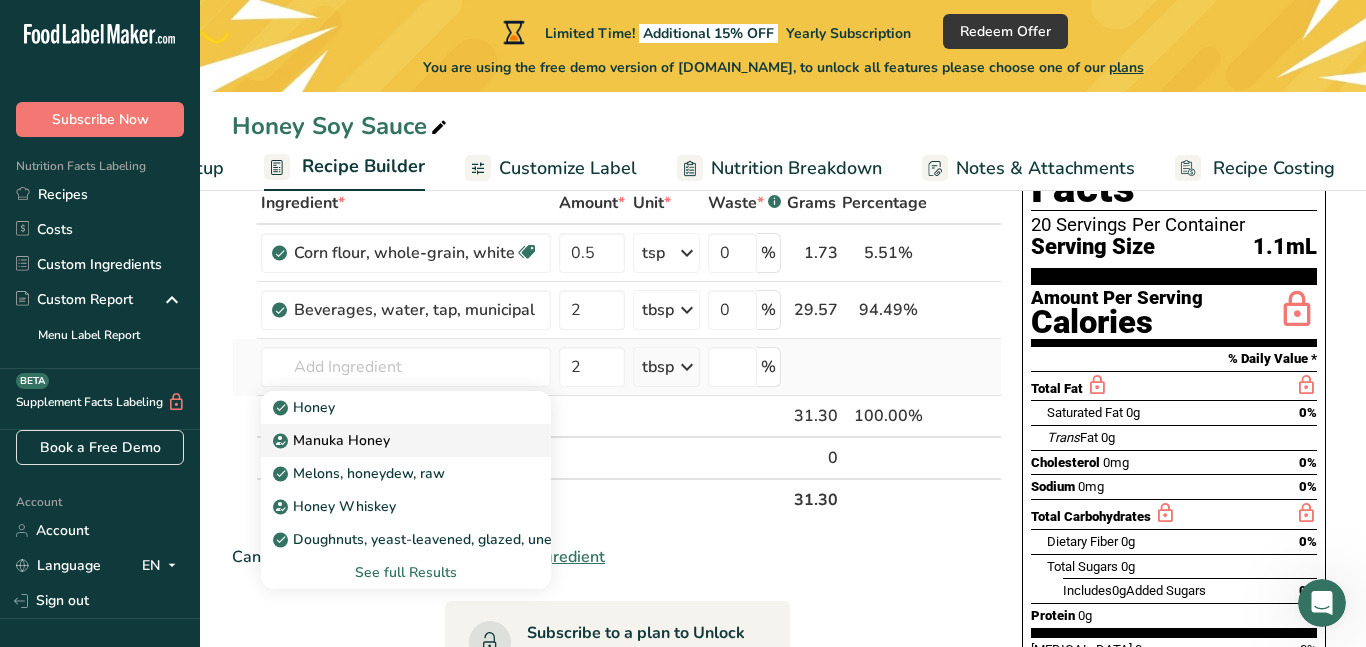 click on "Manuka Honey" at bounding box center (333, 440) 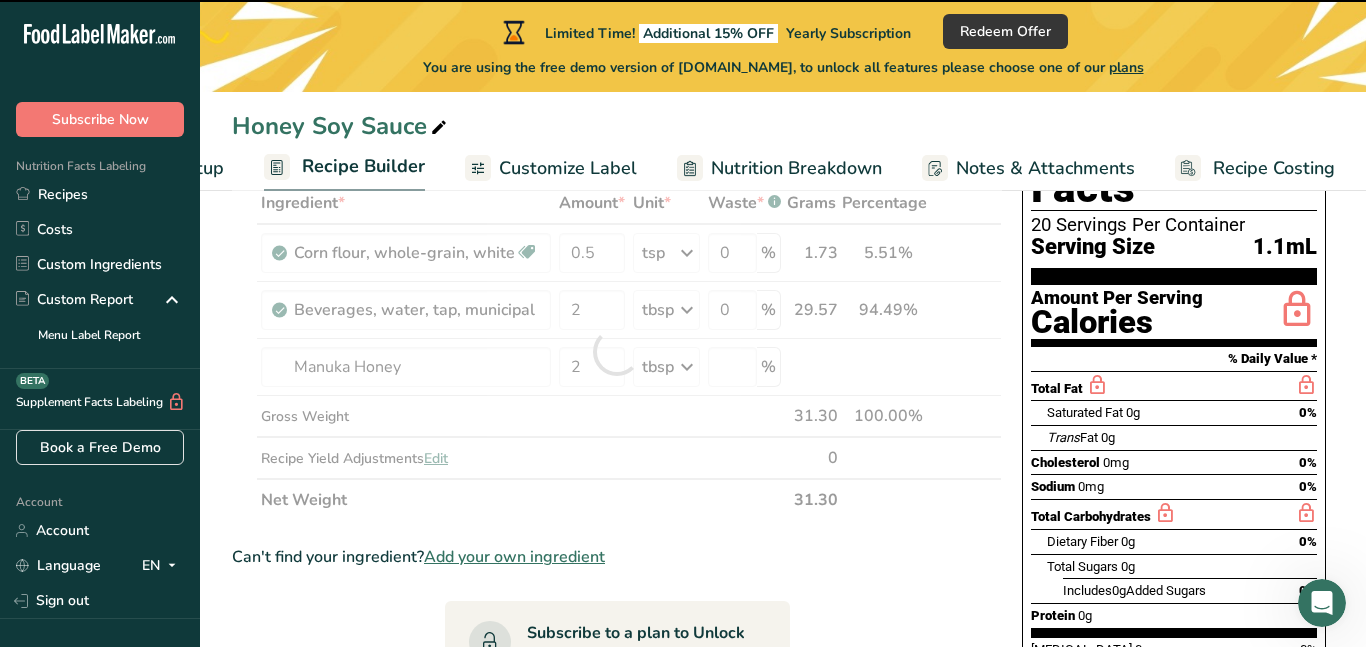 type on "0" 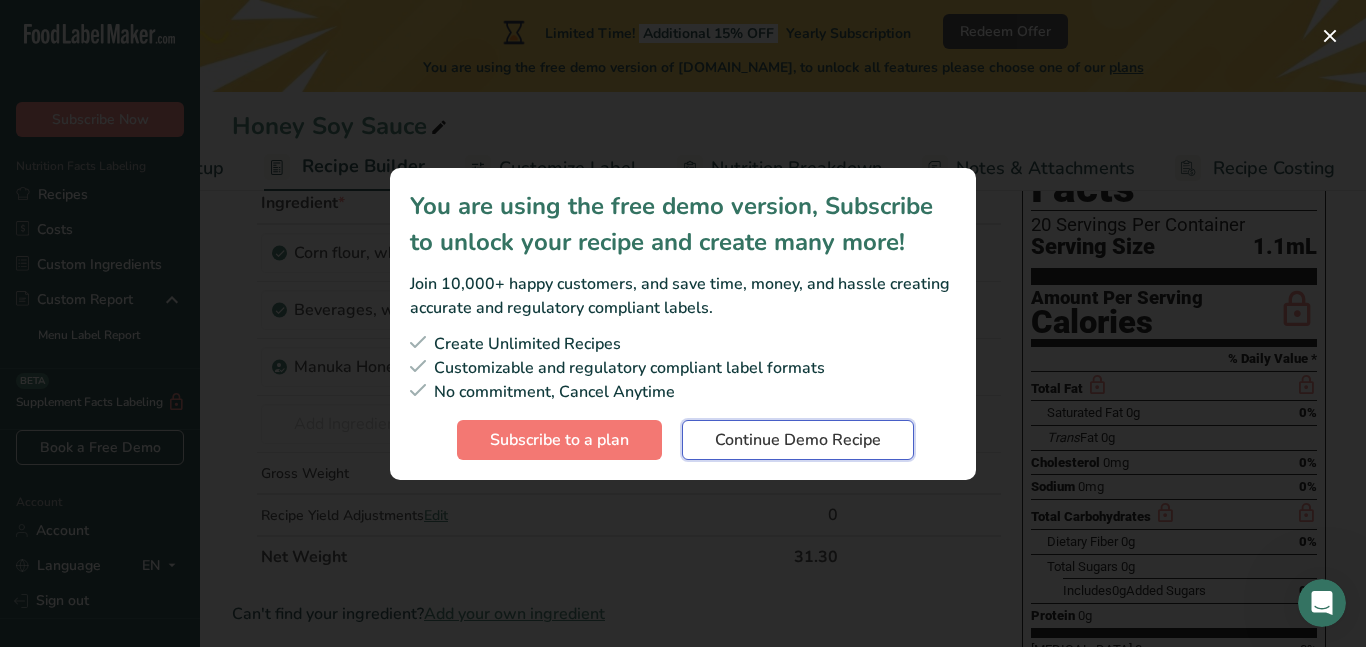 click on "Continue Demo Recipe" at bounding box center (798, 440) 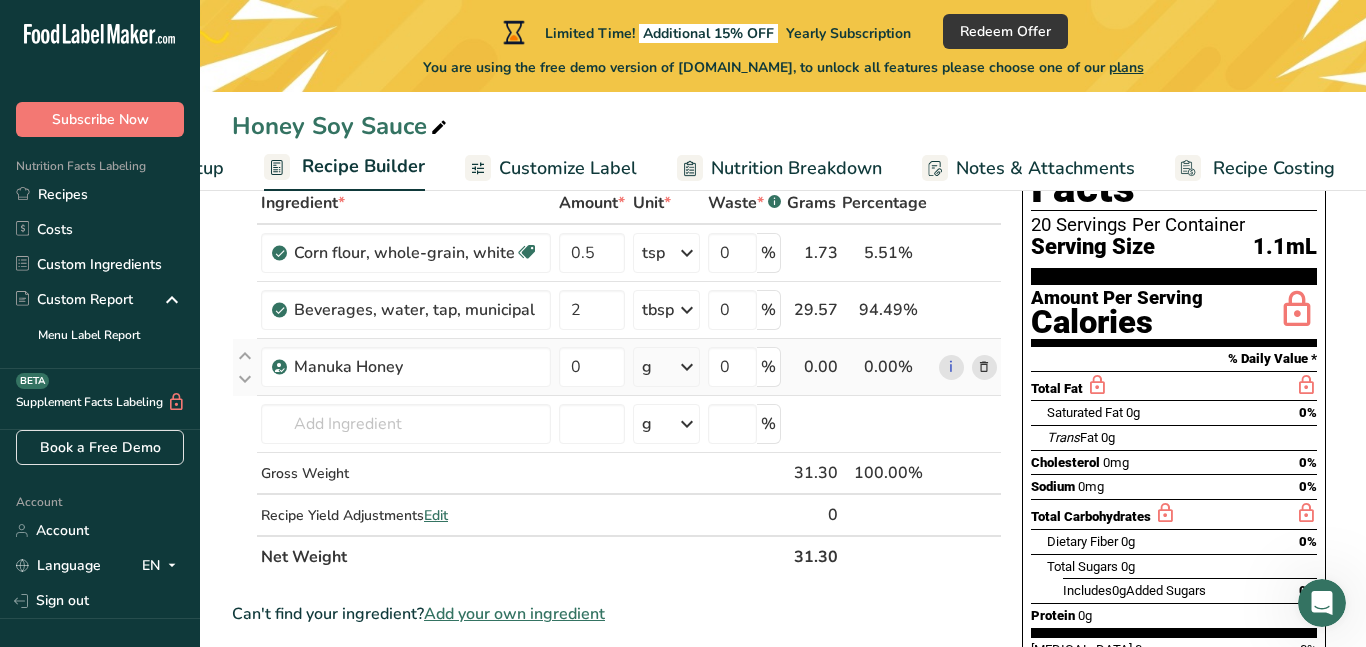 click at bounding box center (687, 367) 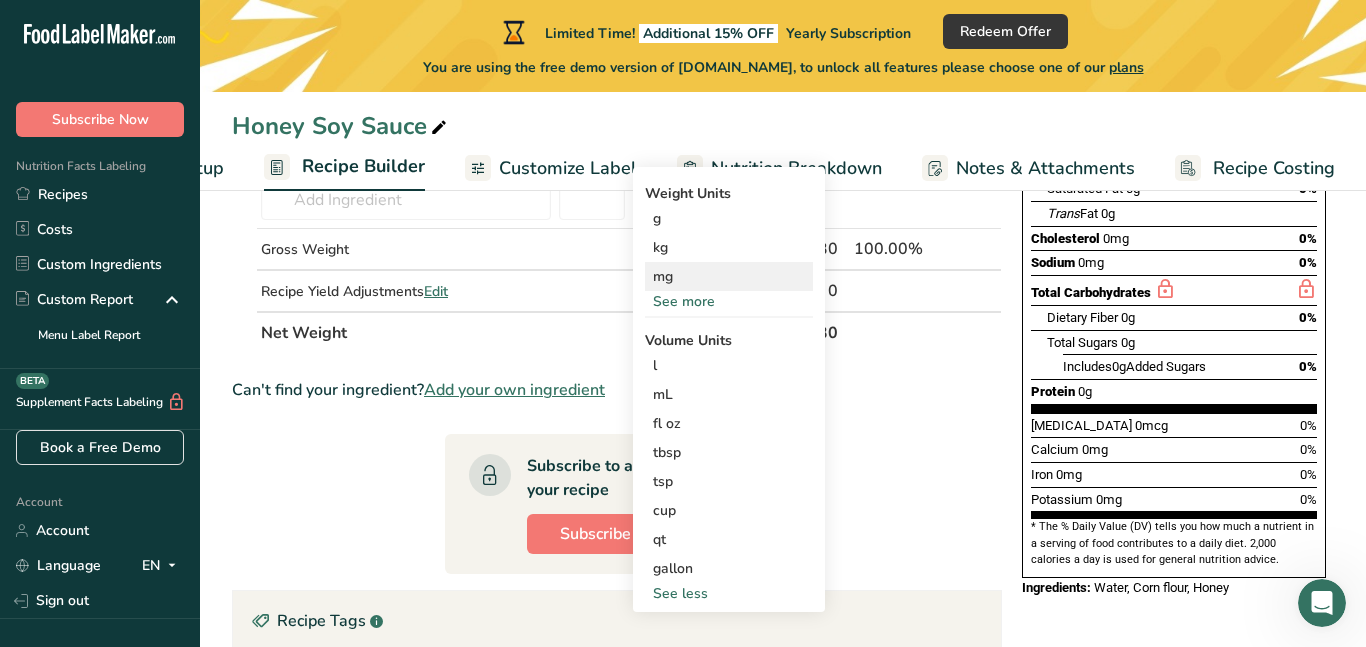 scroll, scrollTop: 359, scrollLeft: 0, axis: vertical 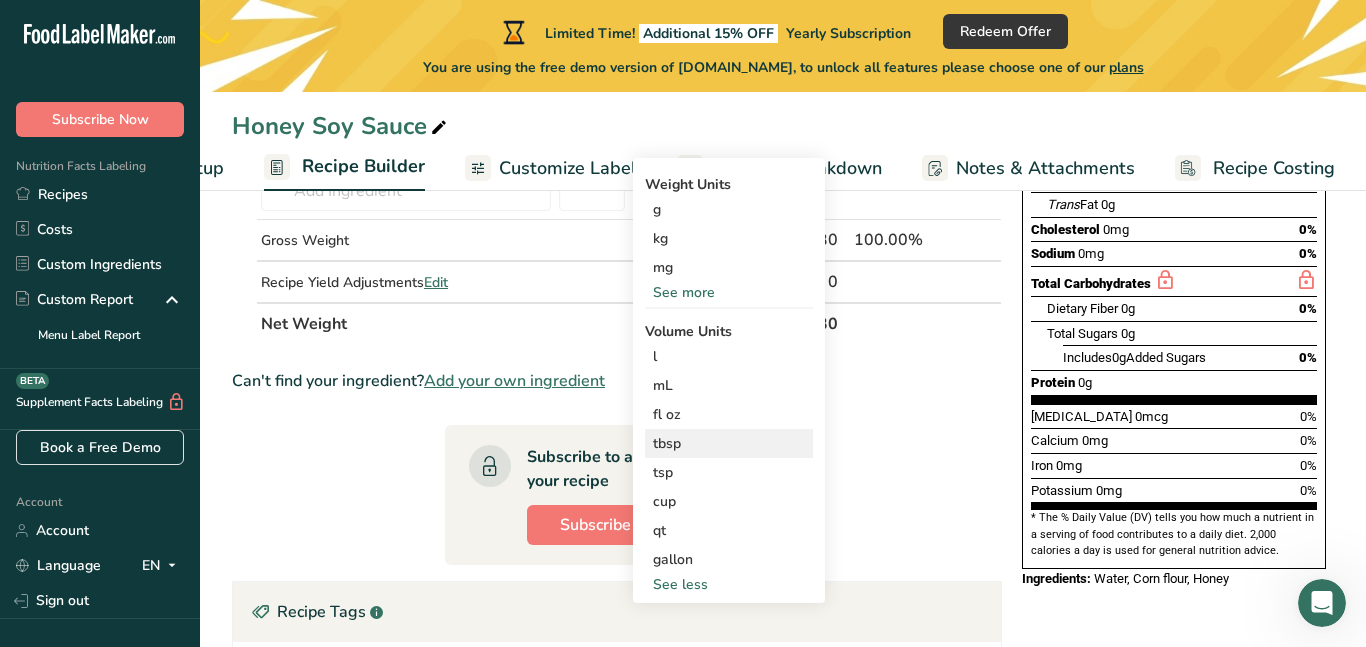 click on "tbsp" at bounding box center (729, 443) 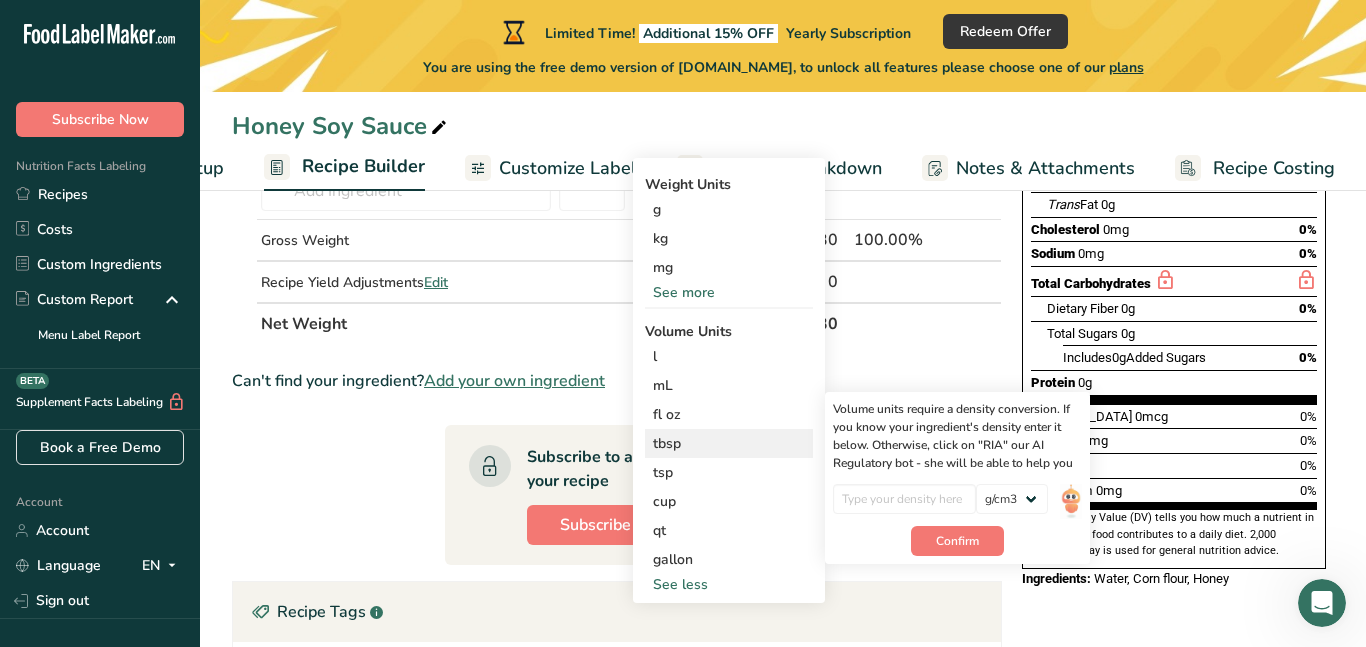 click on "lb/ft3
g/cm3" at bounding box center (957, 505) 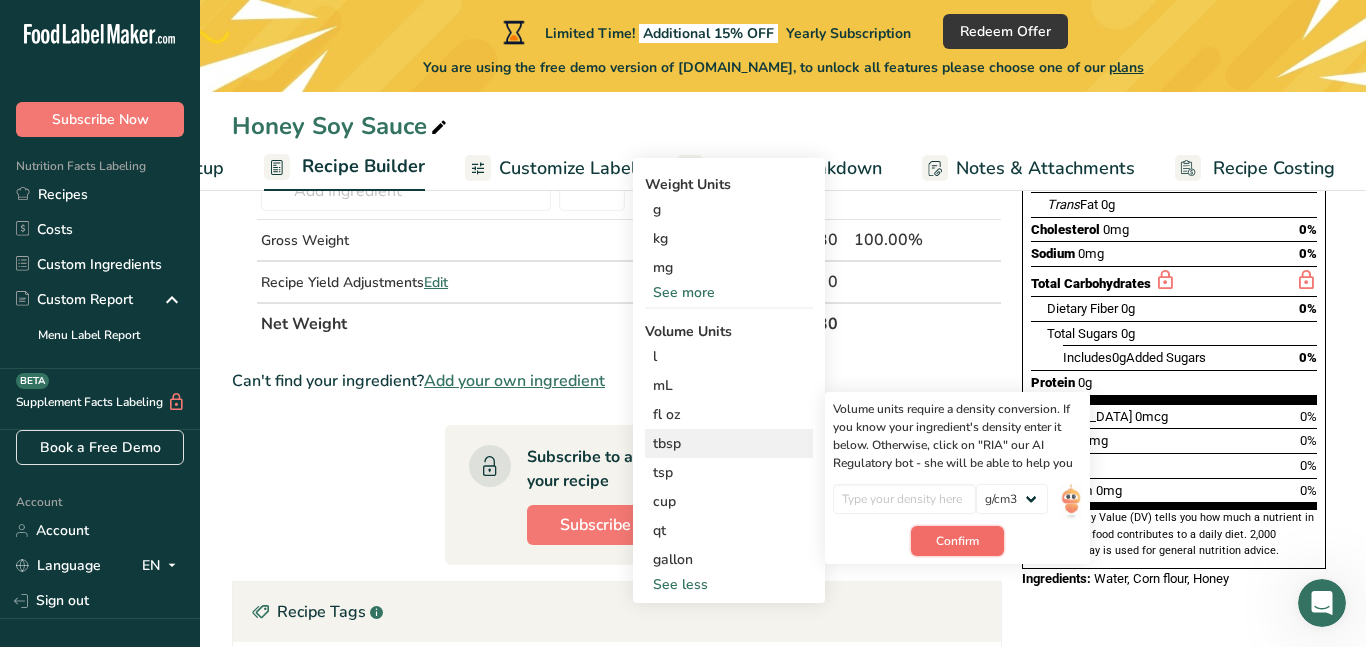 click on "Confirm" at bounding box center [957, 541] 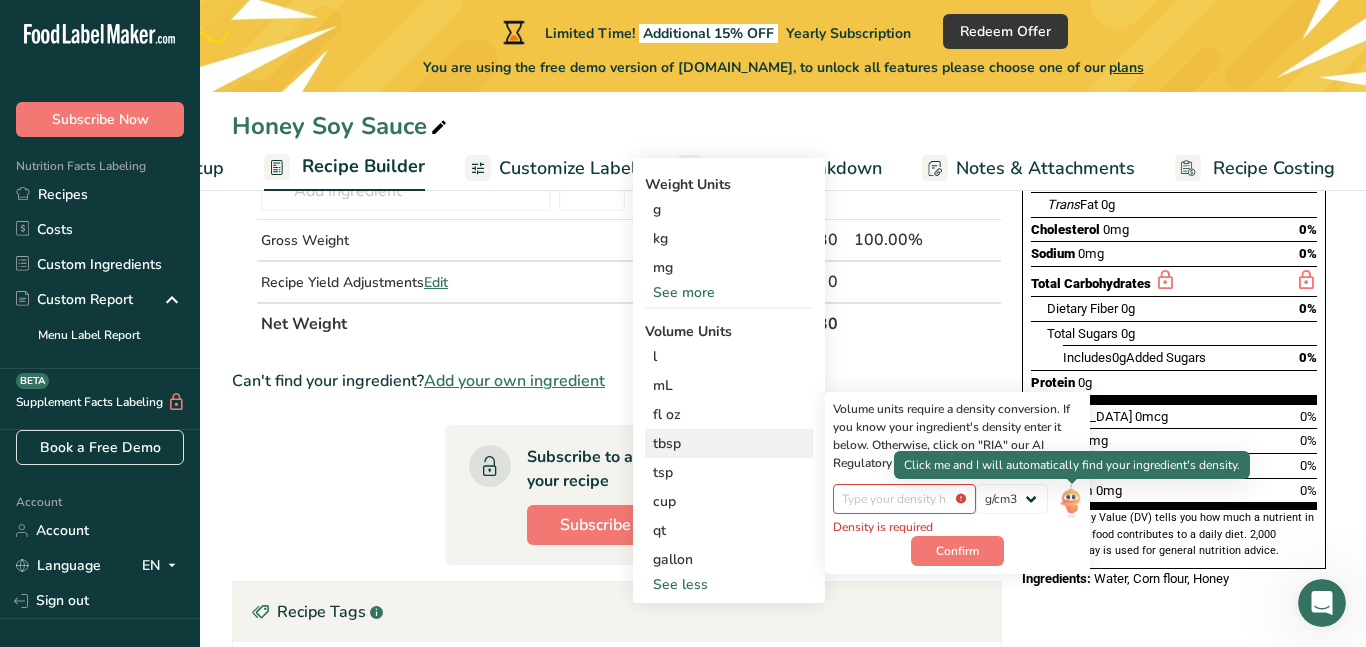 click at bounding box center (1071, 501) 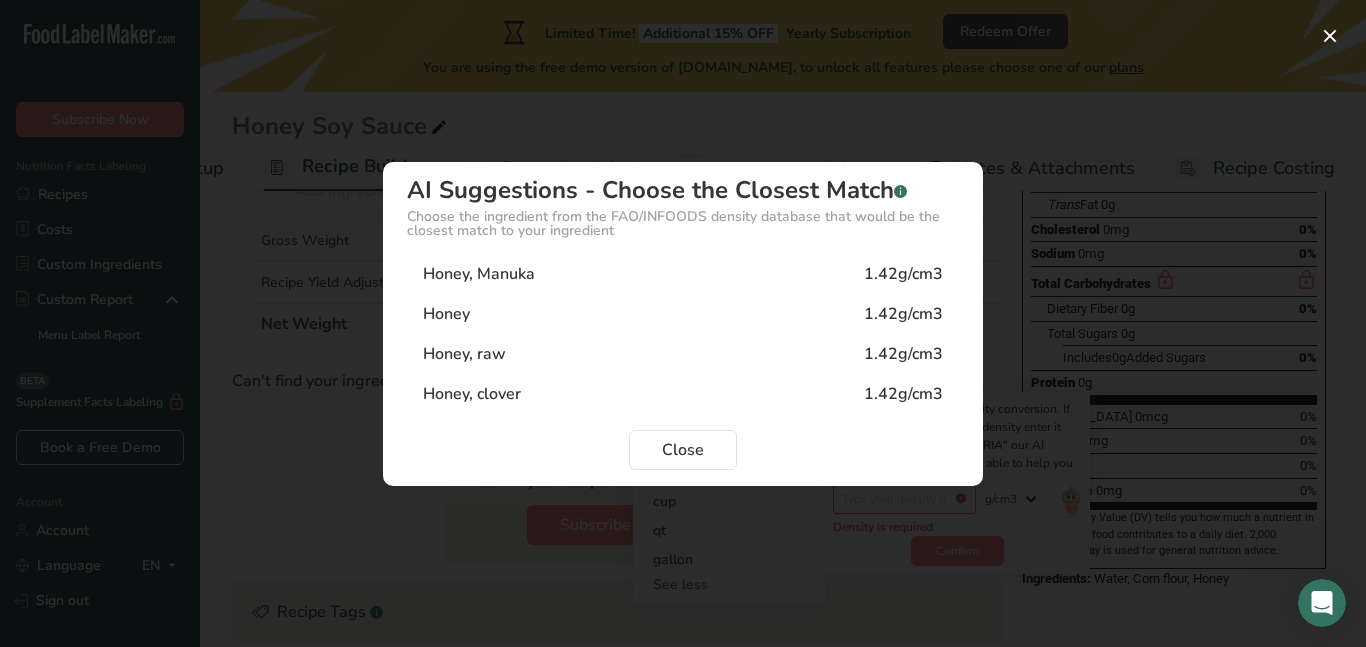 click on "Honey, Manuka   1.42g/cm3" at bounding box center (683, 274) 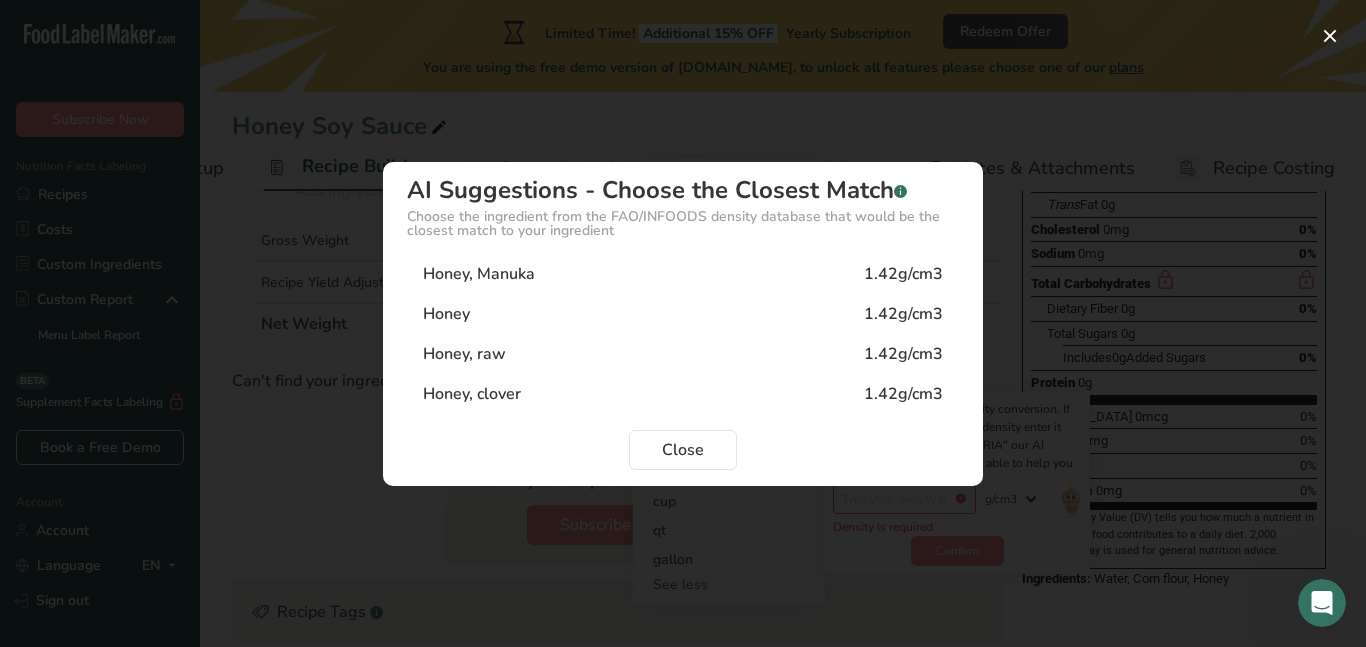 type on "1.42" 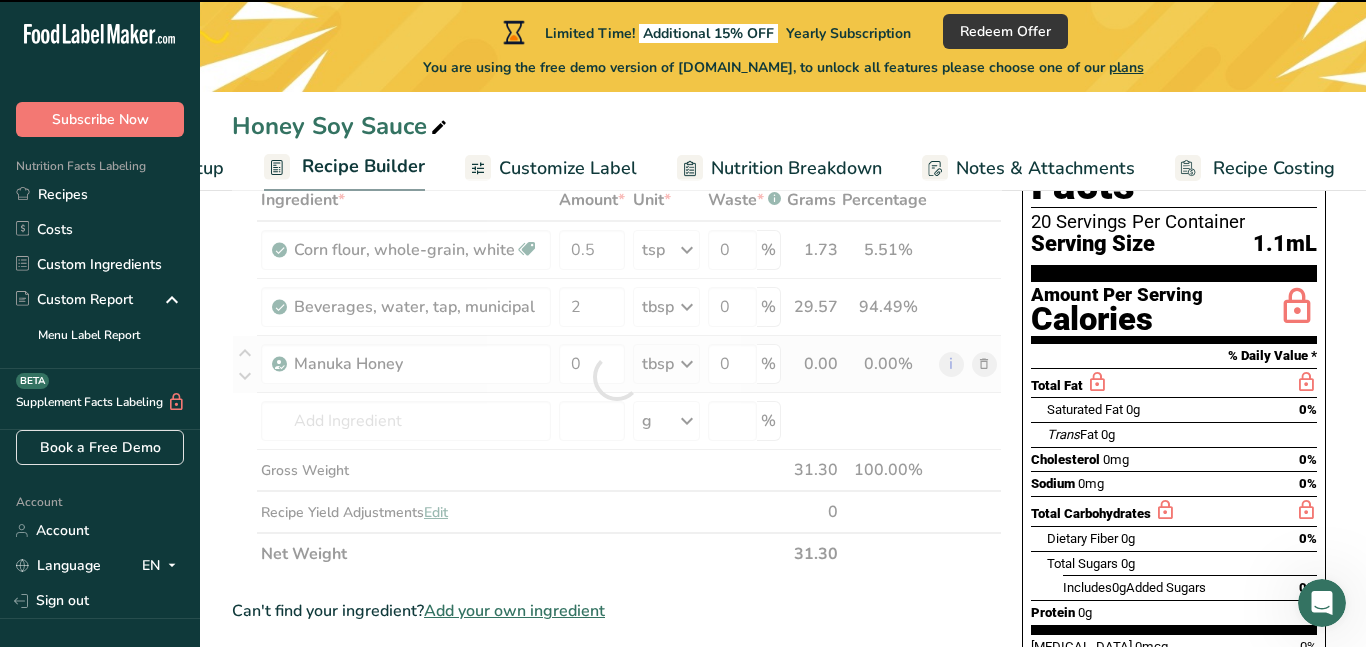 scroll, scrollTop: 128, scrollLeft: 0, axis: vertical 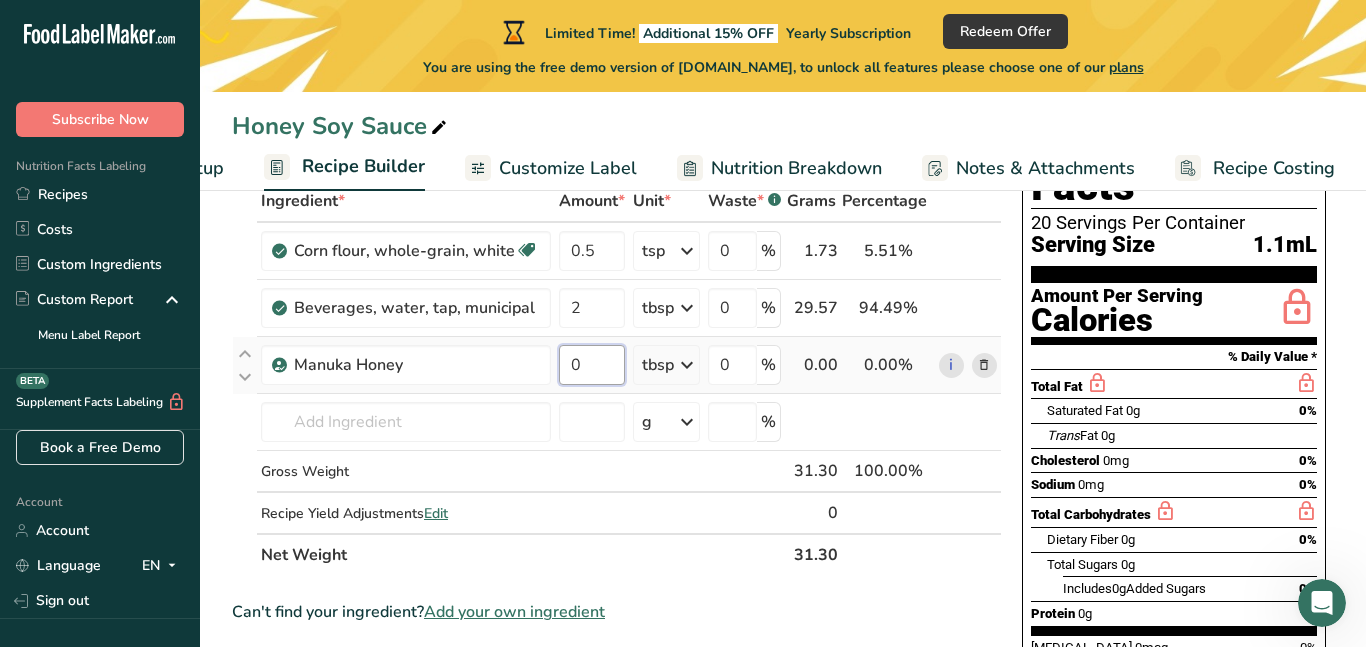 click on "0" at bounding box center [592, 365] 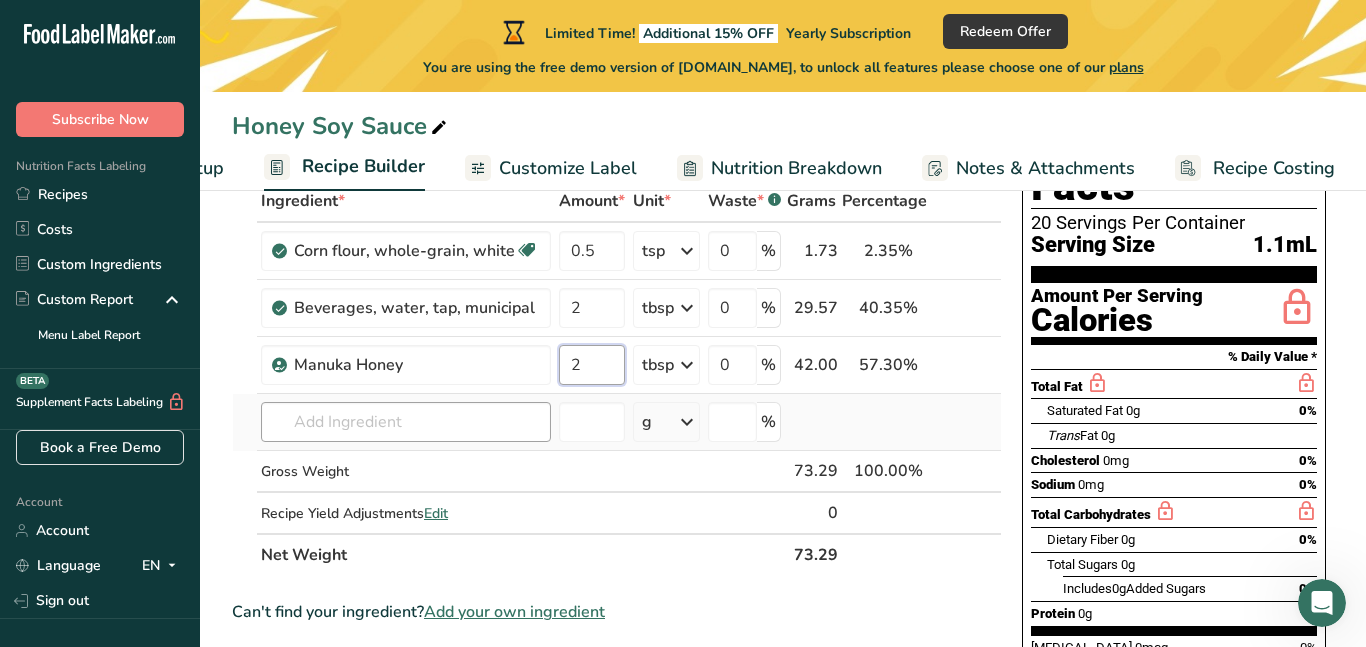 type on "2" 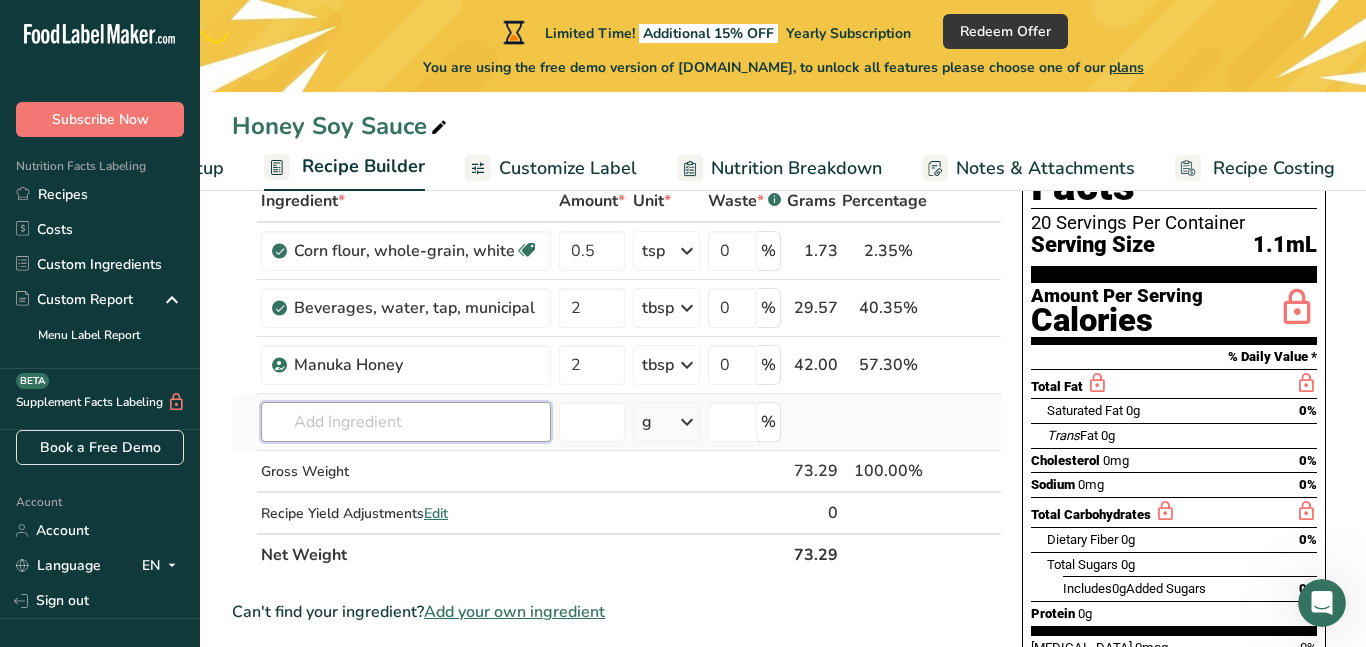 click on "Ingredient *
Amount *
Unit *
Waste *   .a-a{fill:#347362;}.b-a{fill:#fff;}          Grams
Percentage
Corn flour, whole-grain, white
Dairy free
Gluten free
Vegan
Vegetarian
0.5
tsp
Portions
1 cup
Weight Units
g
kg
mg
See more
Volume Units
l
Volume units require a density conversion. If you know your ingredient's density enter it below. Otherwise, click on "RIA" our AI Regulatory bot - she will be able to help you
0.7
lb/ft3
g/cm3
Confirm
mL
0.7
lb/ft3
g/cm3" at bounding box center [617, 378] 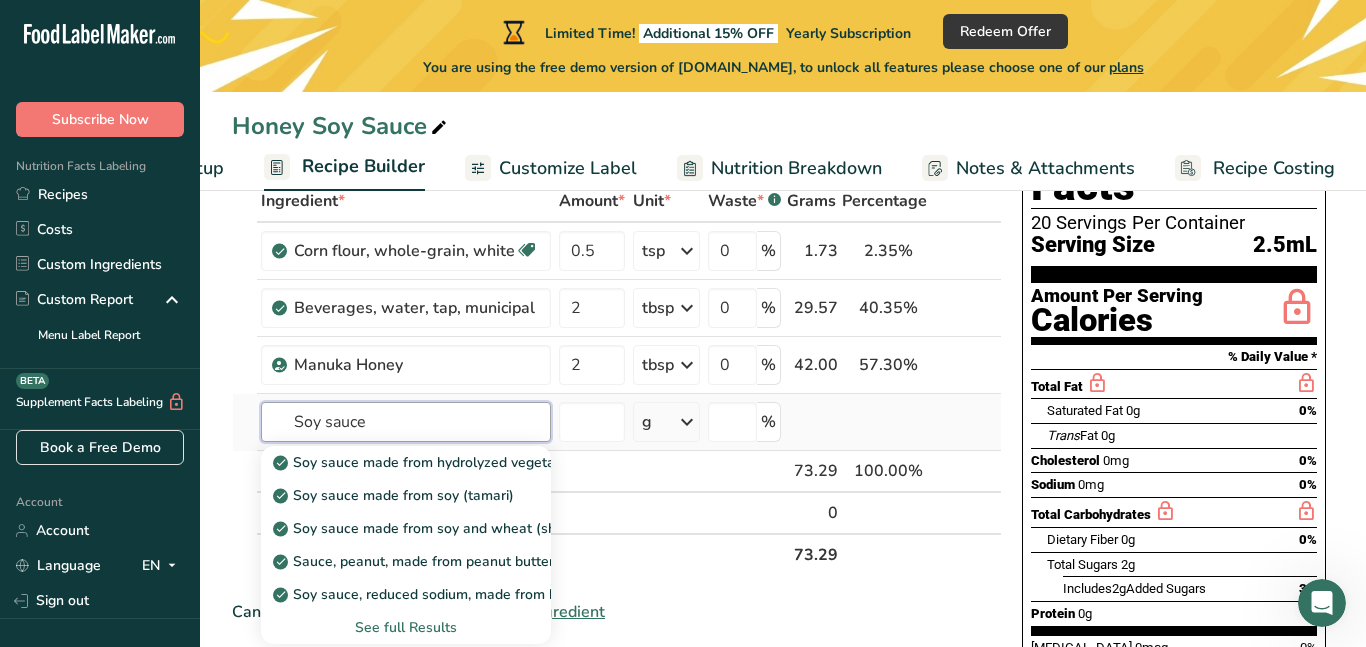 type on "Soy sauce" 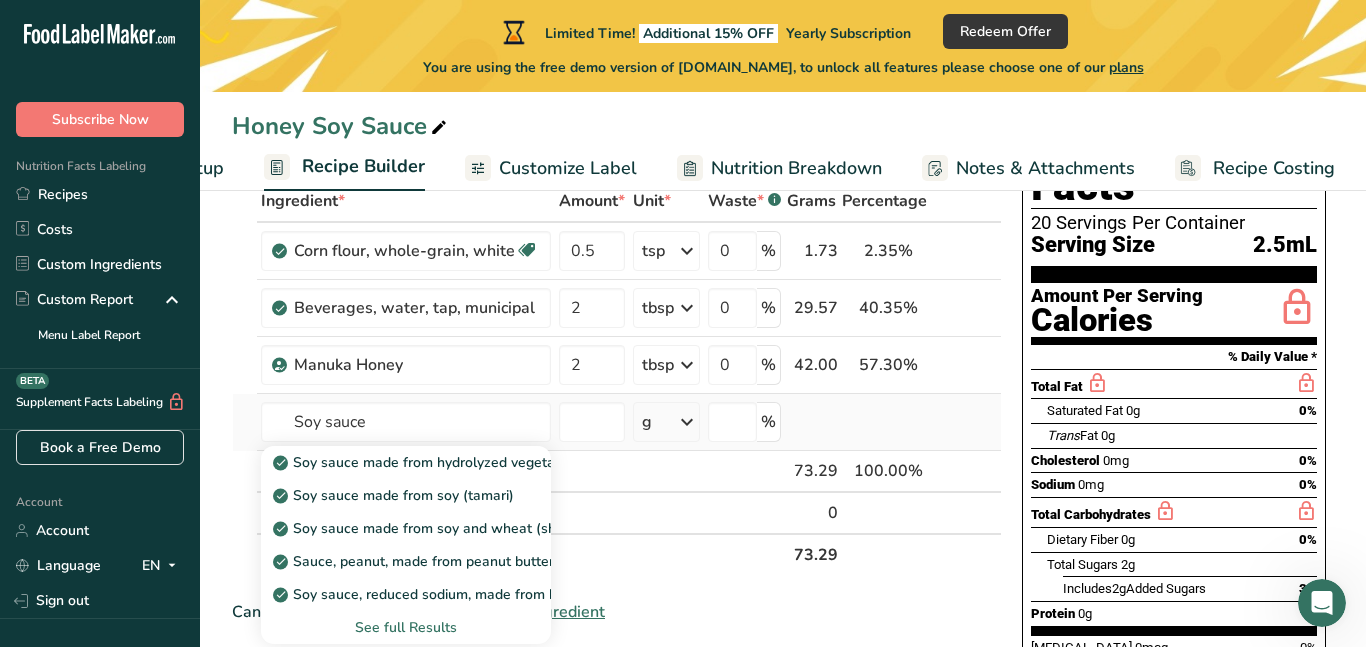 type 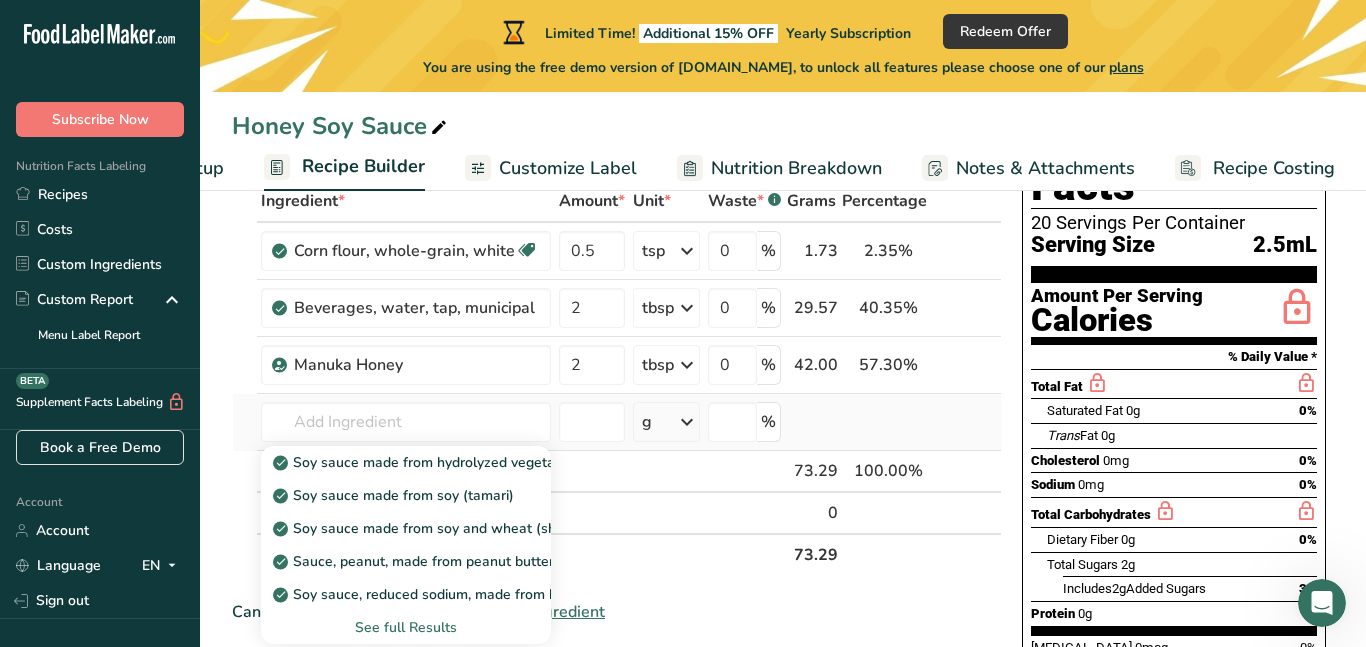 click on "See full Results" at bounding box center [406, 627] 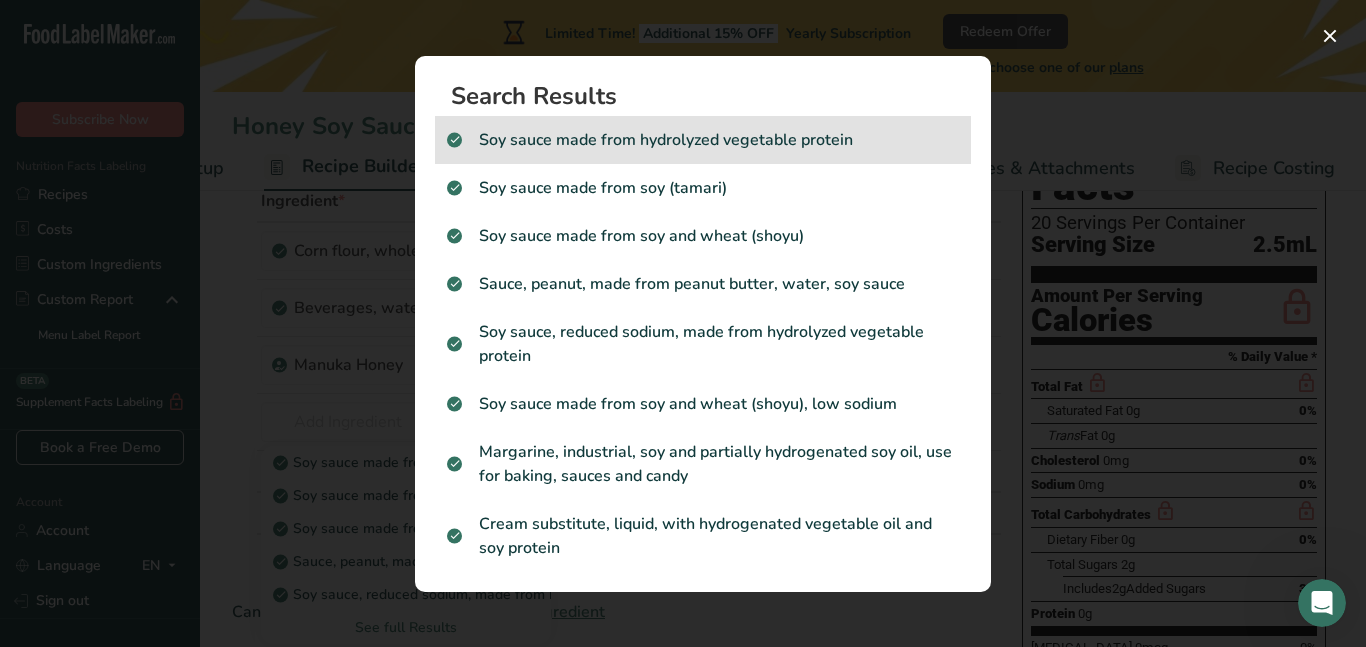 click on "Soy sauce made from hydrolyzed vegetable protein" at bounding box center [703, 140] 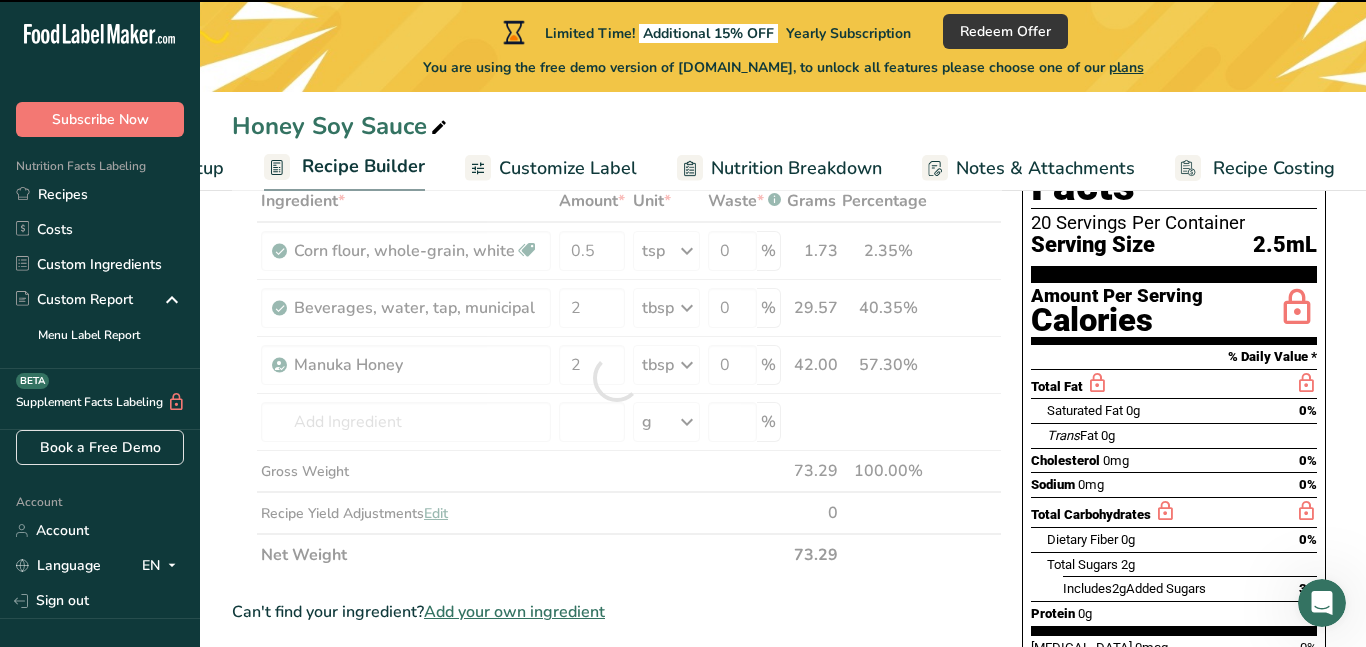 type on "0" 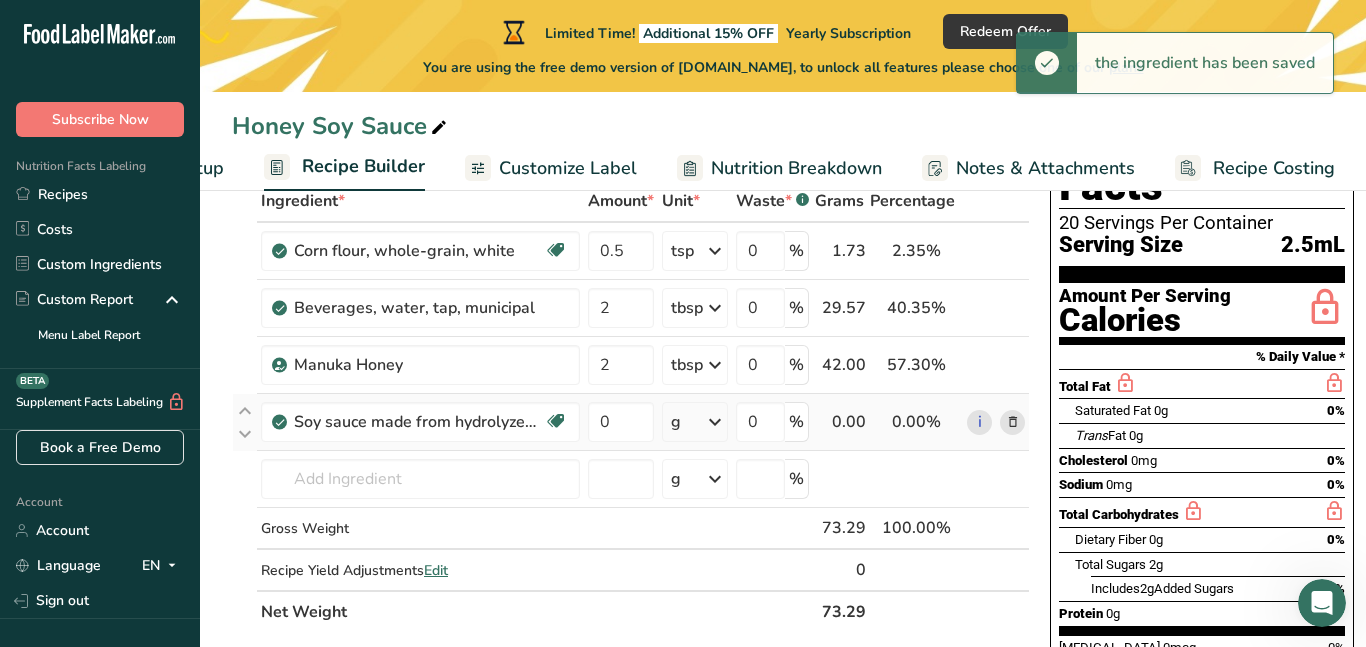 click on "g" at bounding box center [695, 422] 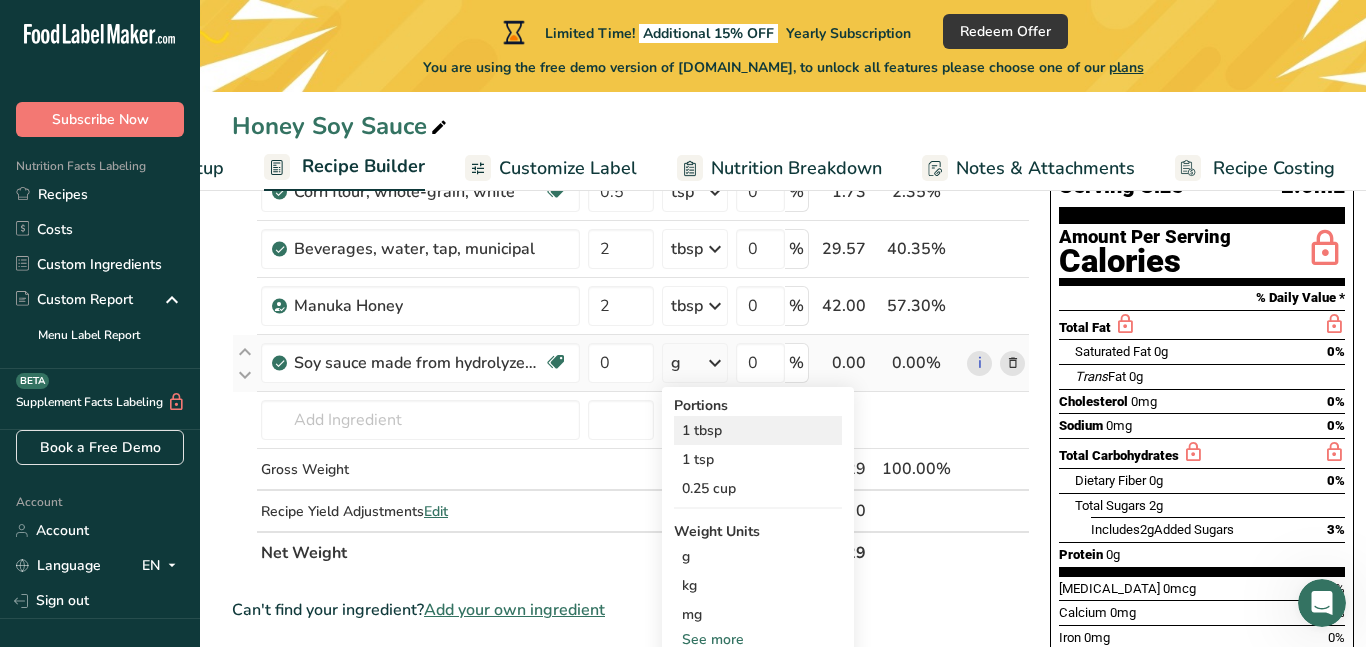 scroll, scrollTop: 191, scrollLeft: 0, axis: vertical 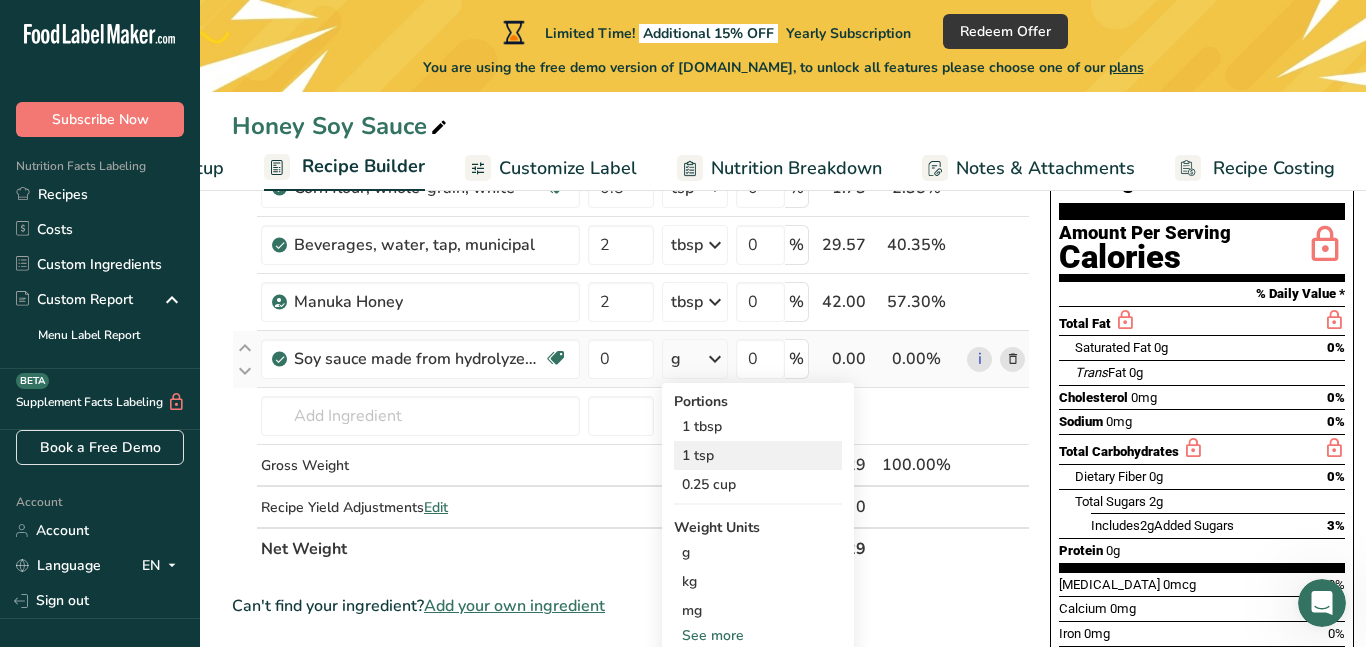 click on "1 tsp" at bounding box center [758, 455] 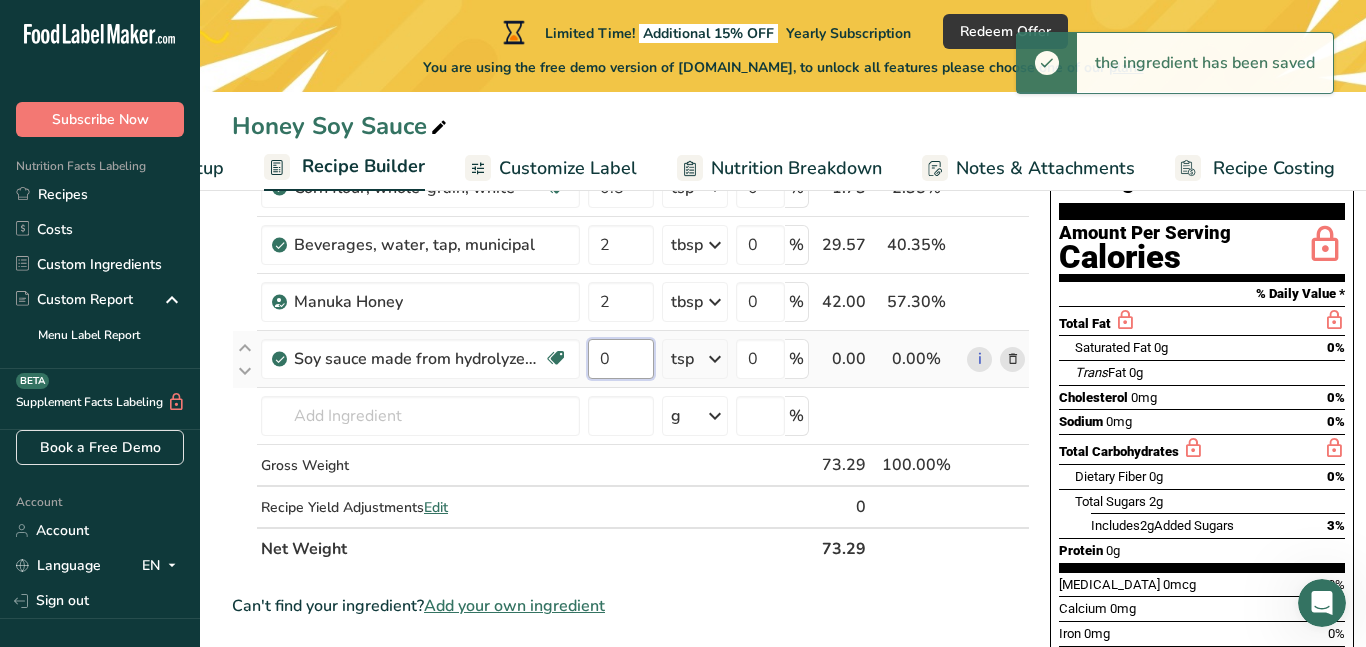 click on "0" at bounding box center [621, 359] 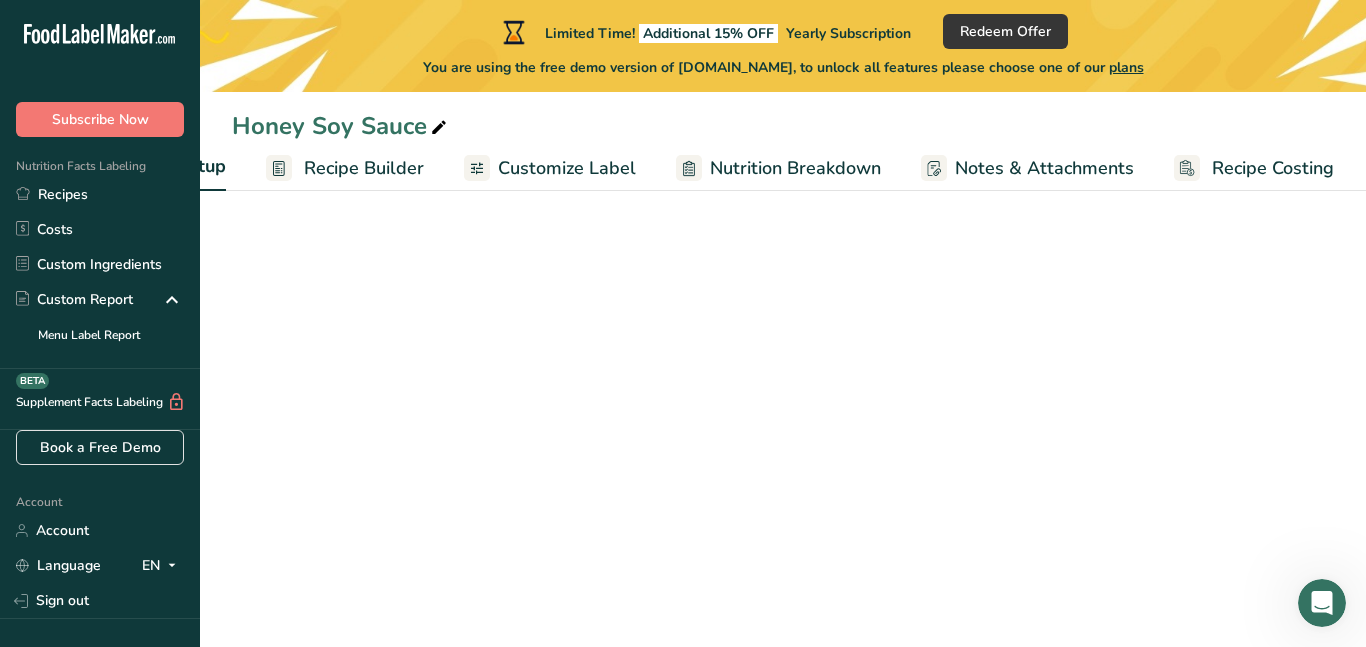 scroll, scrollTop: 61, scrollLeft: 0, axis: vertical 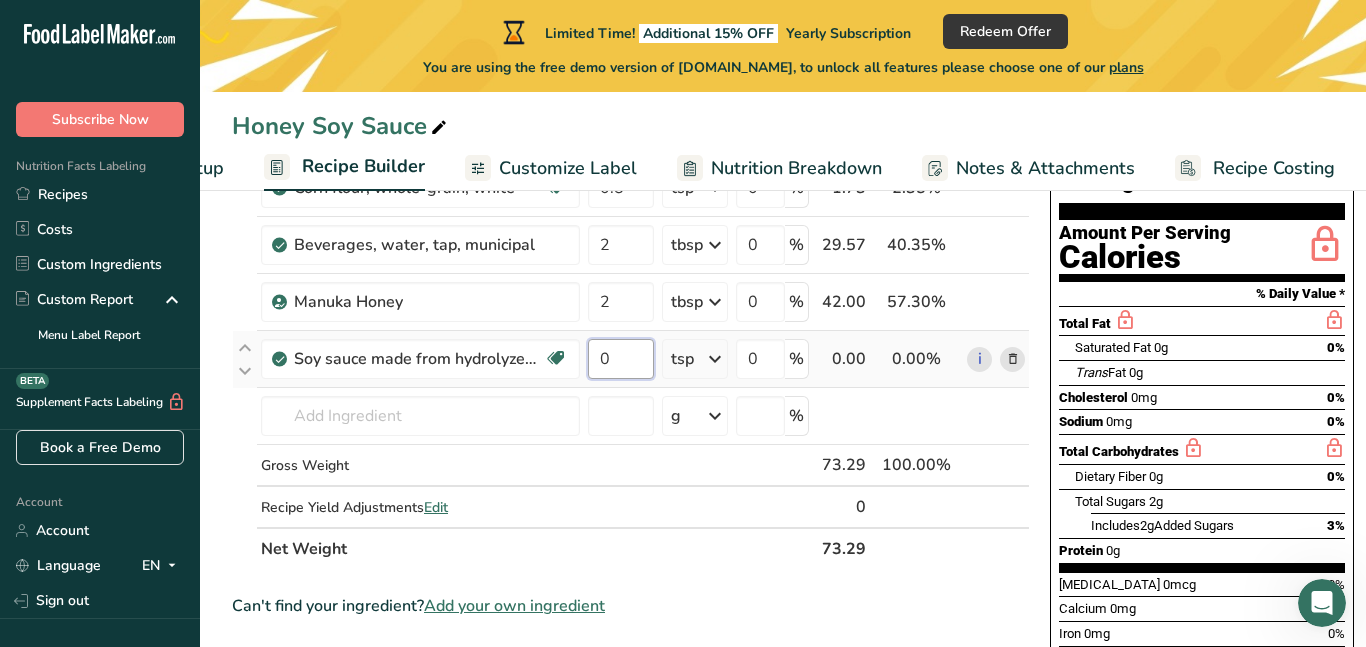 click on "0" at bounding box center (621, 359) 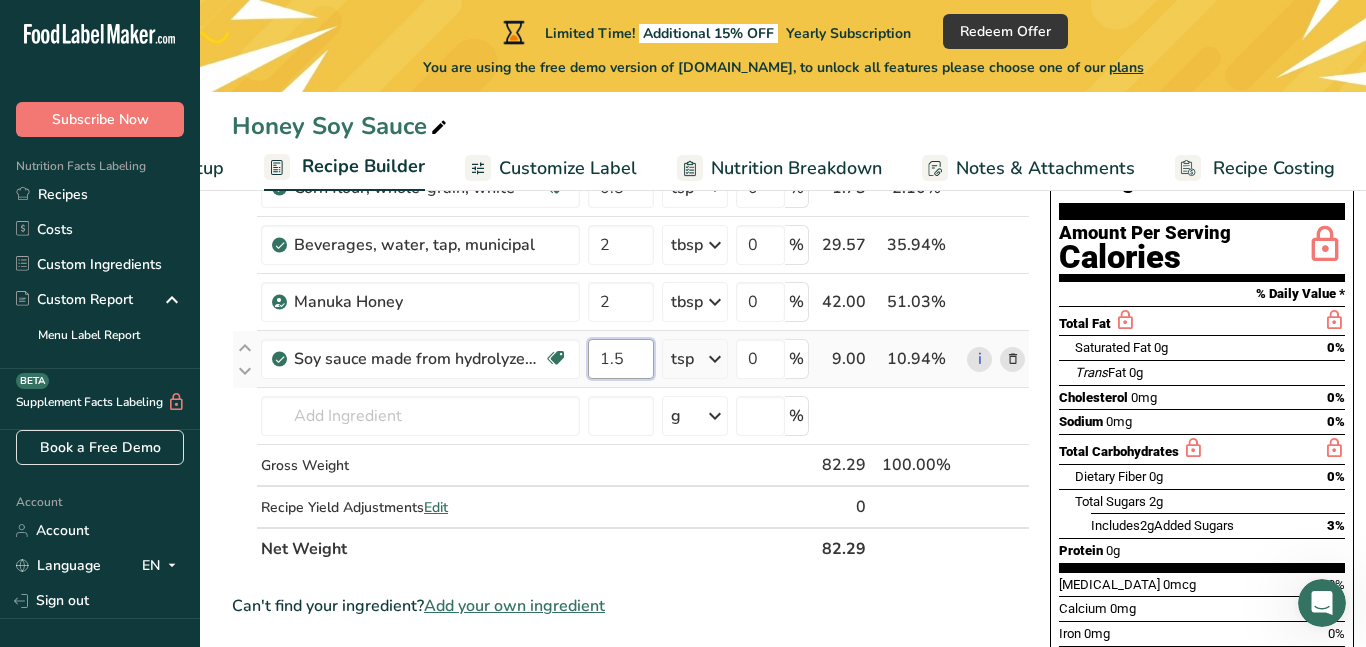 type on "1.5" 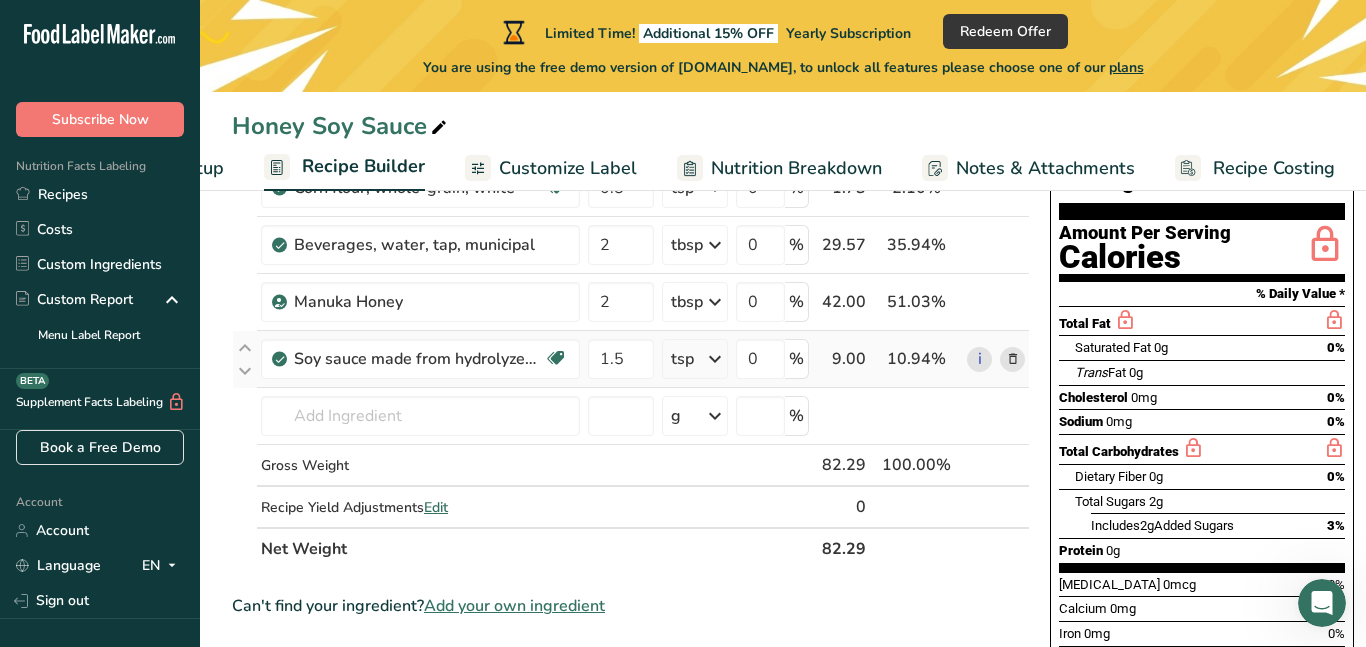 click on "Ingredient *
Amount *
Unit *
Waste *   .a-a{fill:#347362;}.b-a{fill:#fff;}          Grams
Percentage
Corn flour, whole-grain, white
Dairy free
Gluten free
Vegan
Vegetarian
0.5
tsp
Portions
1 cup
Weight Units
g
kg
mg
See more
Volume Units
l
Volume units require a density conversion. If you know your ingredient's density enter it below. Otherwise, click on "RIA" our AI Regulatory bot - she will be able to help you
0.7
lb/ft3
g/cm3
Confirm
mL
0.7
lb/ft3
g/cm3" at bounding box center [631, 343] 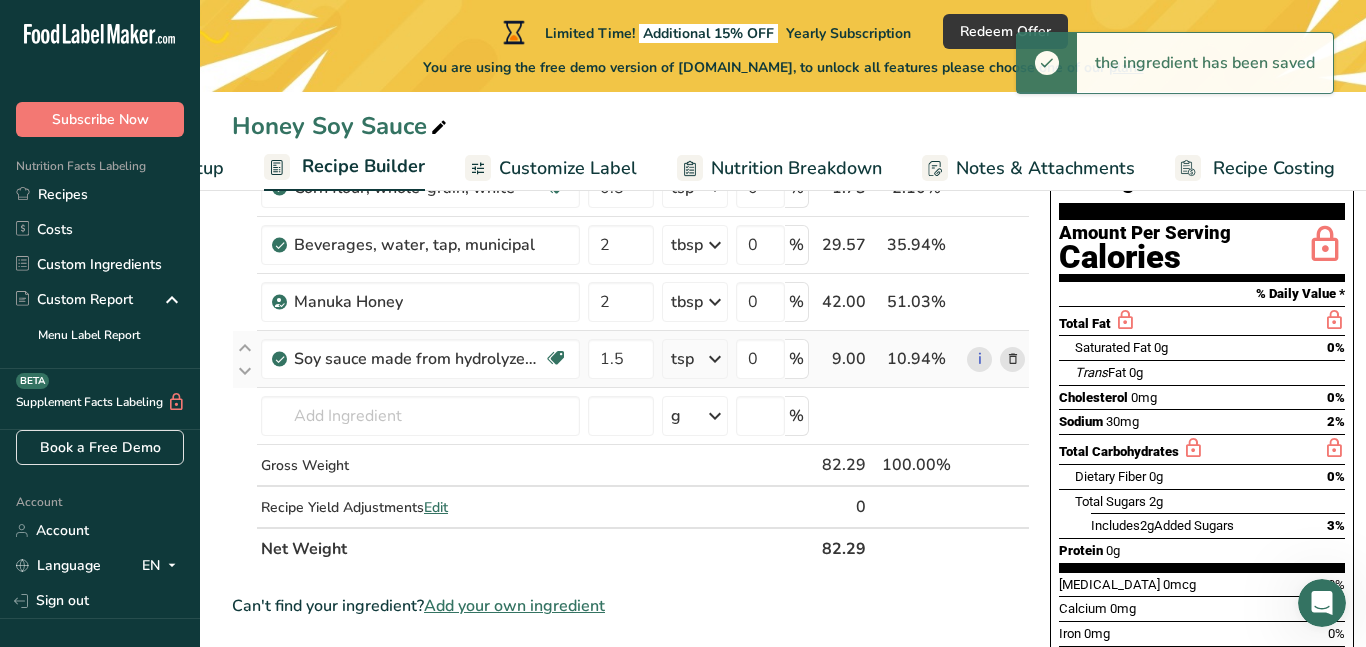 click at bounding box center (715, 359) 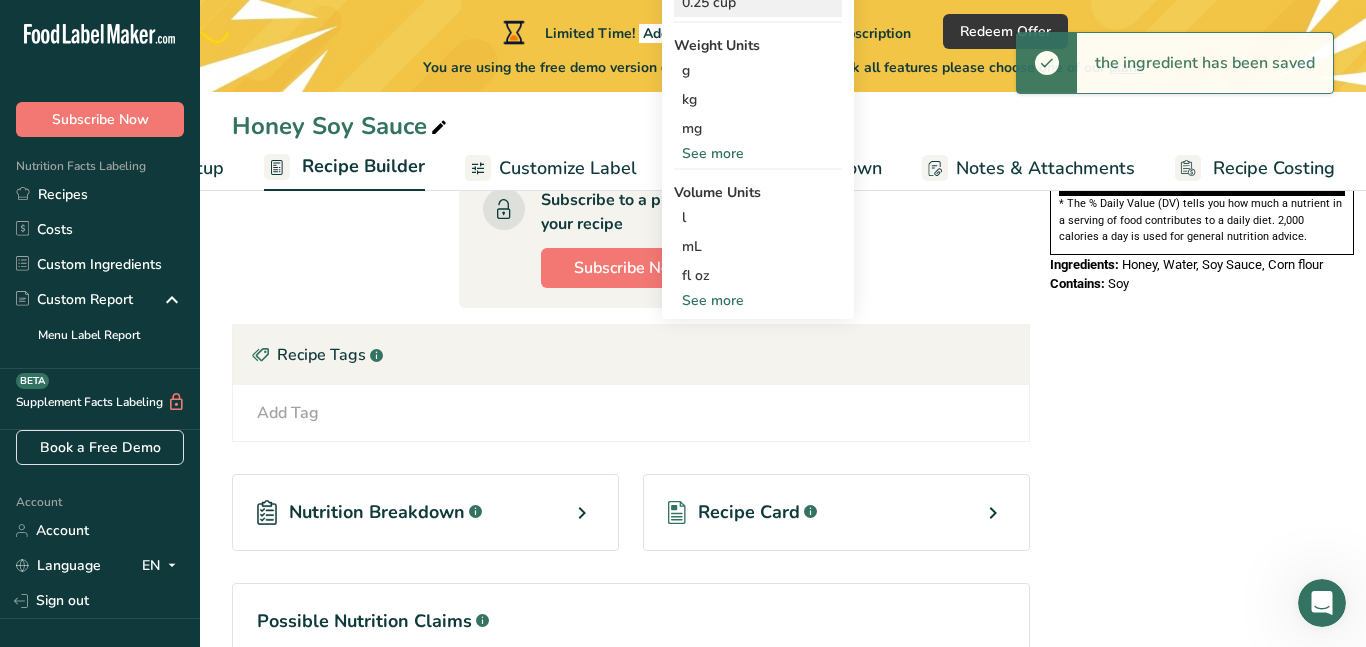 scroll, scrollTop: 676, scrollLeft: 0, axis: vertical 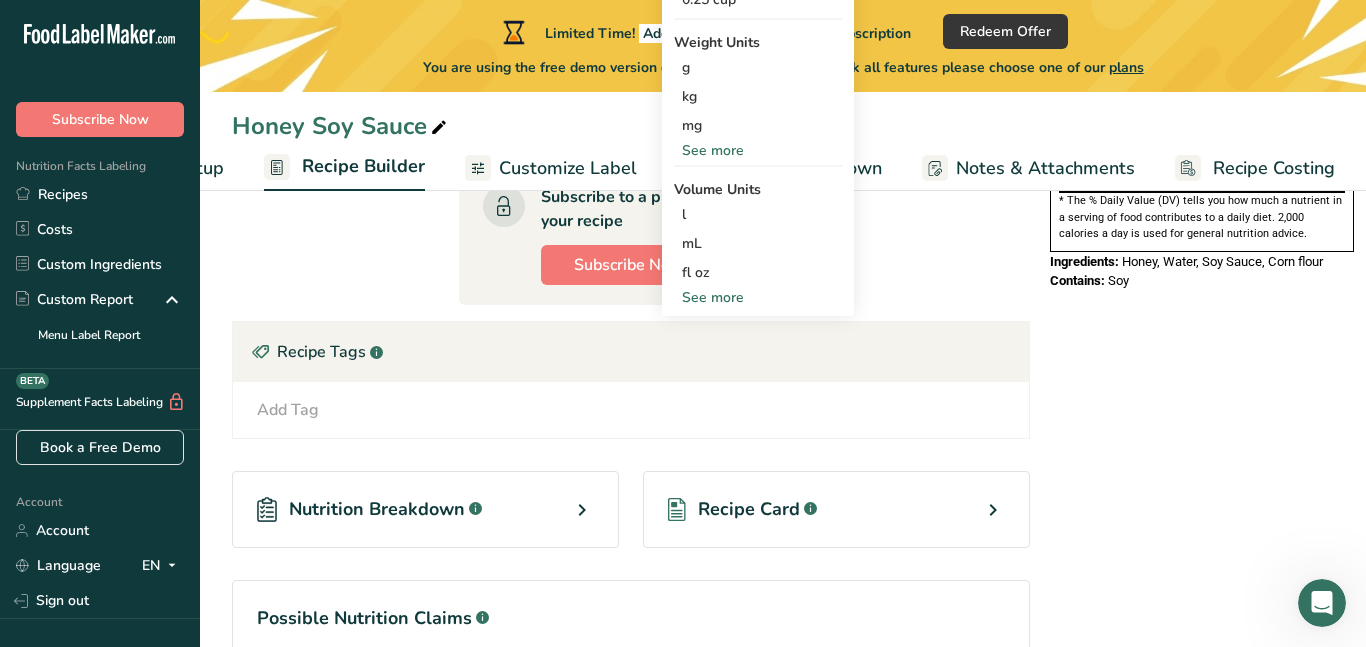 click on "See more" at bounding box center (758, 297) 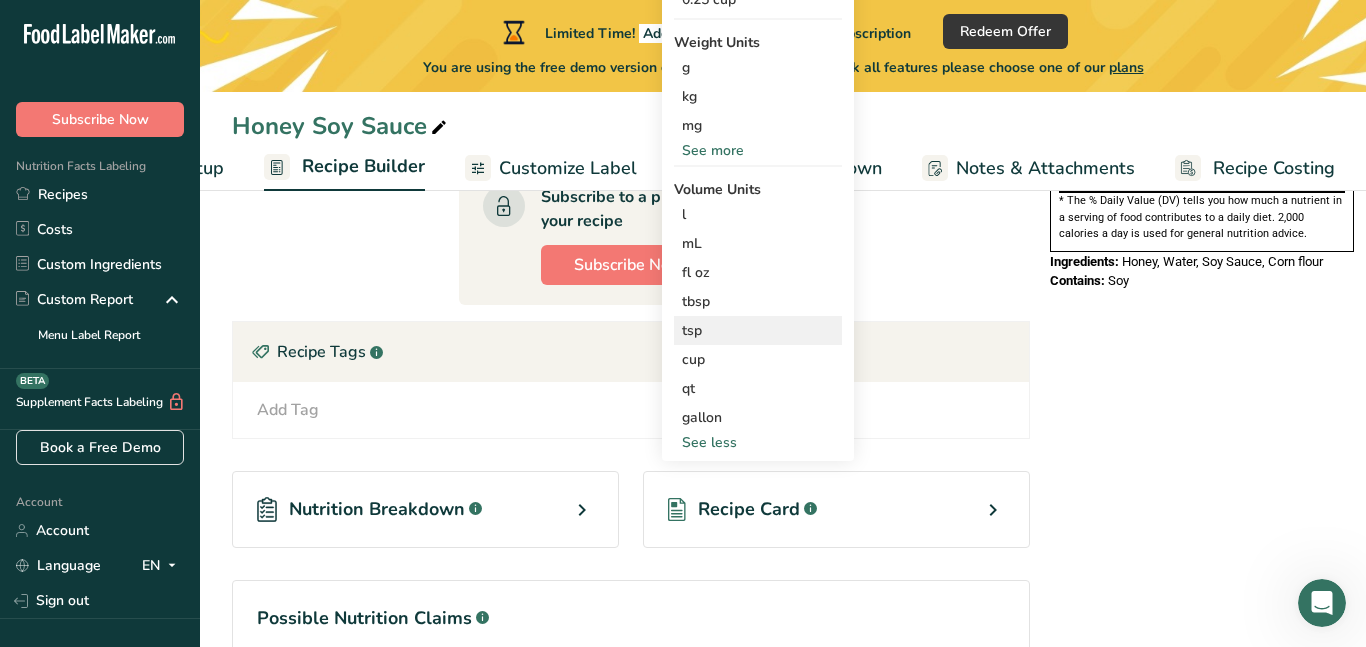 click on "tsp" at bounding box center (758, 330) 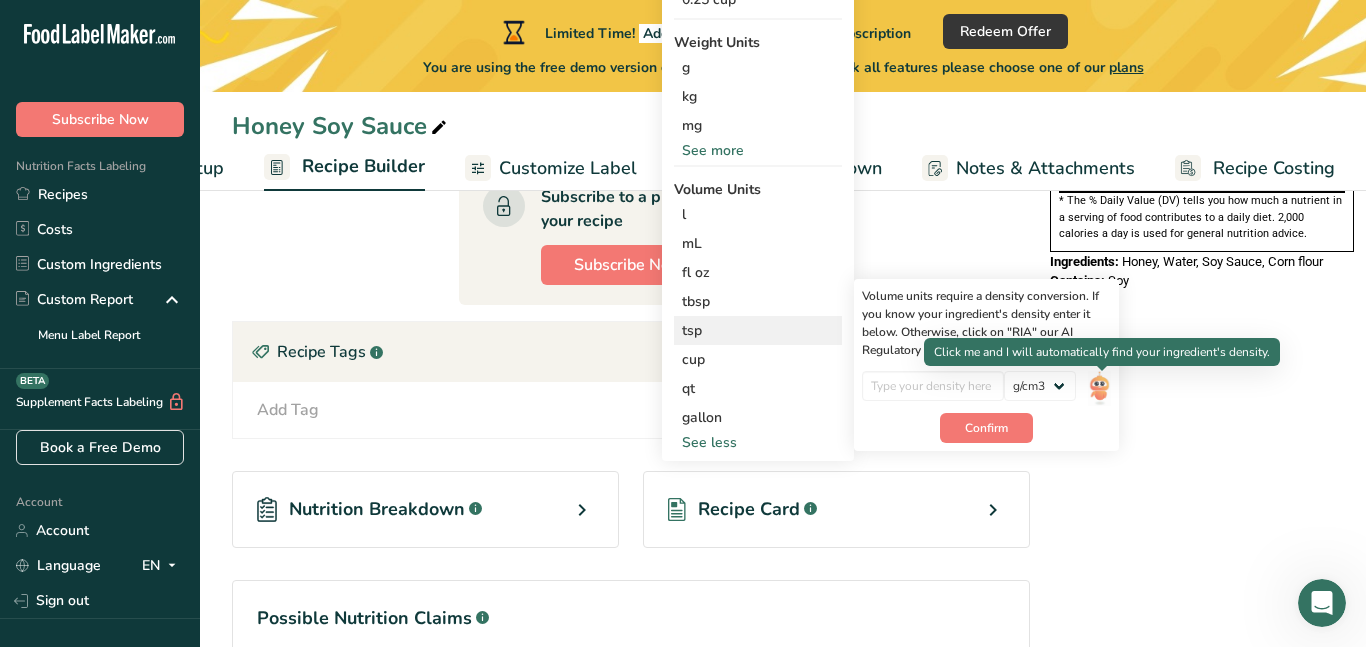 click at bounding box center [1099, 388] 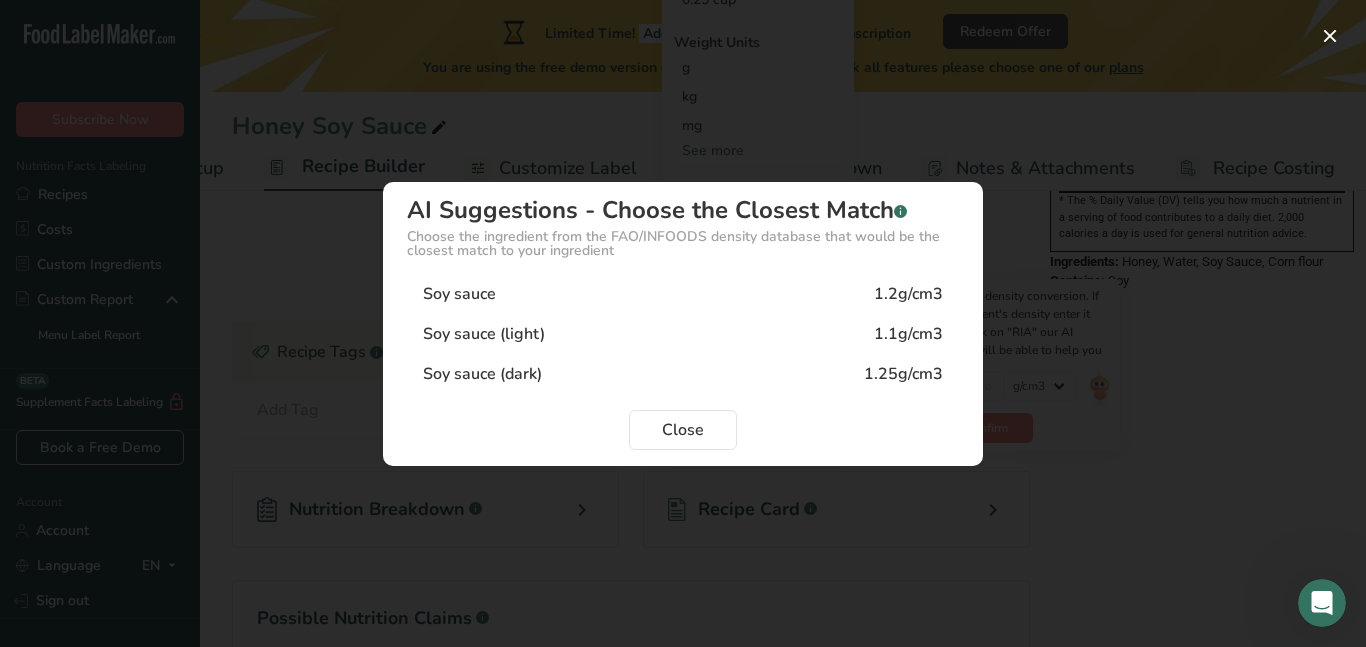 click on "Soy sauce   1.2g/cm3" at bounding box center (683, 294) 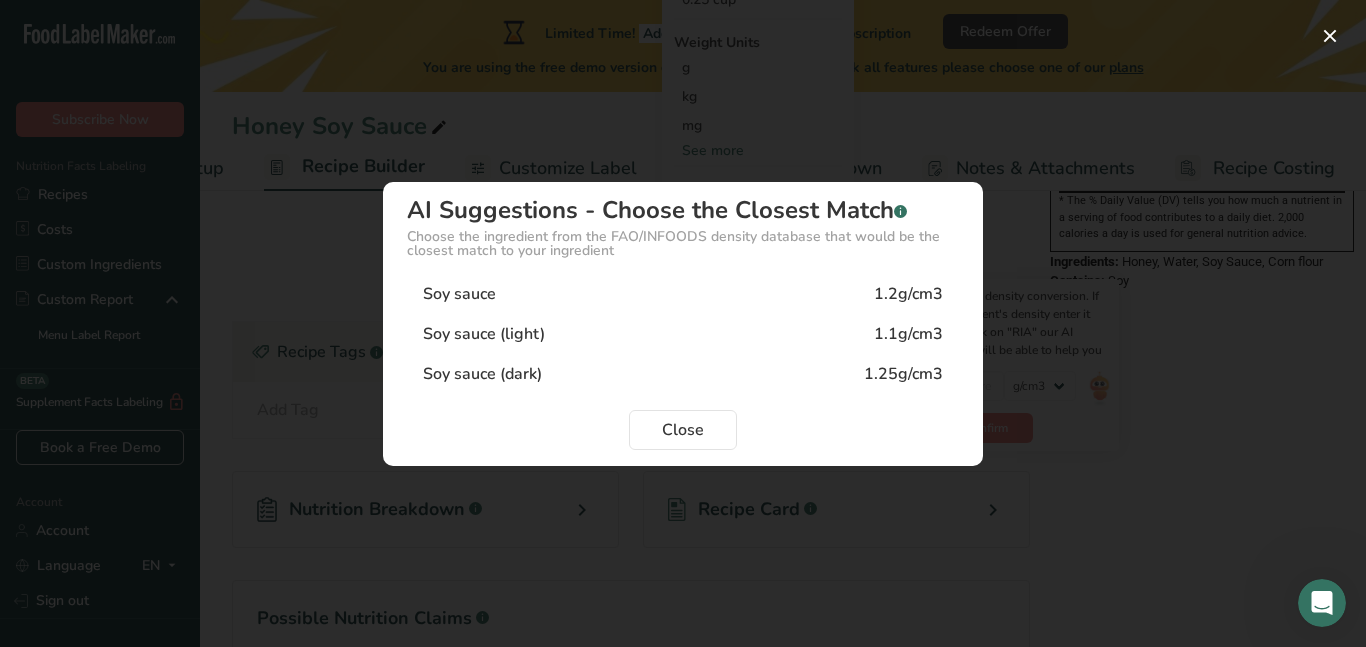 type on "1.2" 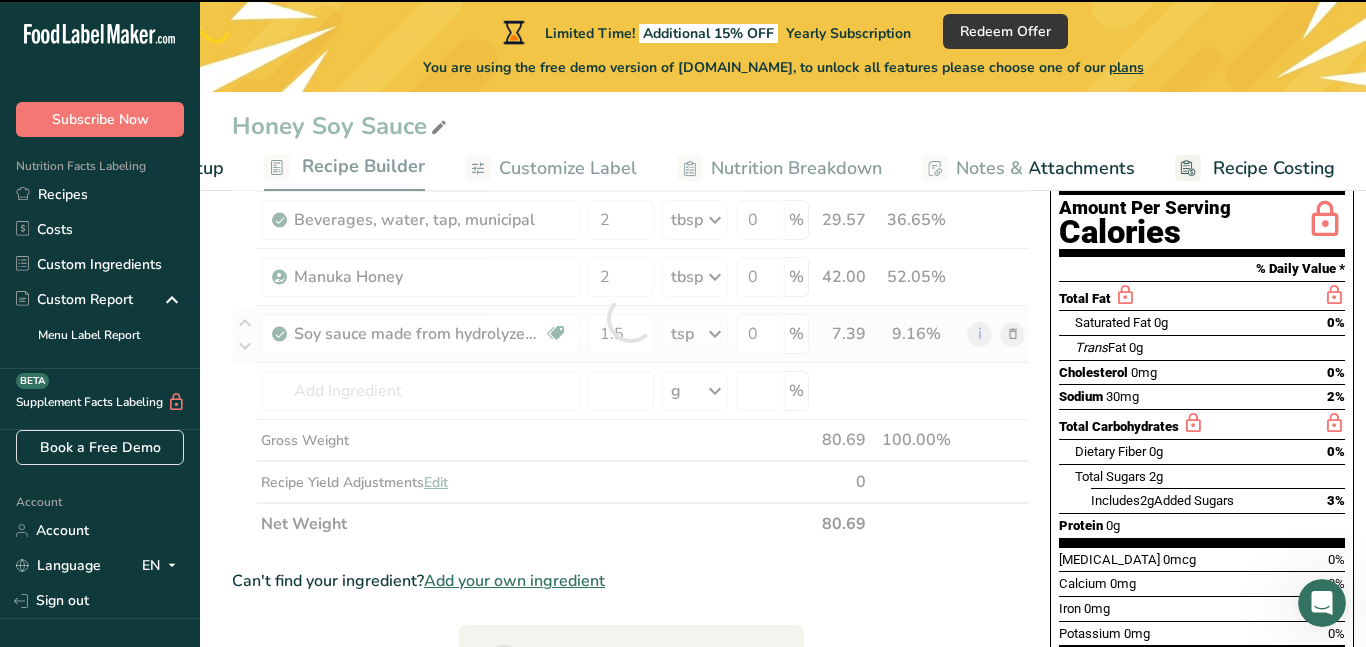 scroll, scrollTop: 221, scrollLeft: 0, axis: vertical 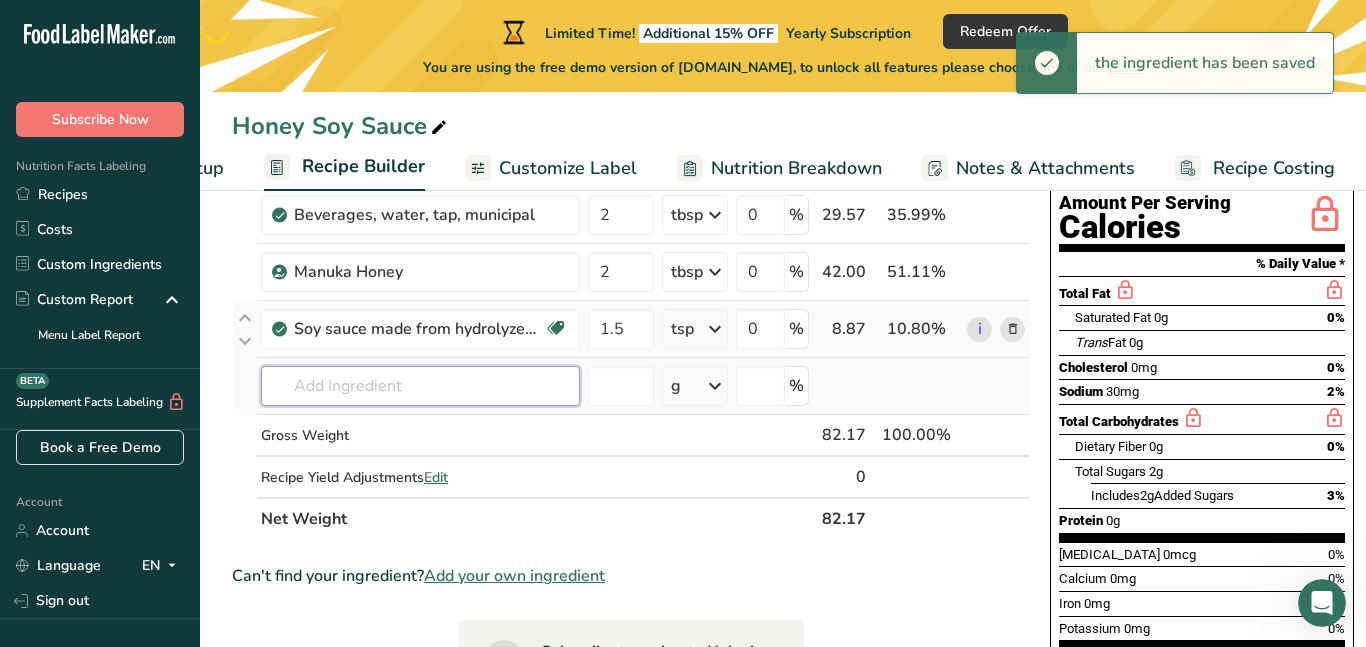 click at bounding box center (420, 386) 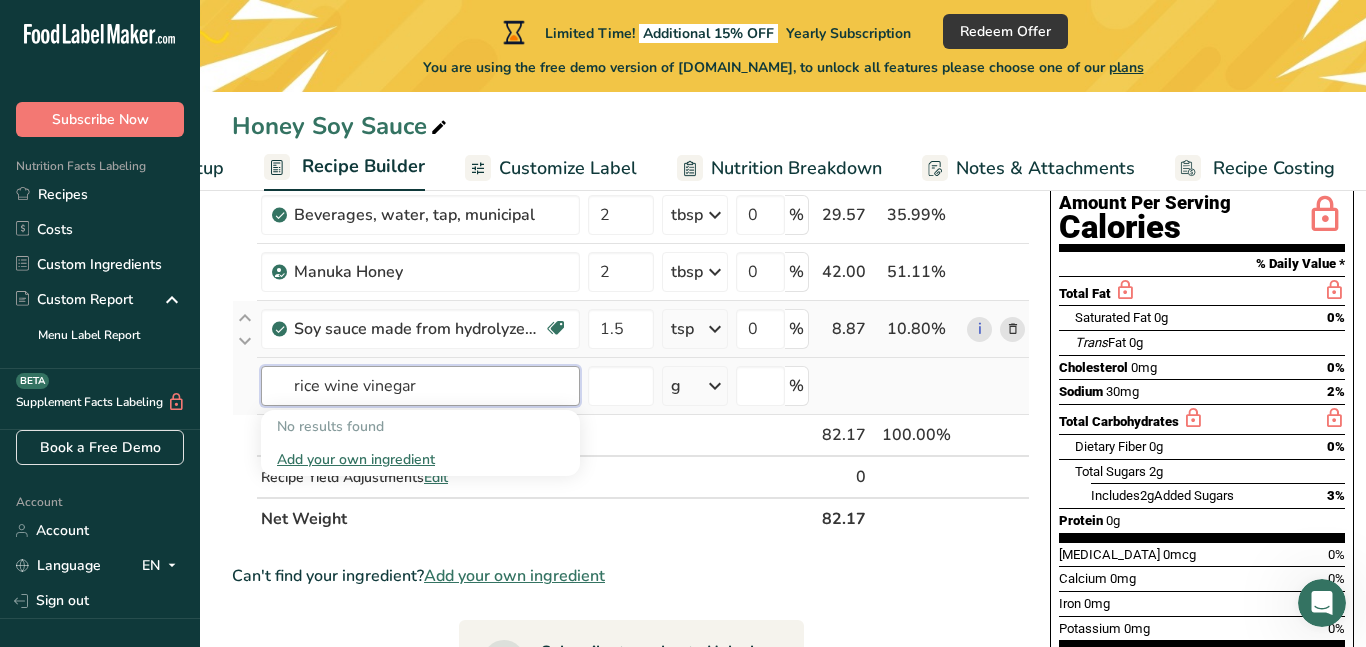 click on "rice wine vinegar" at bounding box center (420, 386) 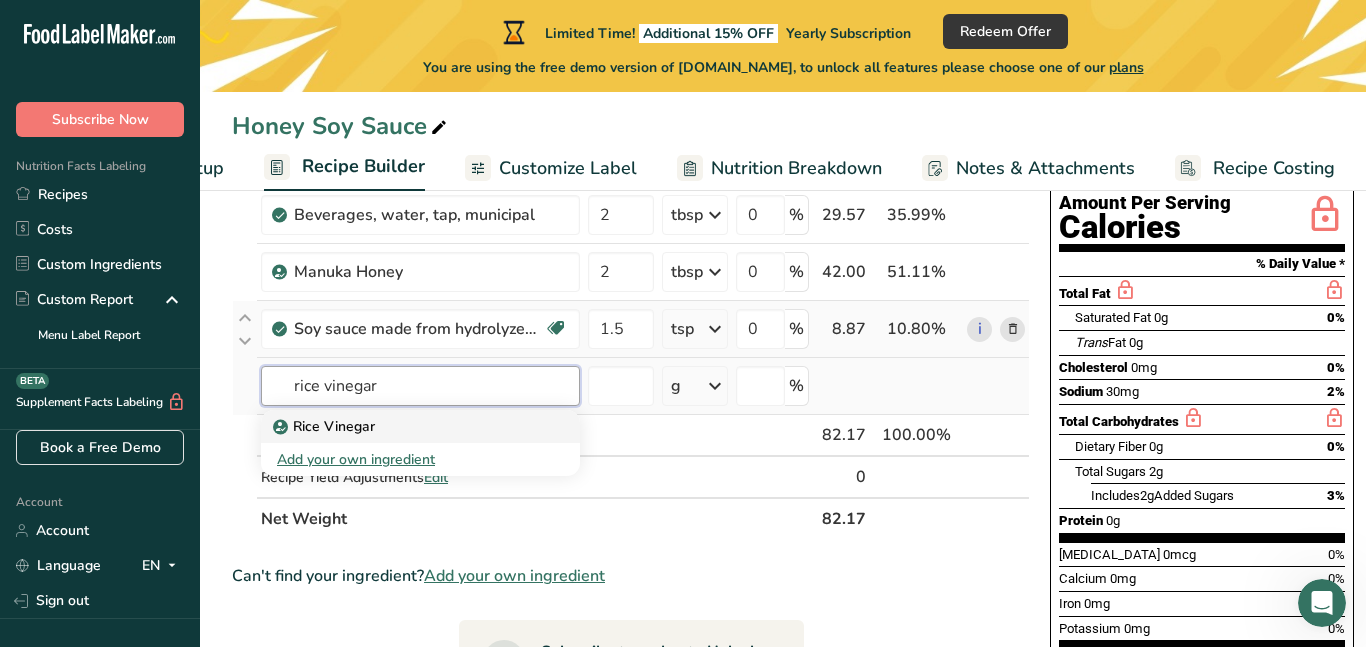type on "rice vinegar" 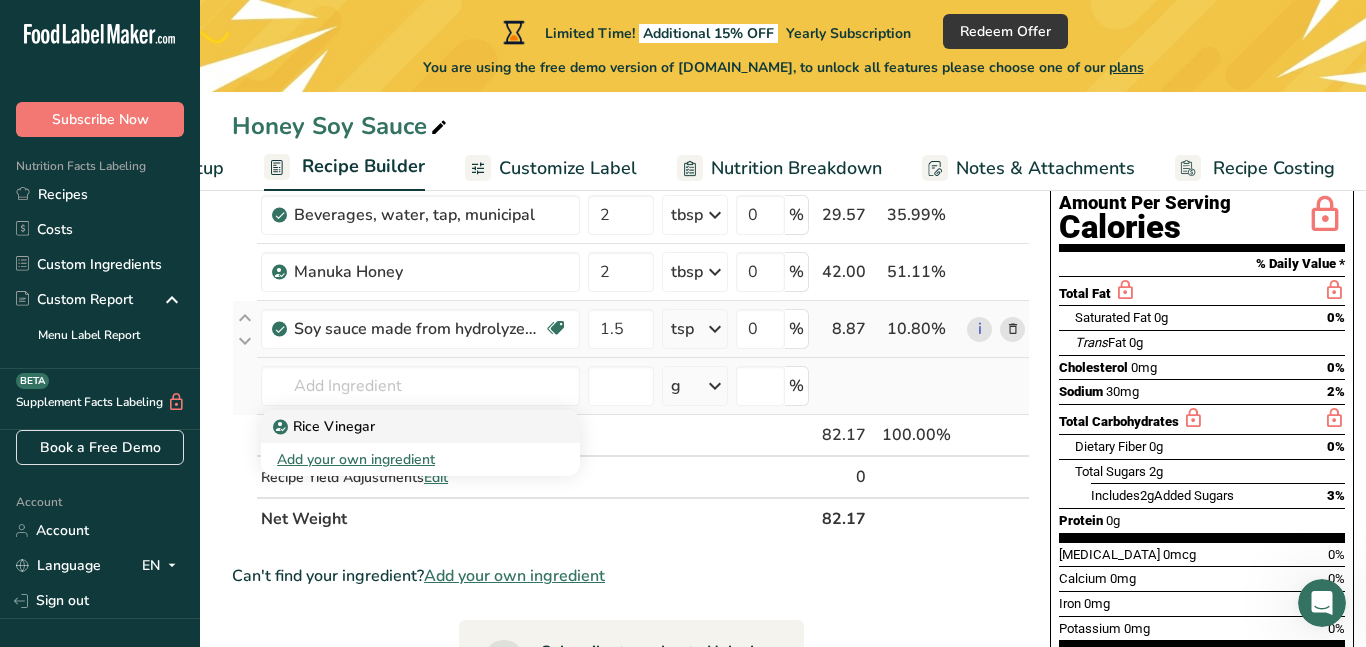 click on "Rice Vinegar" at bounding box center [326, 426] 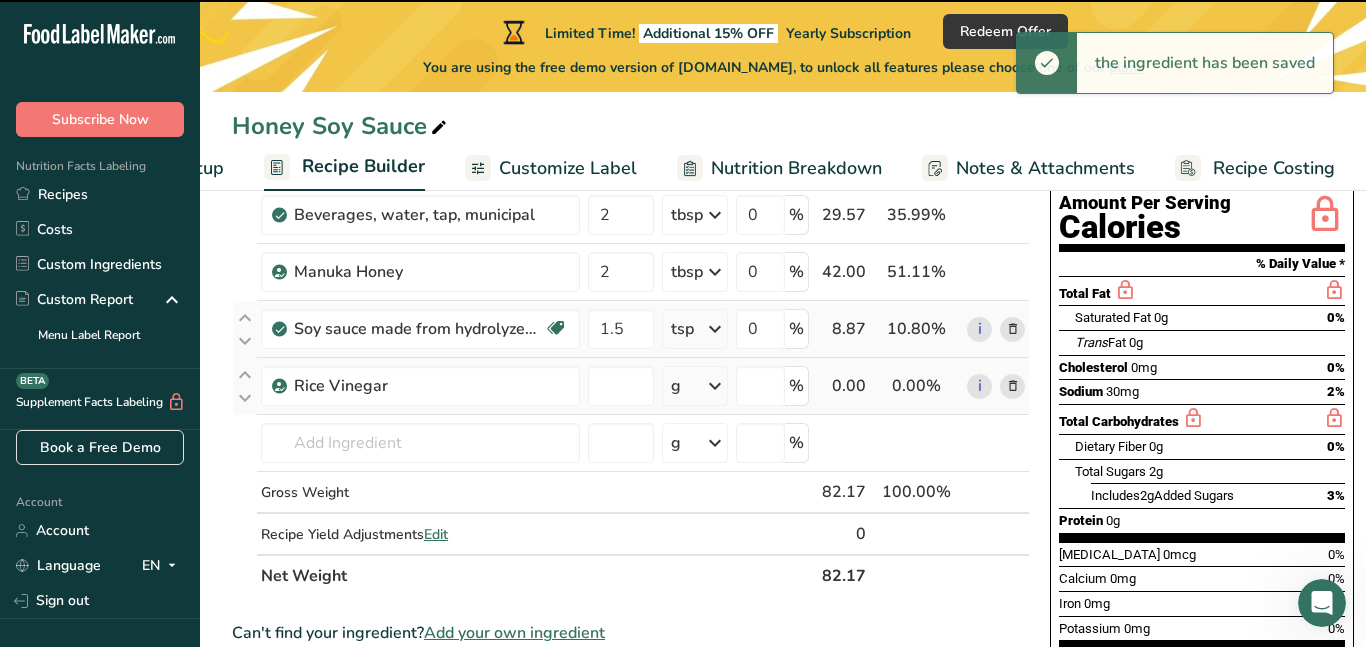 type on "0" 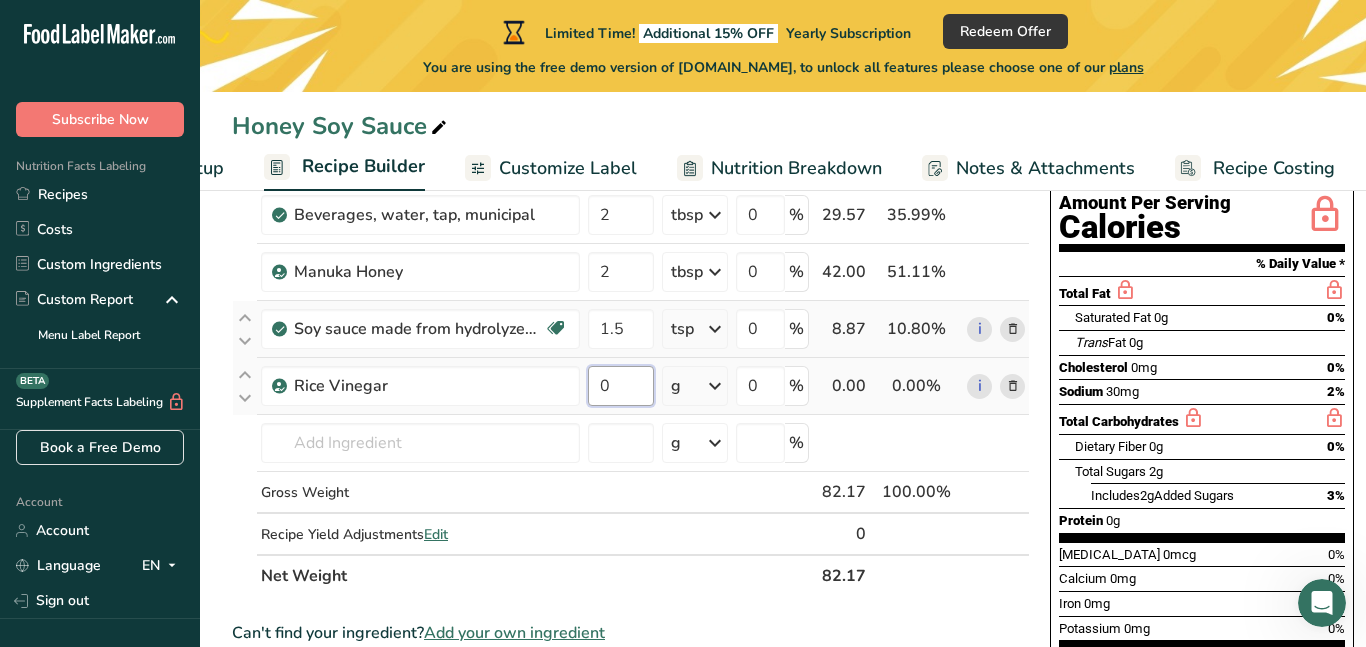 click on "0" at bounding box center [621, 386] 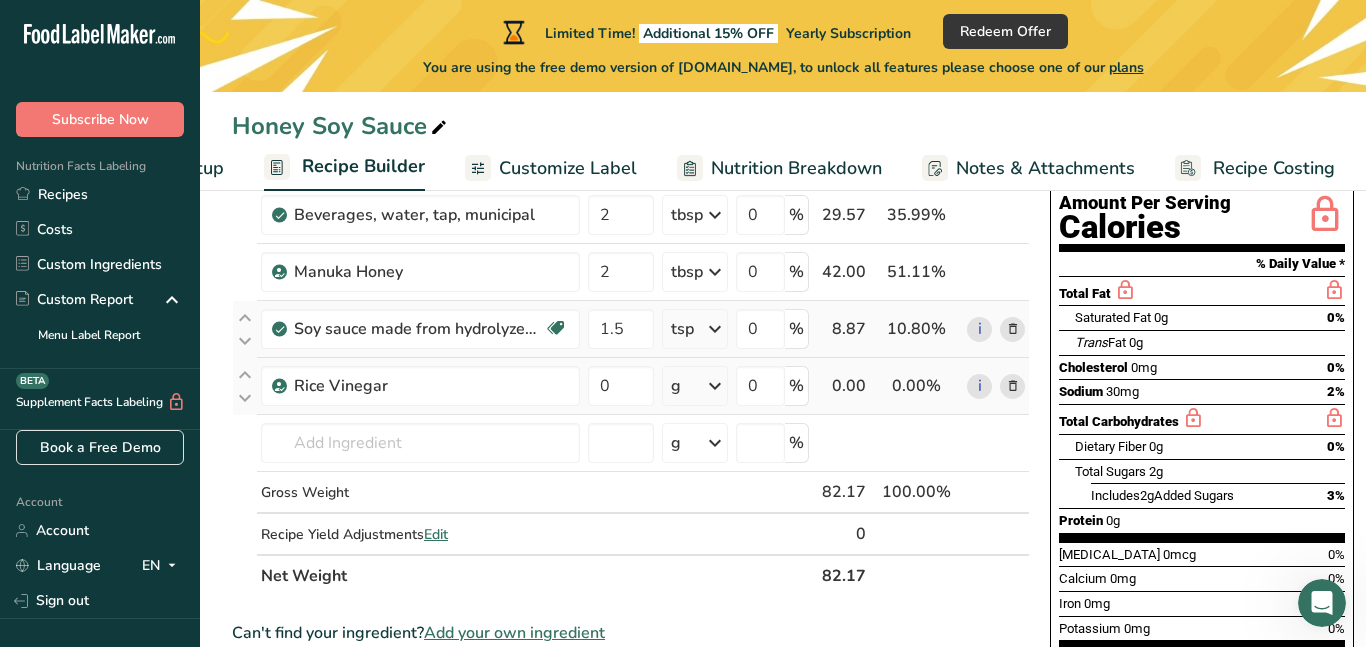 click on "Ingredient *
Amount *
Unit *
Waste *   .a-a{fill:#347362;}.b-a{fill:#fff;}          Grams
Percentage
Corn flour, whole-grain, white
Dairy free
Gluten free
Vegan
Vegetarian
0.5
tsp
Portions
1 cup
Weight Units
g
kg
mg
See more
Volume Units
l
Volume units require a density conversion. If you know your ingredient's density enter it below. Otherwise, click on "RIA" our AI Regulatory bot - she will be able to help you
0.7
lb/ft3
g/cm3
Confirm
mL
0.7
lb/ft3
g/cm3" at bounding box center (631, 342) 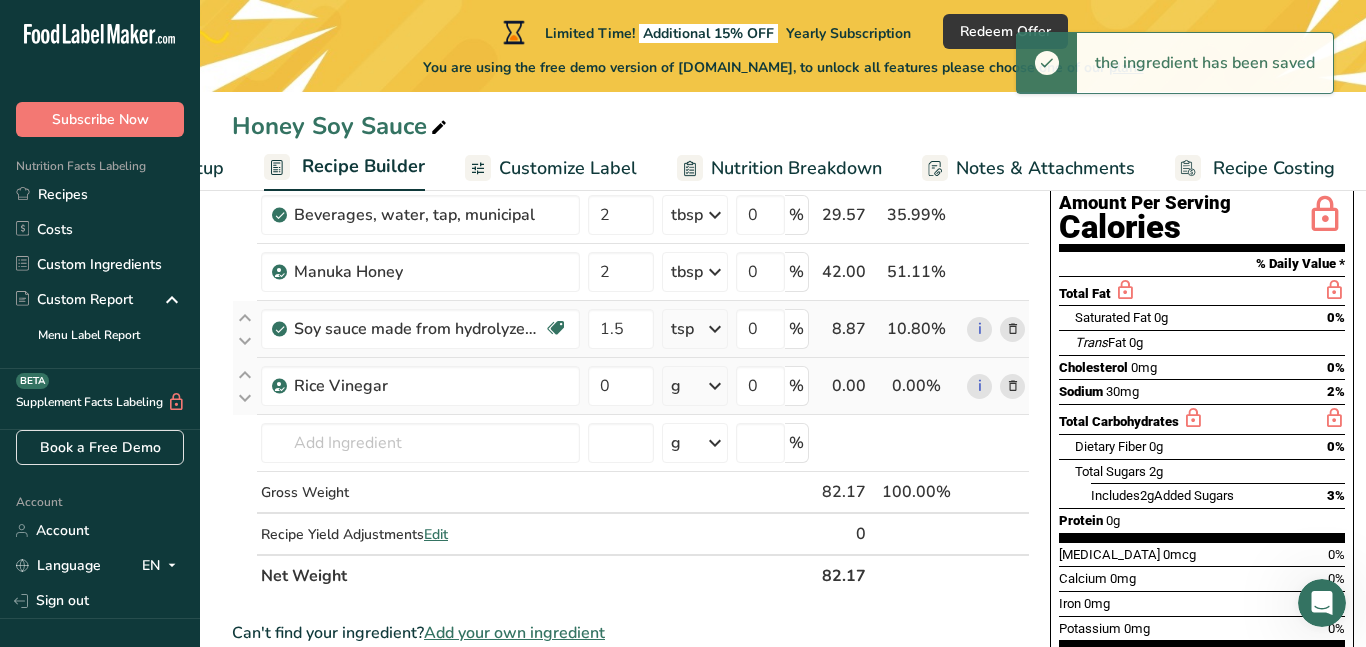 click on "g" at bounding box center (695, 386) 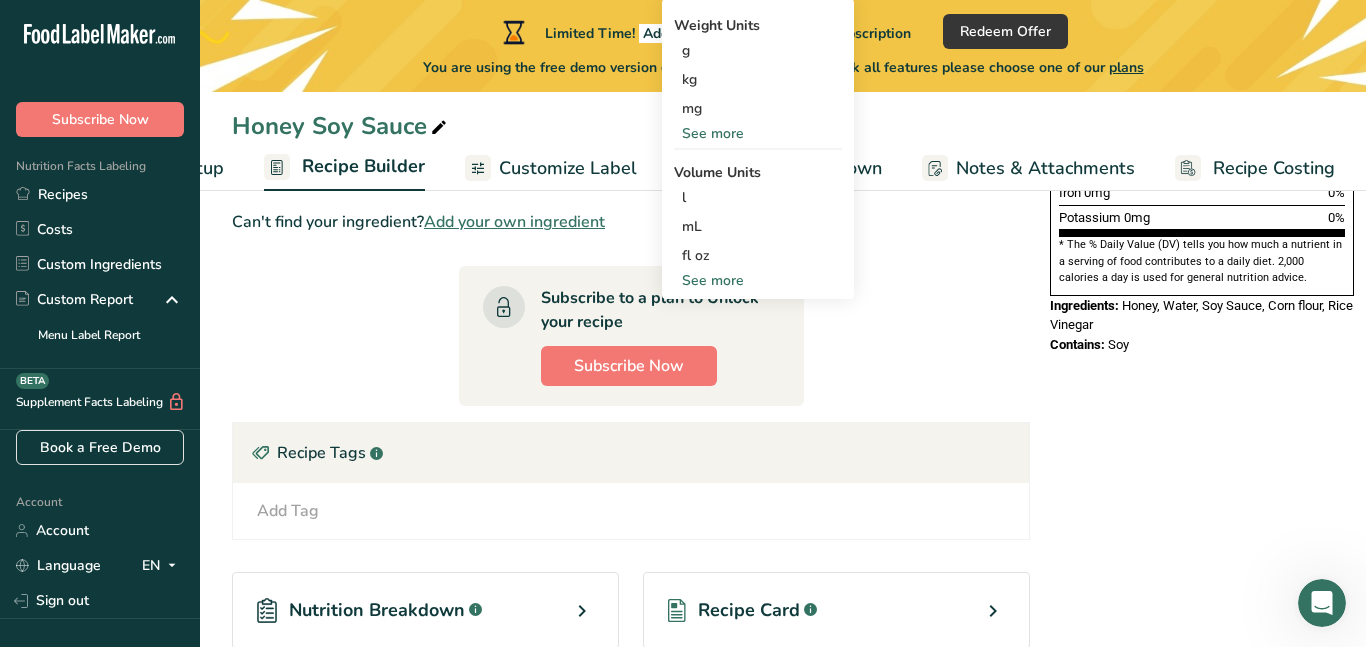scroll, scrollTop: 634, scrollLeft: 0, axis: vertical 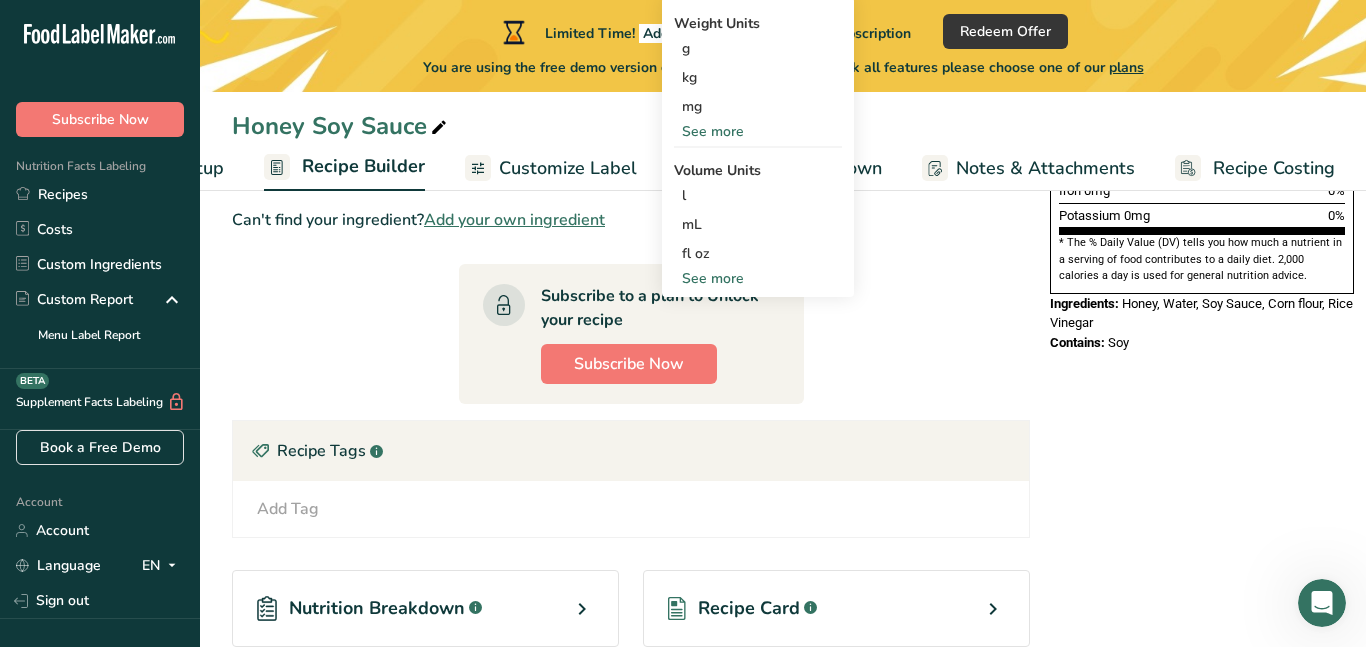 click on "See more" at bounding box center (758, 278) 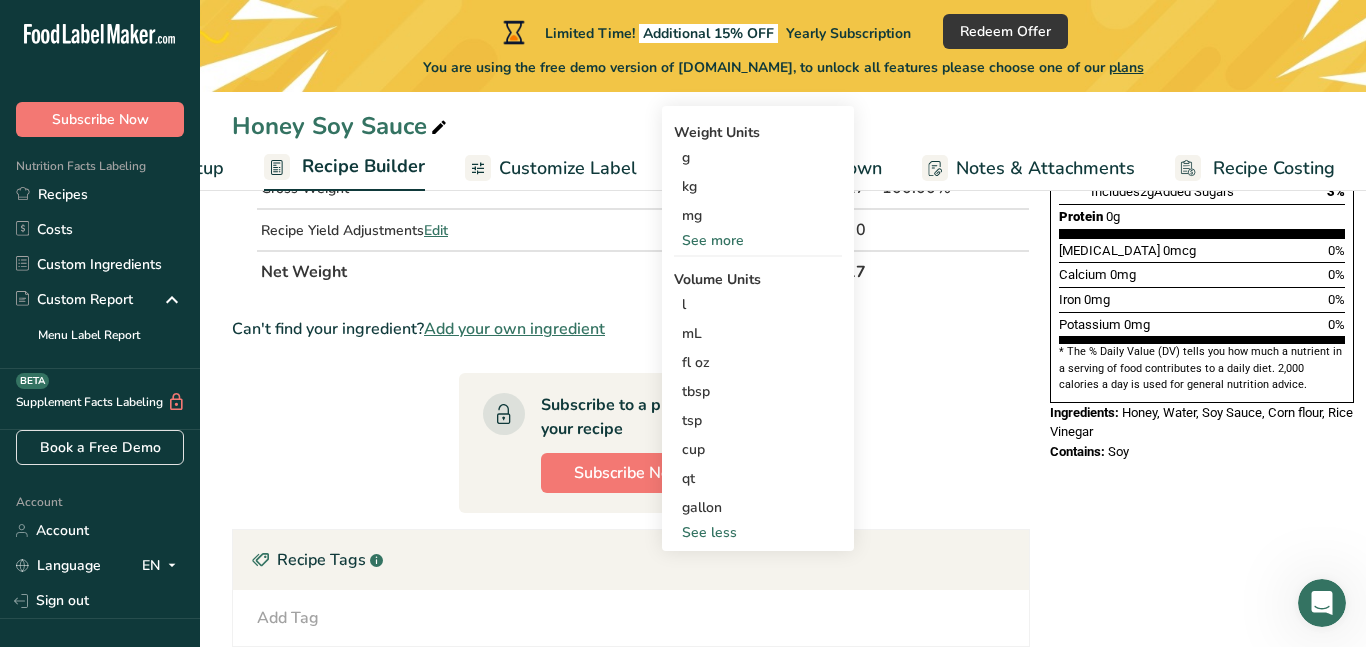 scroll, scrollTop: 526, scrollLeft: 0, axis: vertical 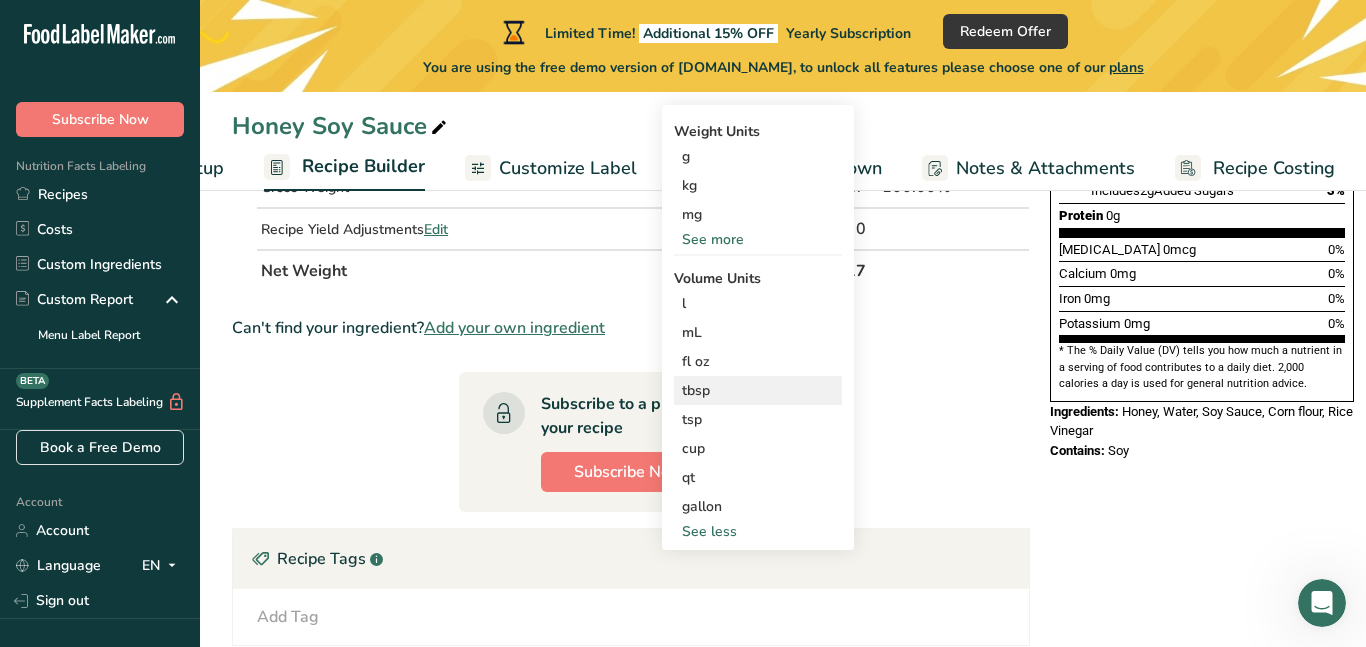 click on "tbsp" at bounding box center (758, 390) 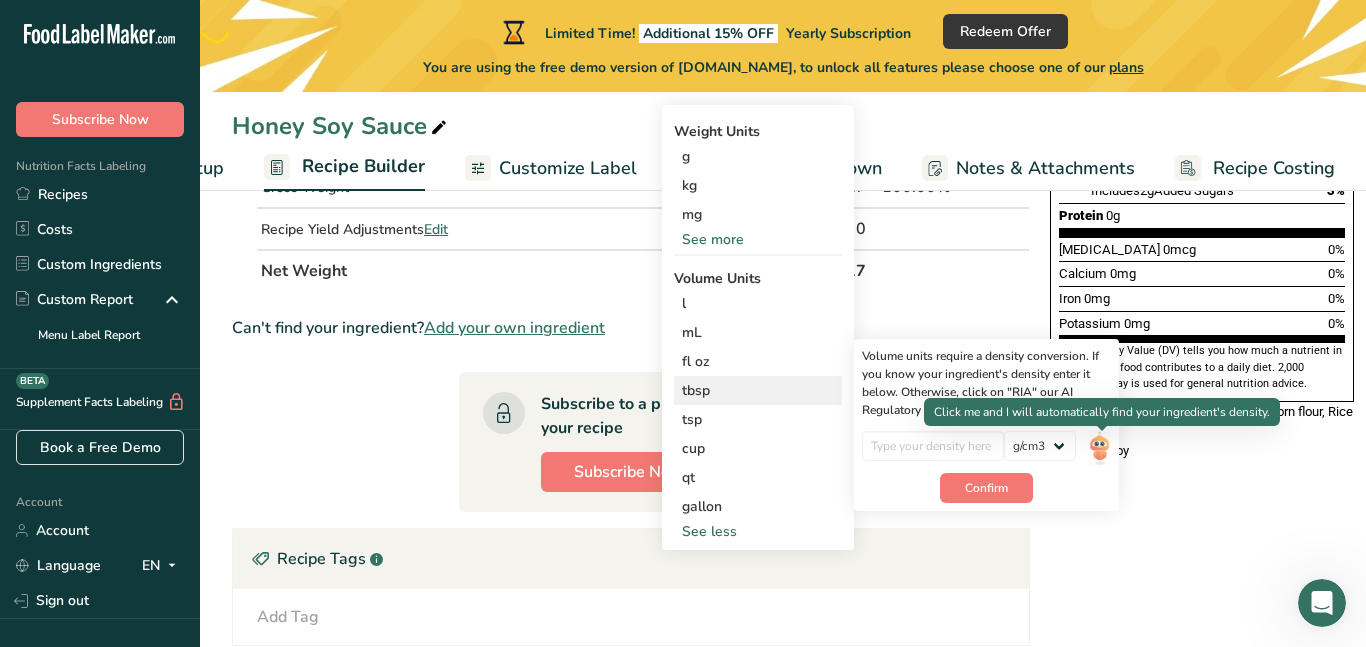 click at bounding box center (1099, 448) 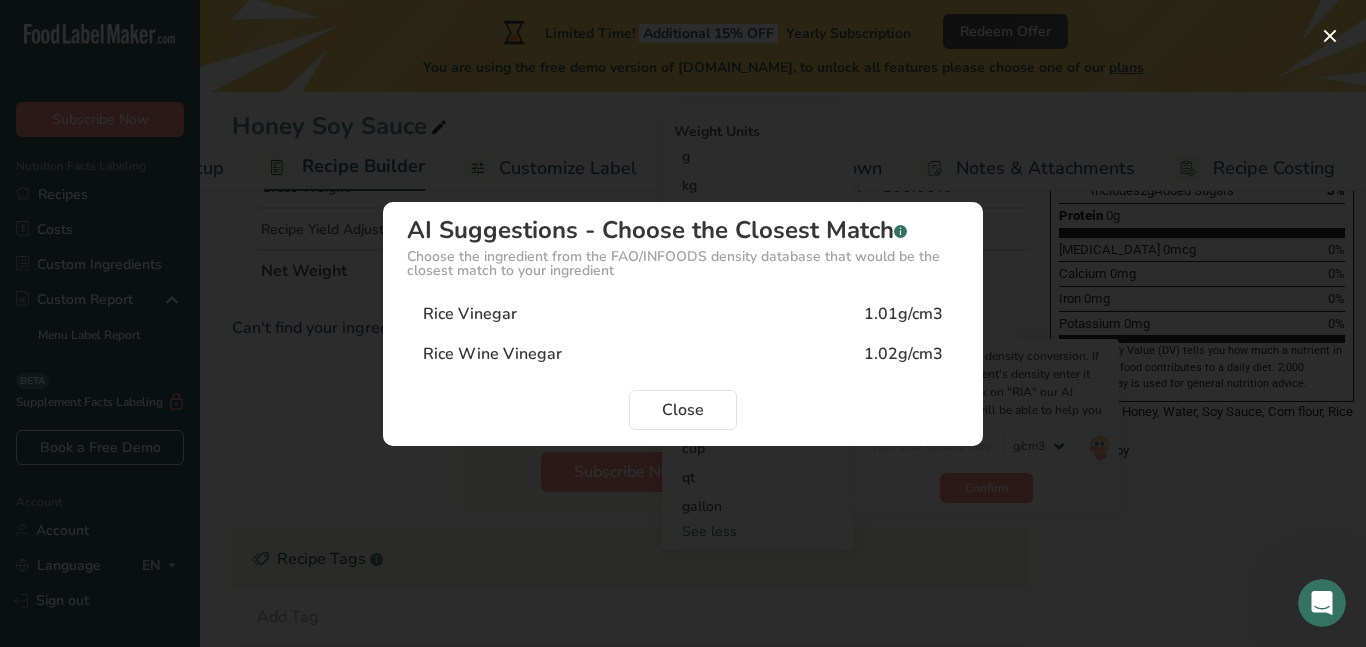 click on "Rice Wine Vinegar   1.02g/cm3" at bounding box center [683, 354] 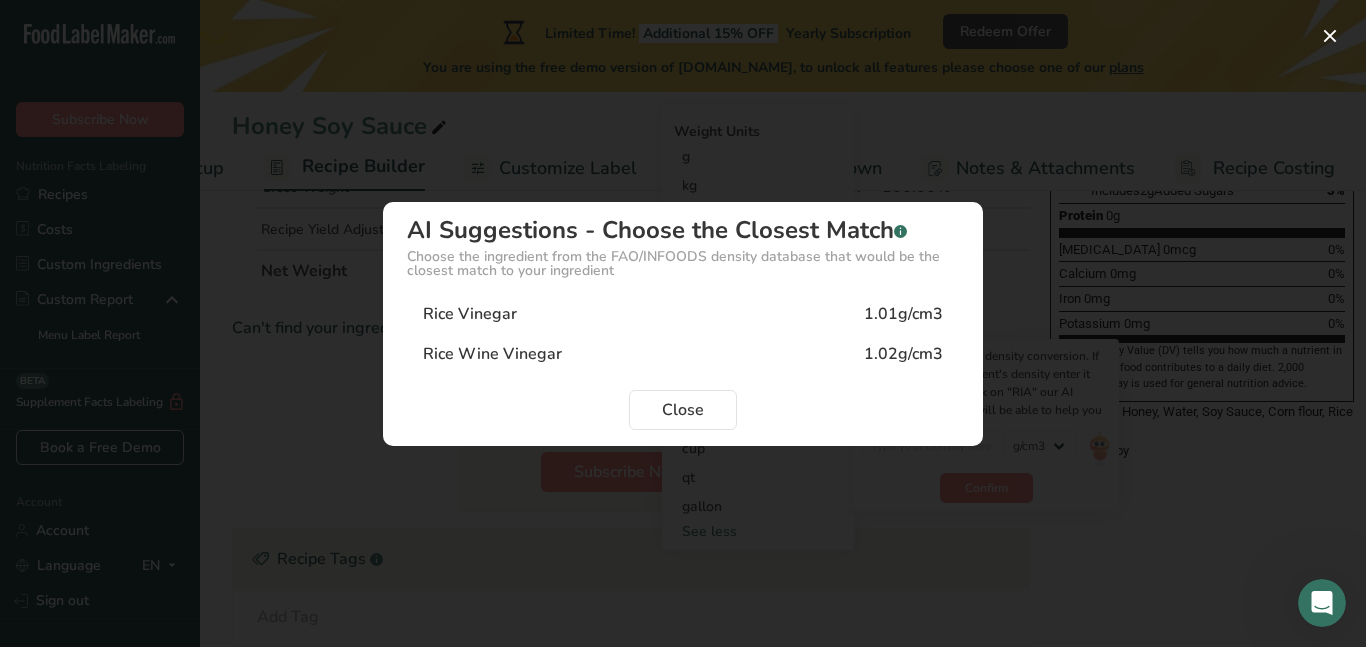 type on "1.02" 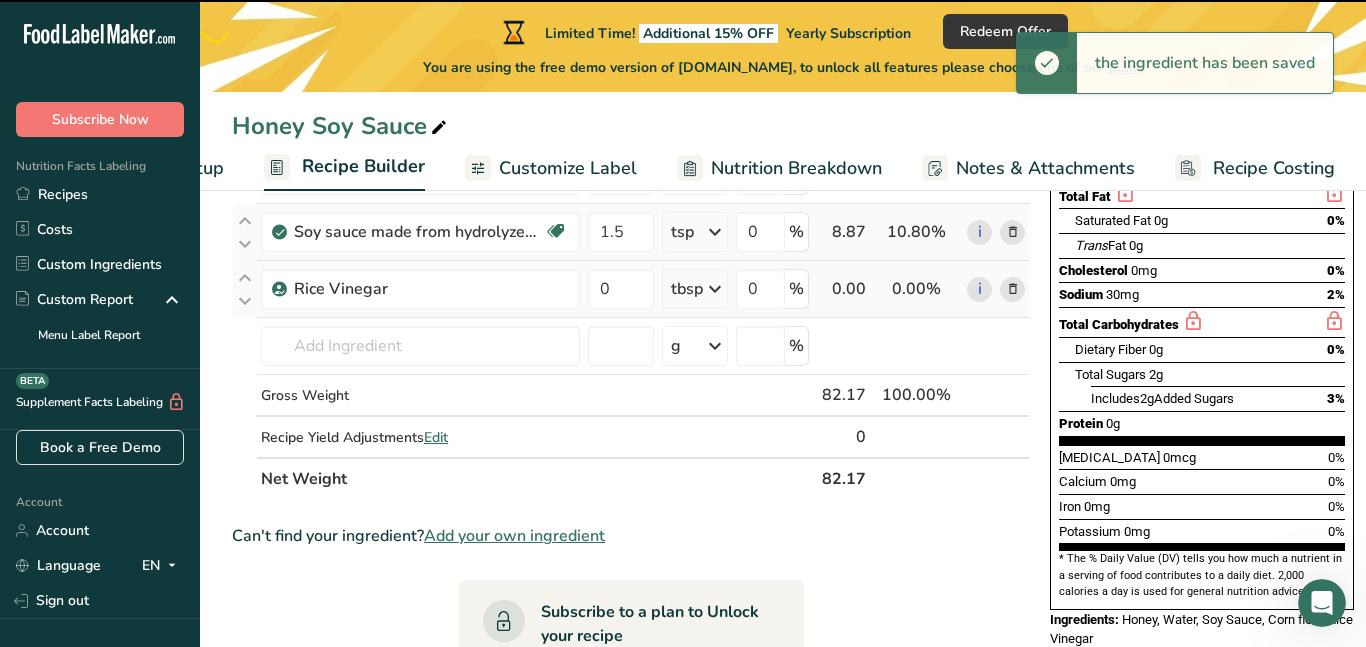 scroll, scrollTop: 221, scrollLeft: 0, axis: vertical 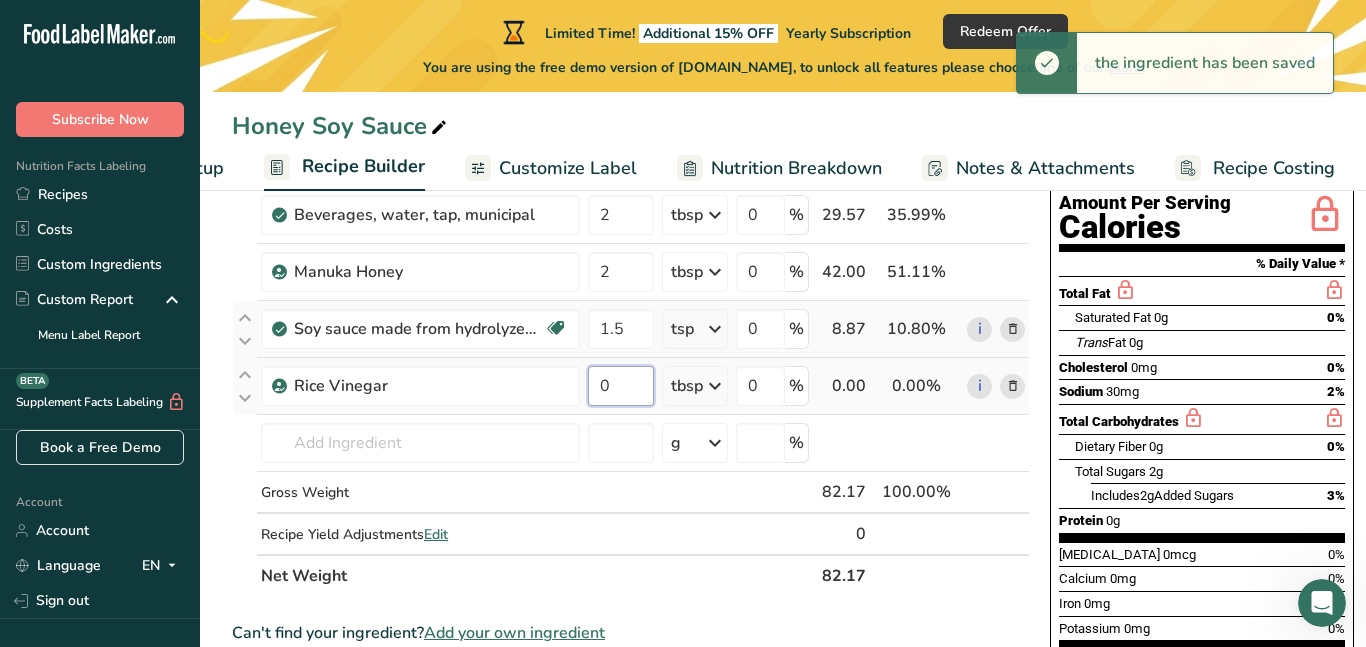 click on "0" at bounding box center (621, 386) 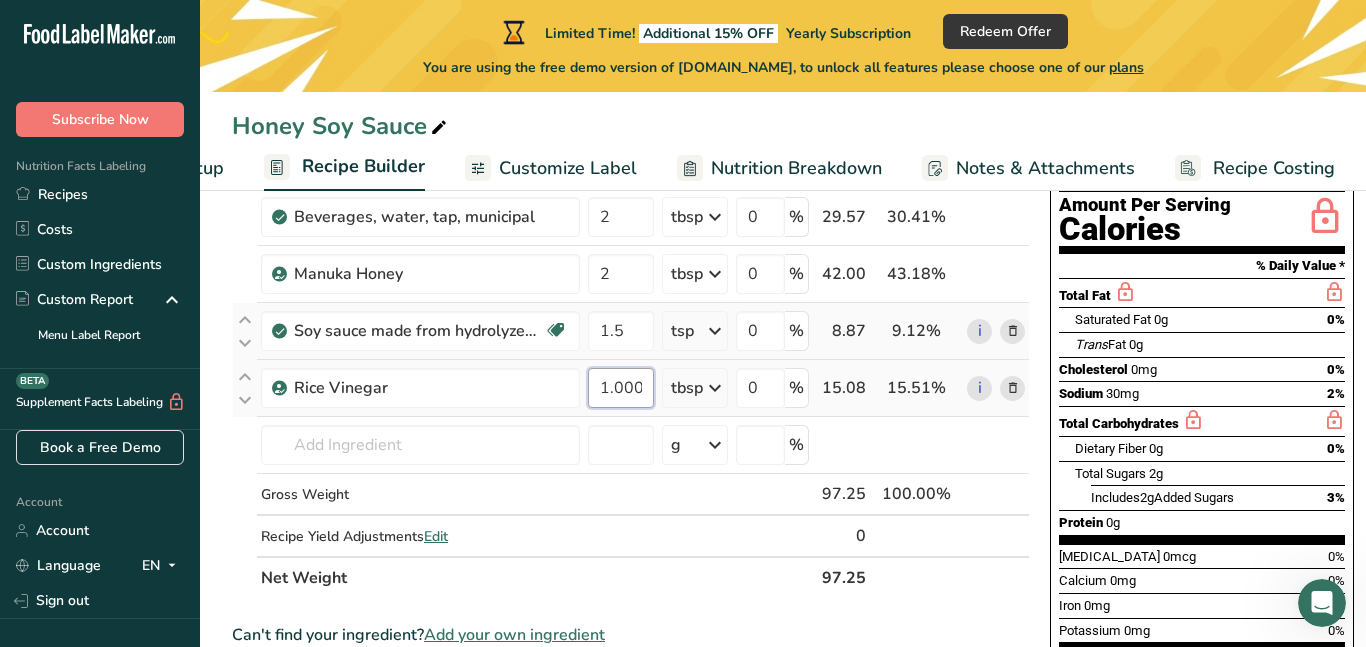 scroll, scrollTop: 225, scrollLeft: 0, axis: vertical 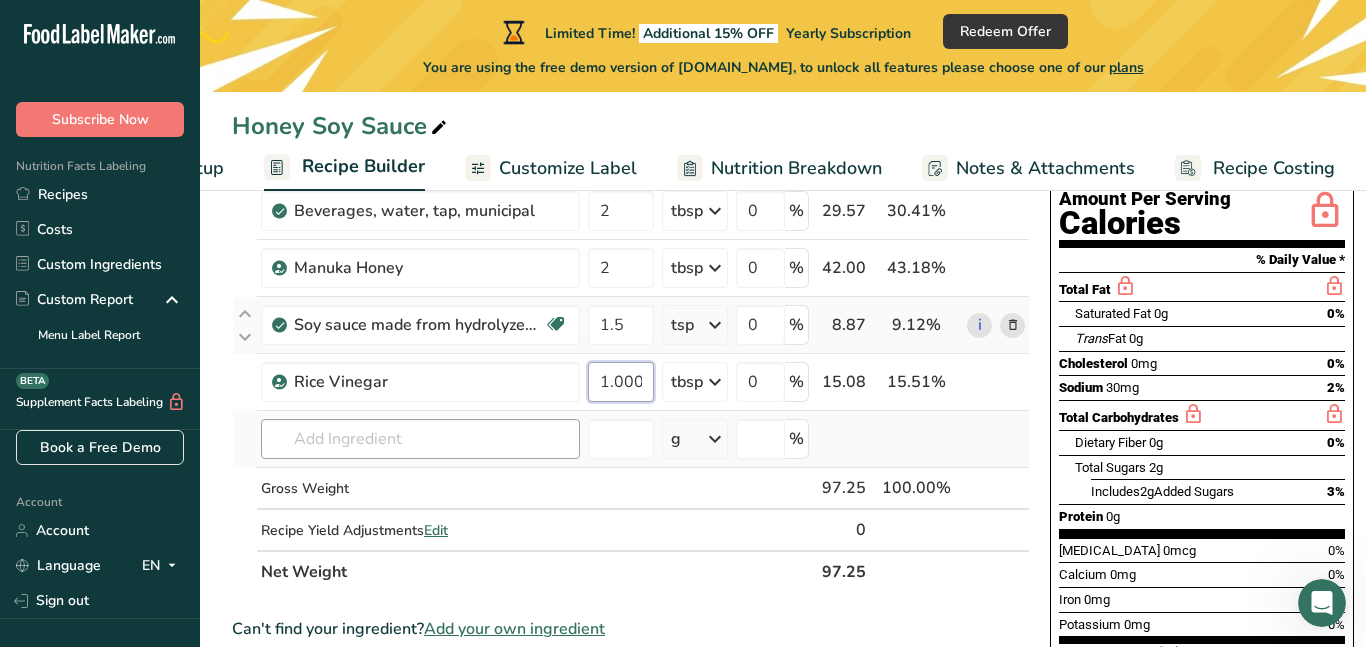 type on "1.000006" 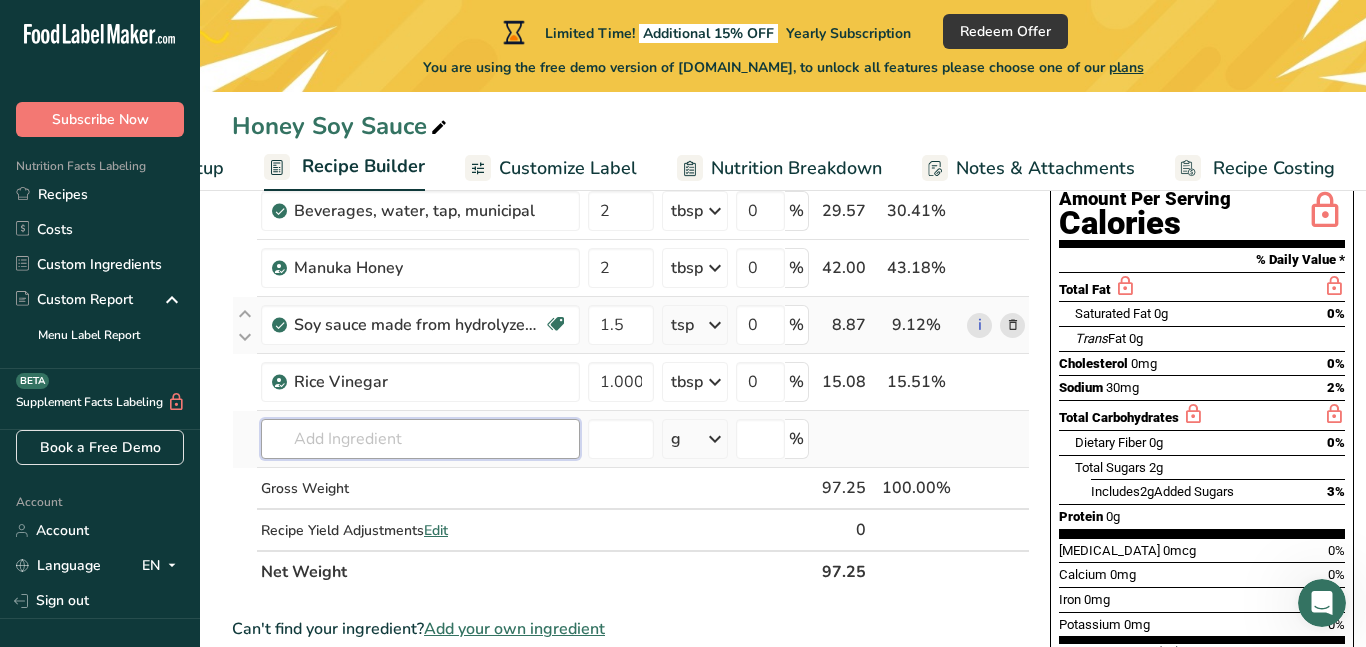 click on "Ingredient *
Amount *
Unit *
Waste *   .a-a{fill:#347362;}.b-a{fill:#fff;}          Grams
Percentage
Corn flour, whole-grain, white
Dairy free
Gluten free
Vegan
Vegetarian
0.5
tsp
Portions
1 cup
Weight Units
g
kg
mg
See more
Volume Units
l
Volume units require a density conversion. If you know your ingredient's density enter it below. Otherwise, click on "RIA" our AI Regulatory bot - she will be able to help you
0.7
lb/ft3
g/cm3
Confirm
mL
0.7
lb/ft3
g/cm3" at bounding box center [631, 338] 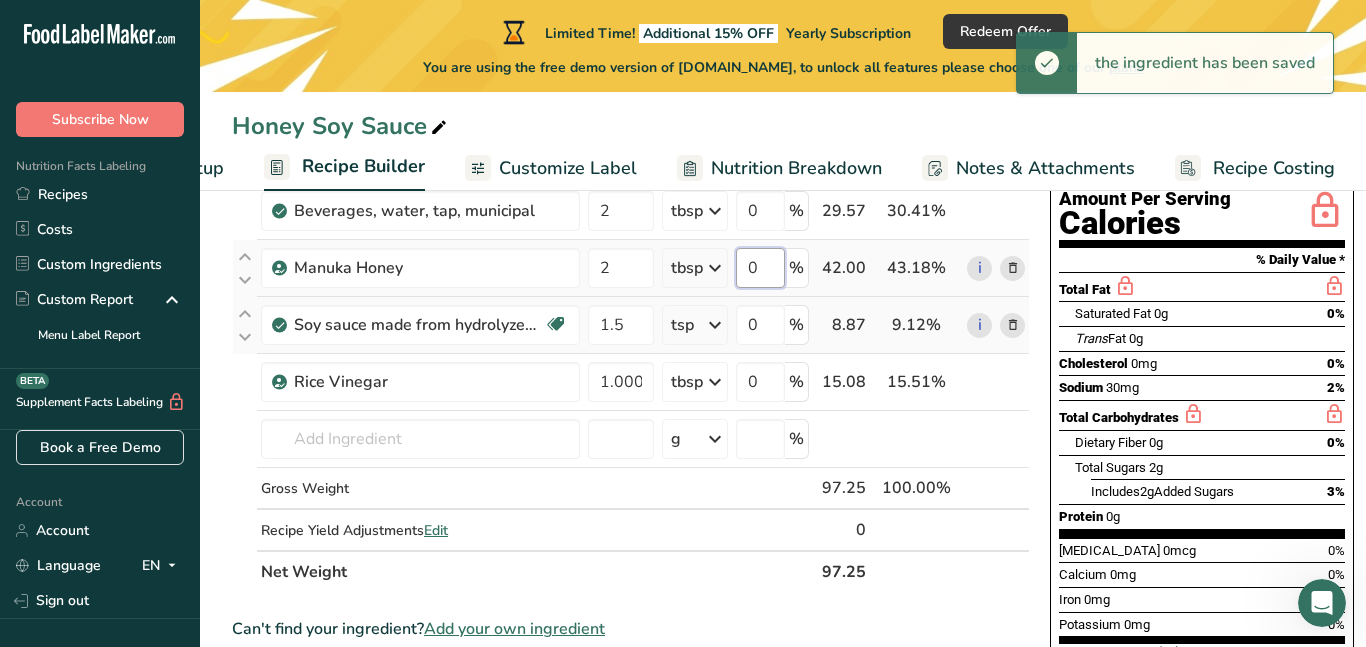click on "0" at bounding box center [760, 268] 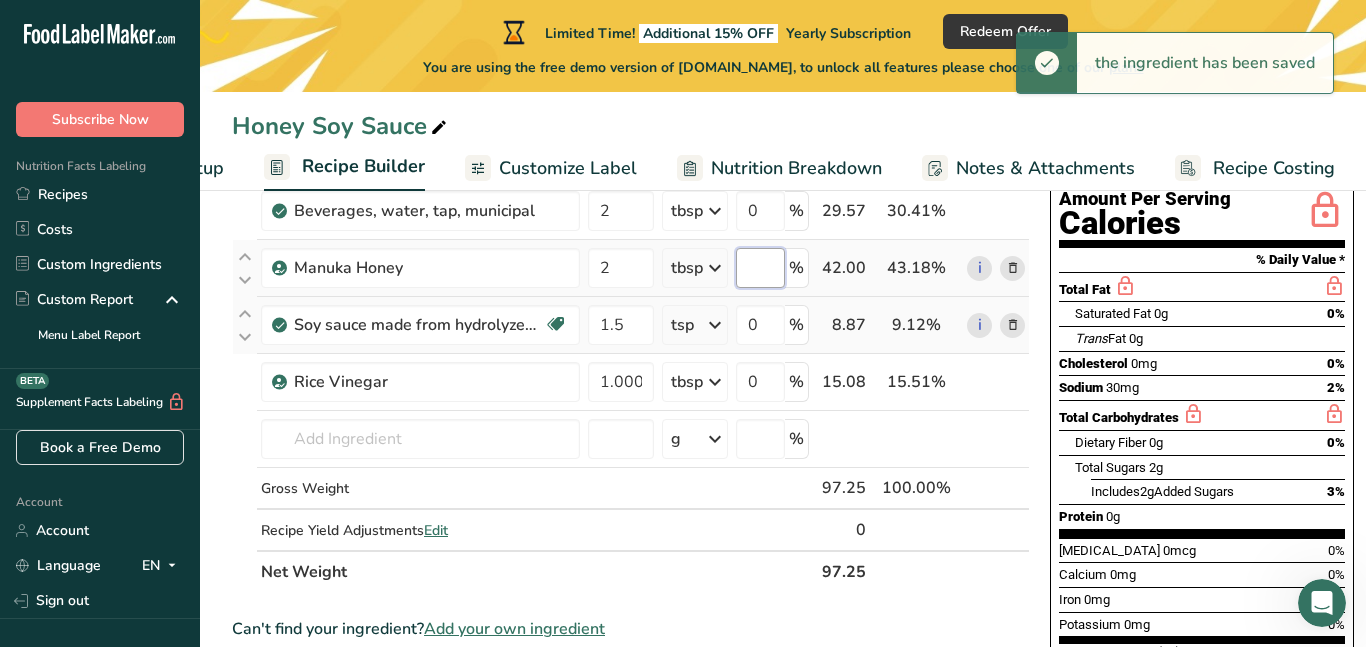 type on "2" 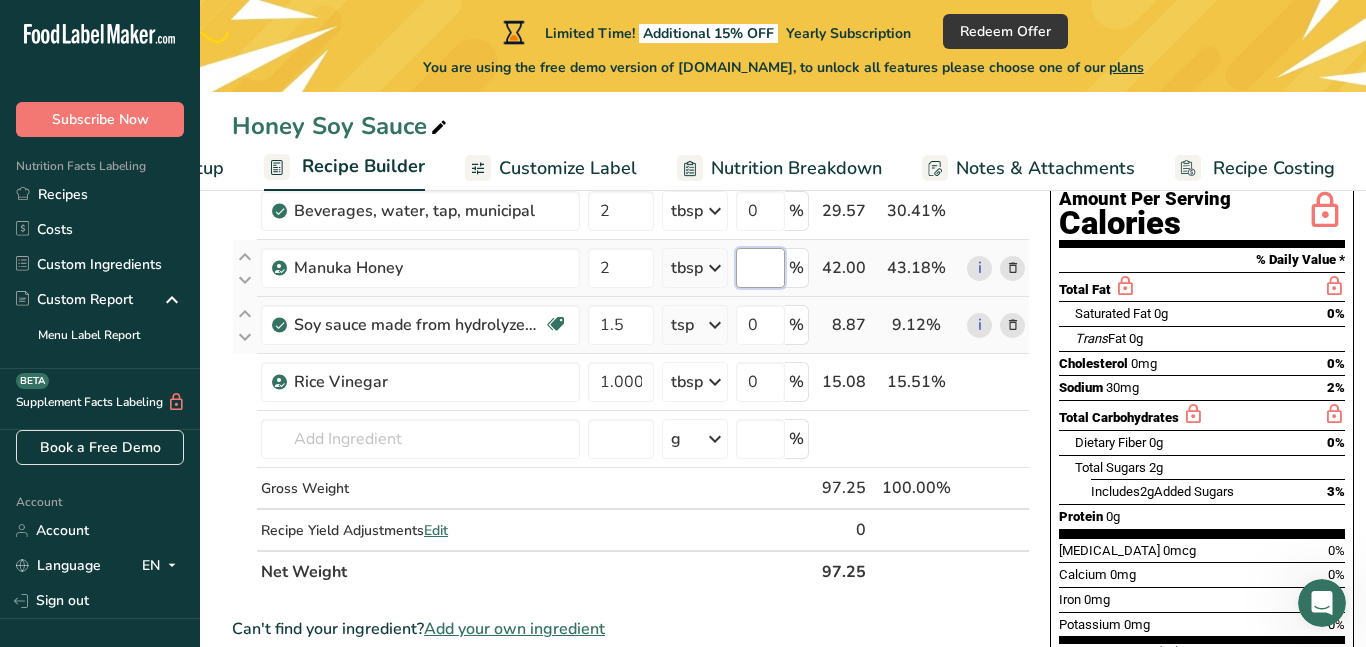 type on "2" 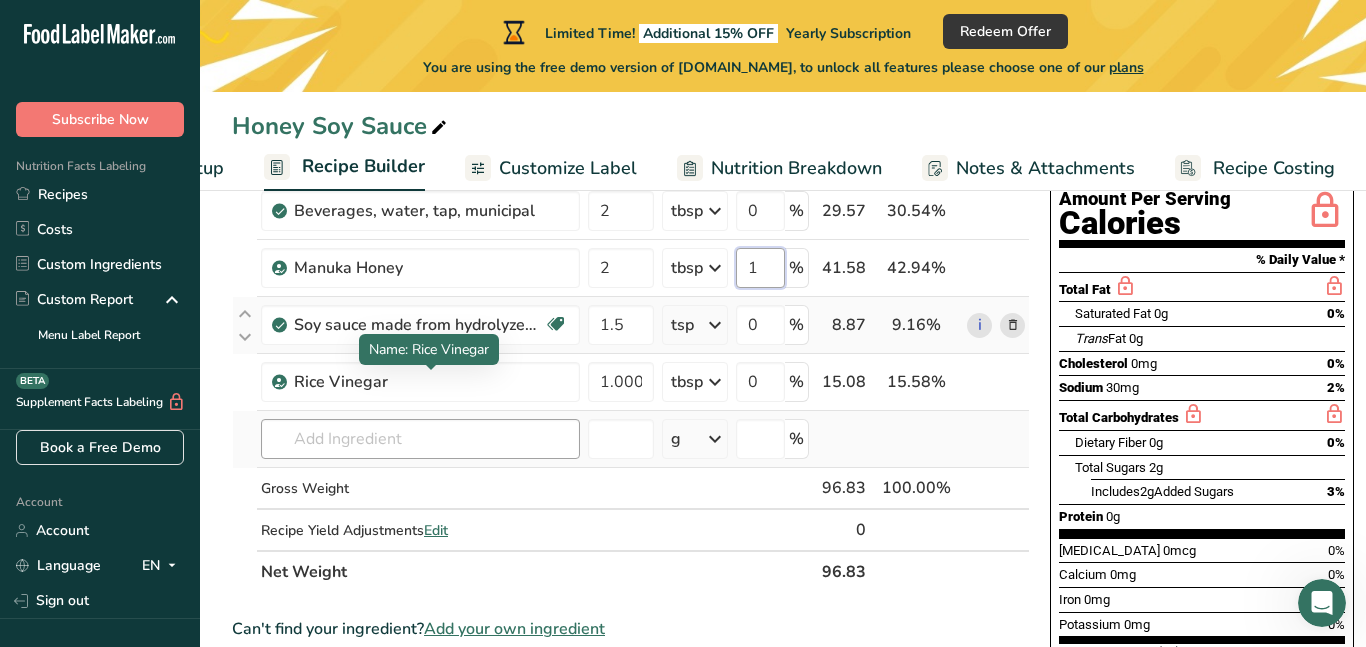 type on "1" 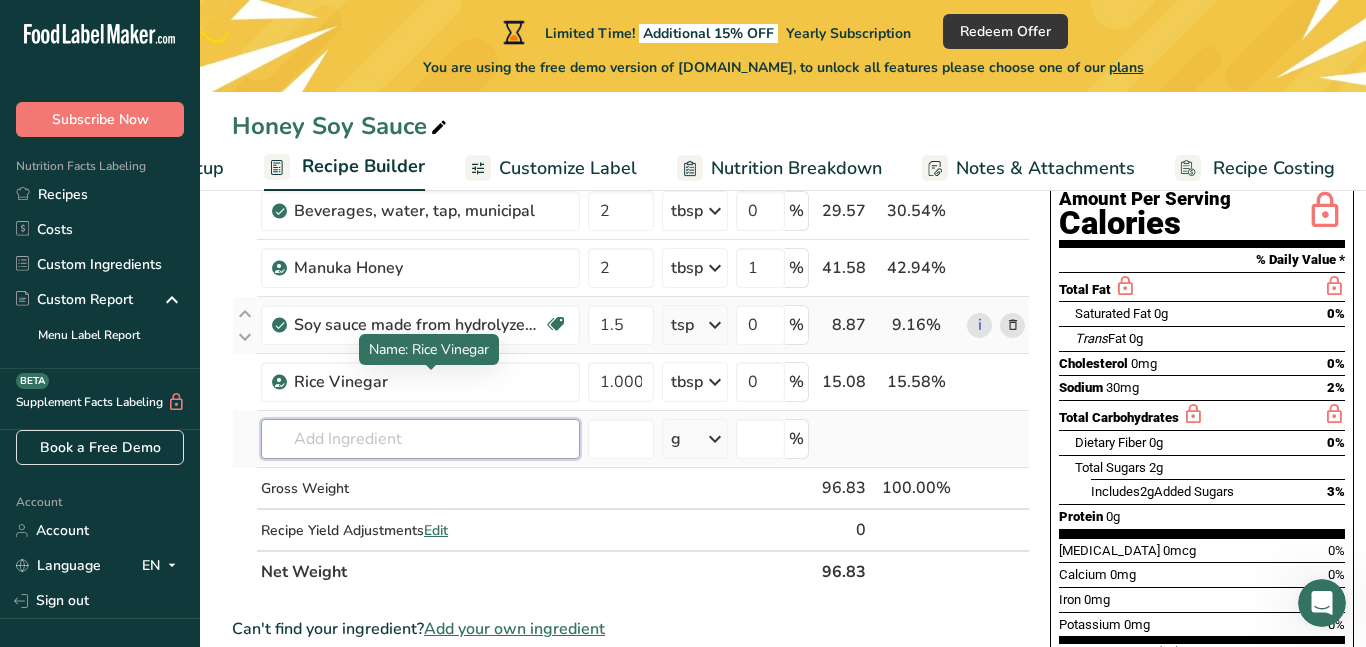 click on "Ingredient *
Amount *
Unit *
Waste *   .a-a{fill:#347362;}.b-a{fill:#fff;}          Grams
Percentage
Corn flour, whole-grain, white
Dairy free
Gluten free
Vegan
Vegetarian
0.5
tsp
Portions
1 cup
Weight Units
g
kg
mg
See more
Volume Units
l
Volume units require a density conversion. If you know your ingredient's density enter it below. Otherwise, click on "RIA" our AI Regulatory bot - she will be able to help you
0.7
lb/ft3
g/cm3
Confirm
mL
0.7
lb/ft3
g/cm3" at bounding box center (631, 338) 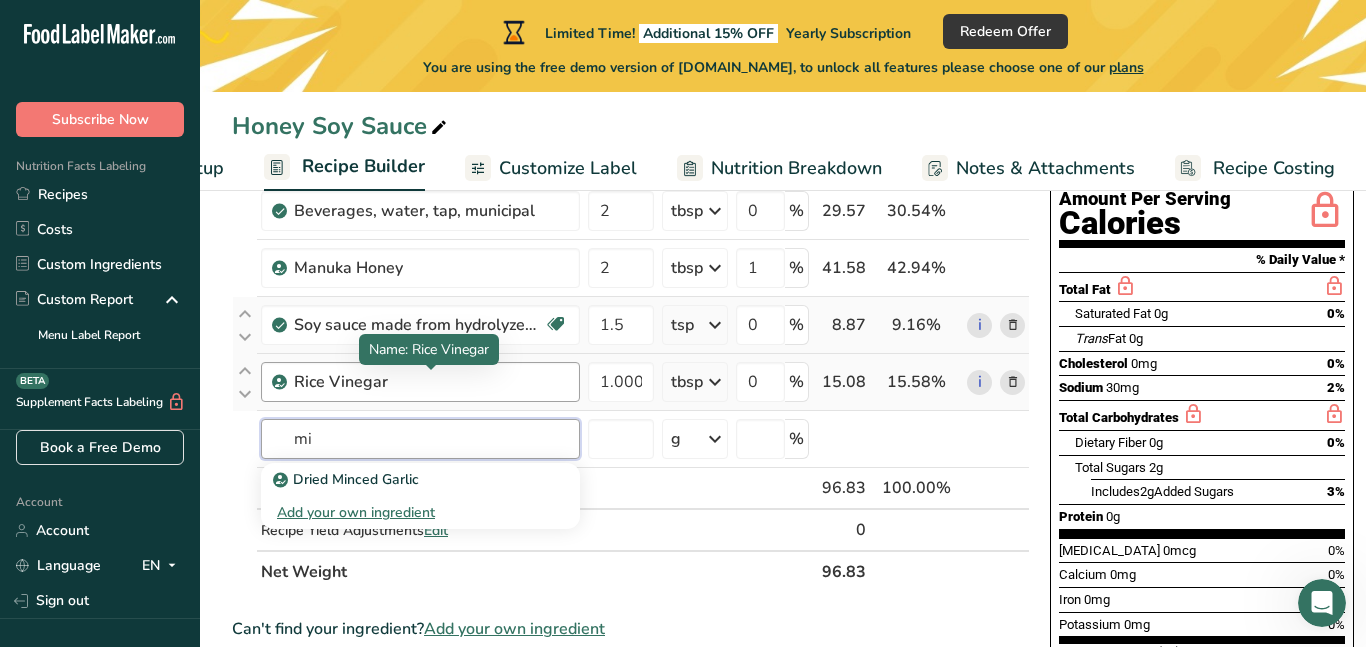 type on "m" 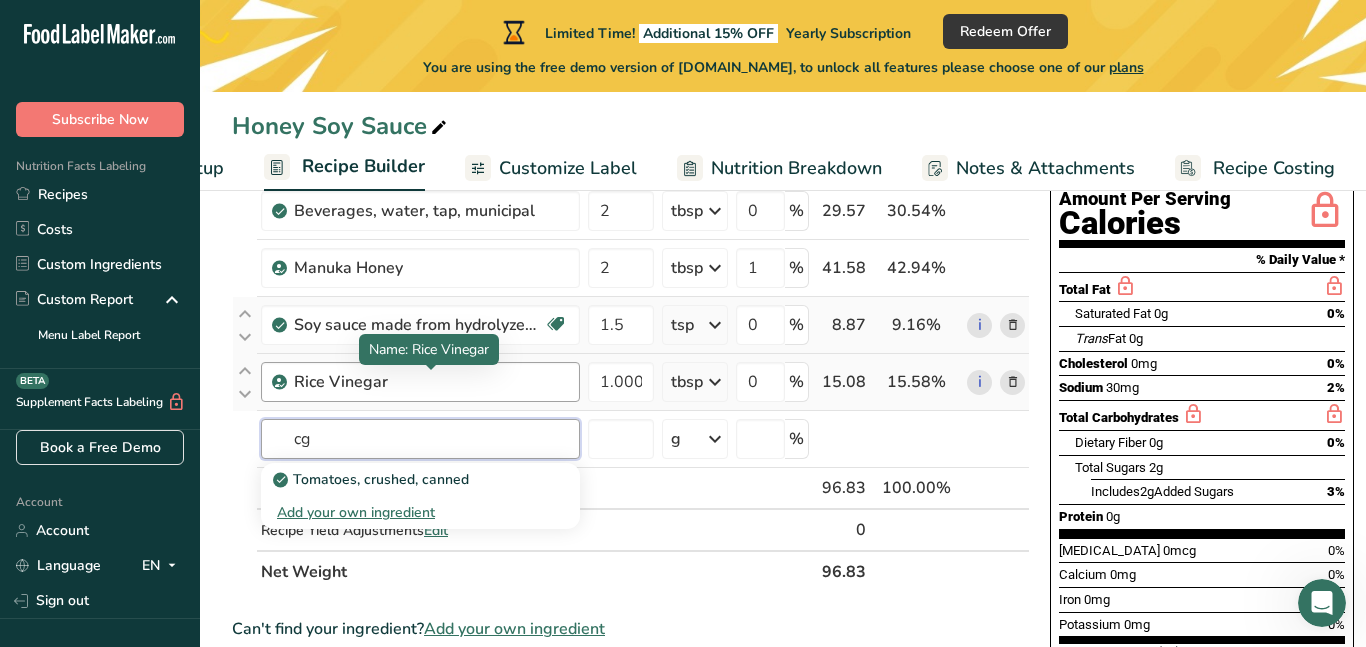 type on "c" 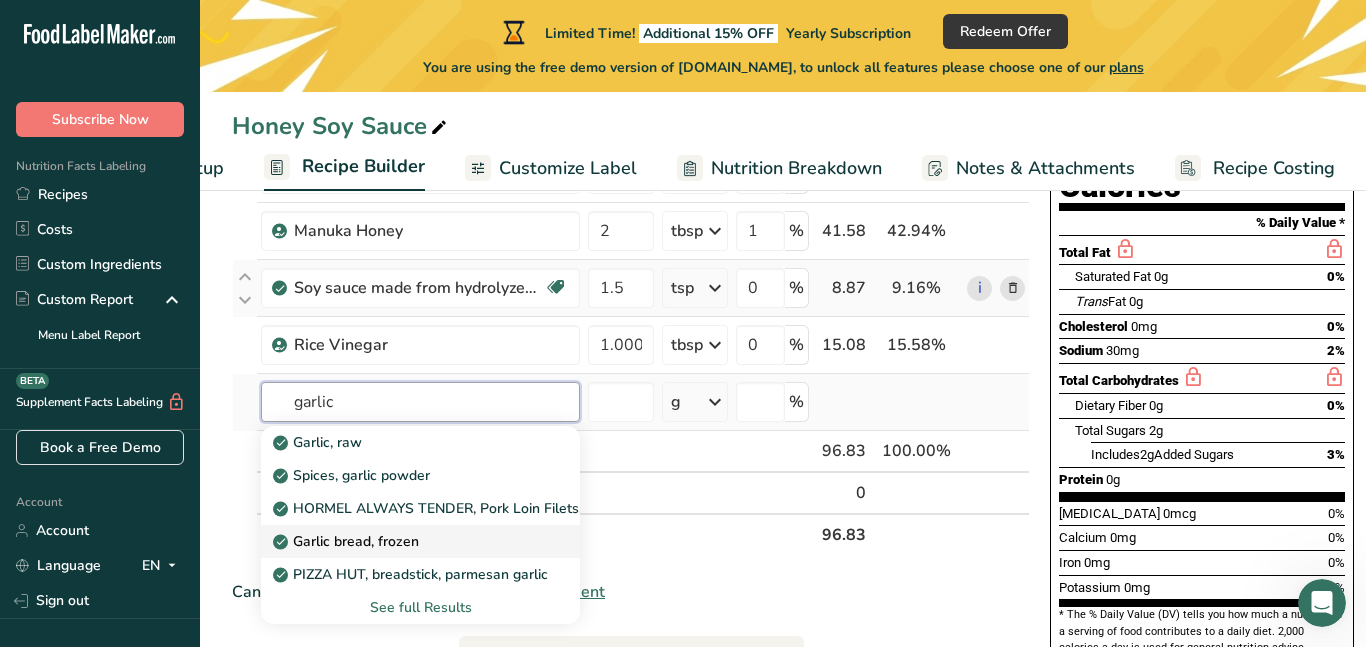 scroll, scrollTop: 283, scrollLeft: 0, axis: vertical 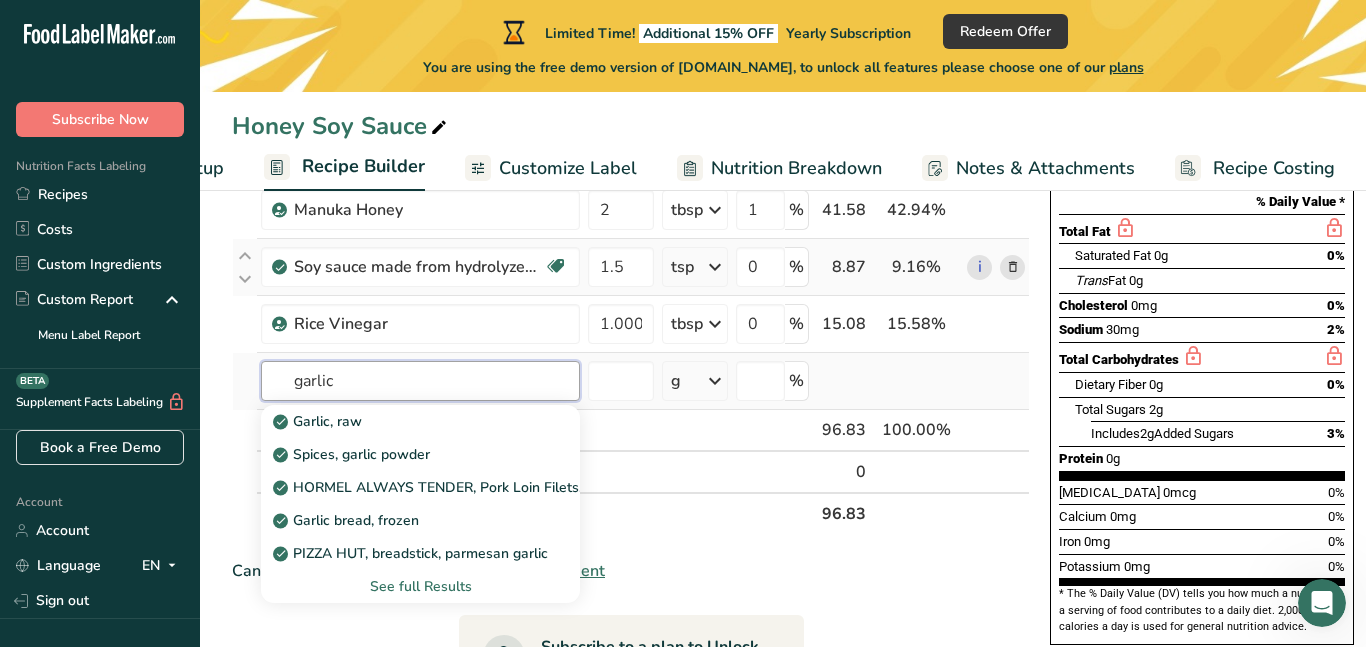 type on "garlic" 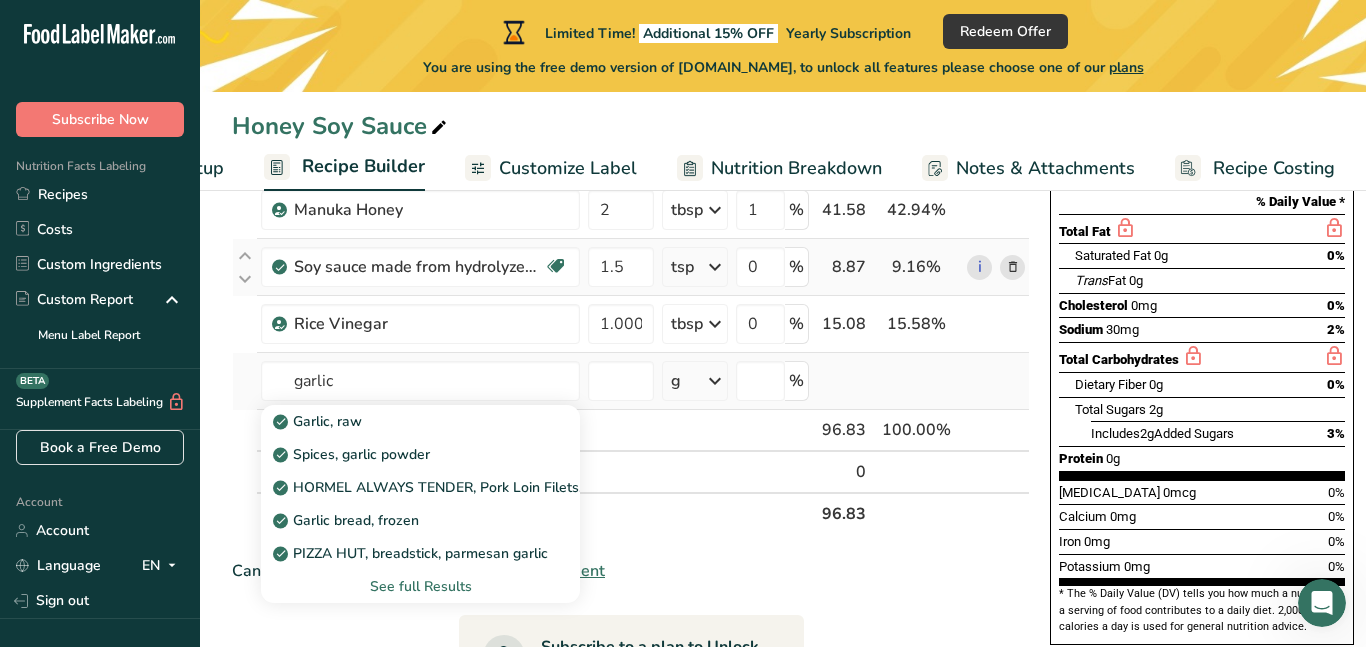 click on "See full Results" at bounding box center (420, 586) 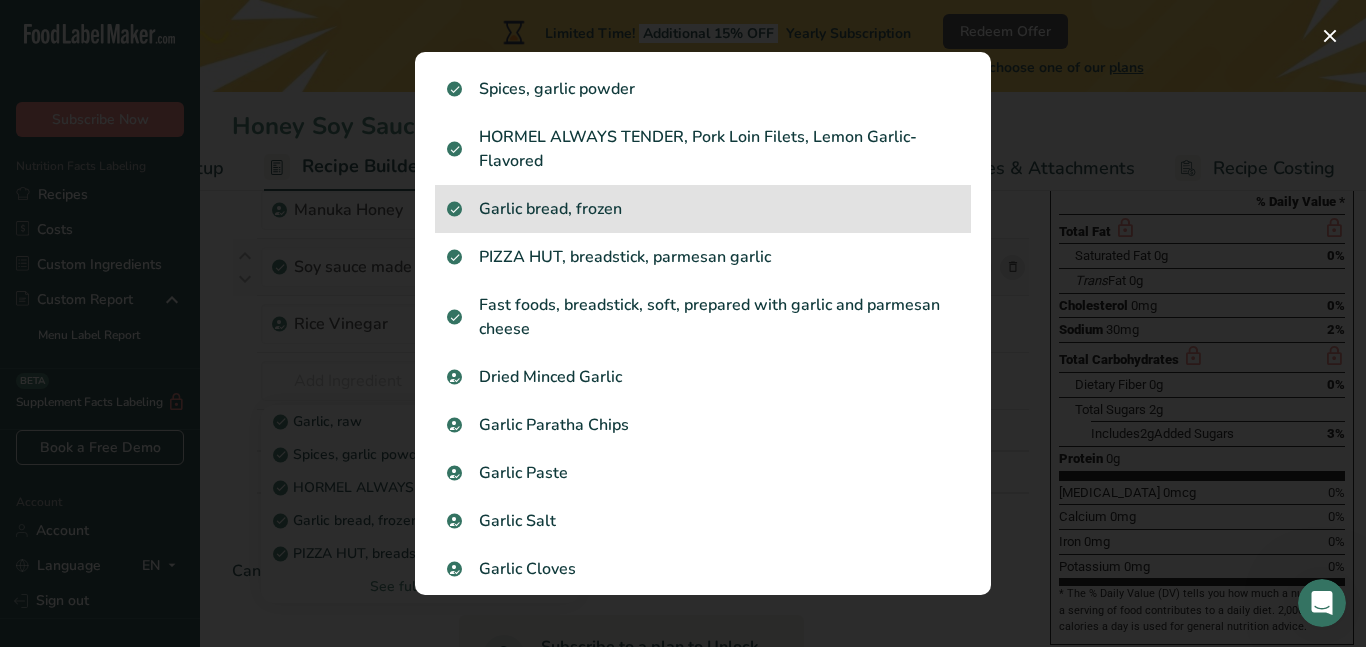 scroll, scrollTop: 113, scrollLeft: 0, axis: vertical 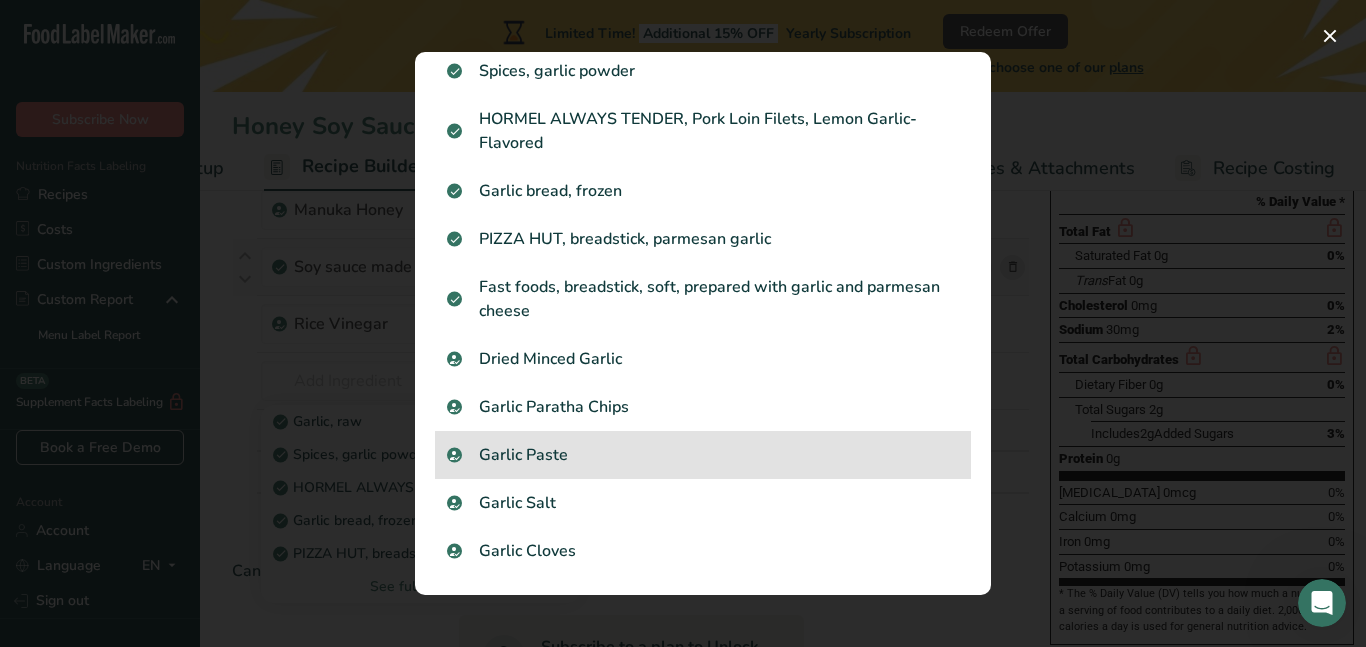 click on "Garlic Paste" at bounding box center [703, 455] 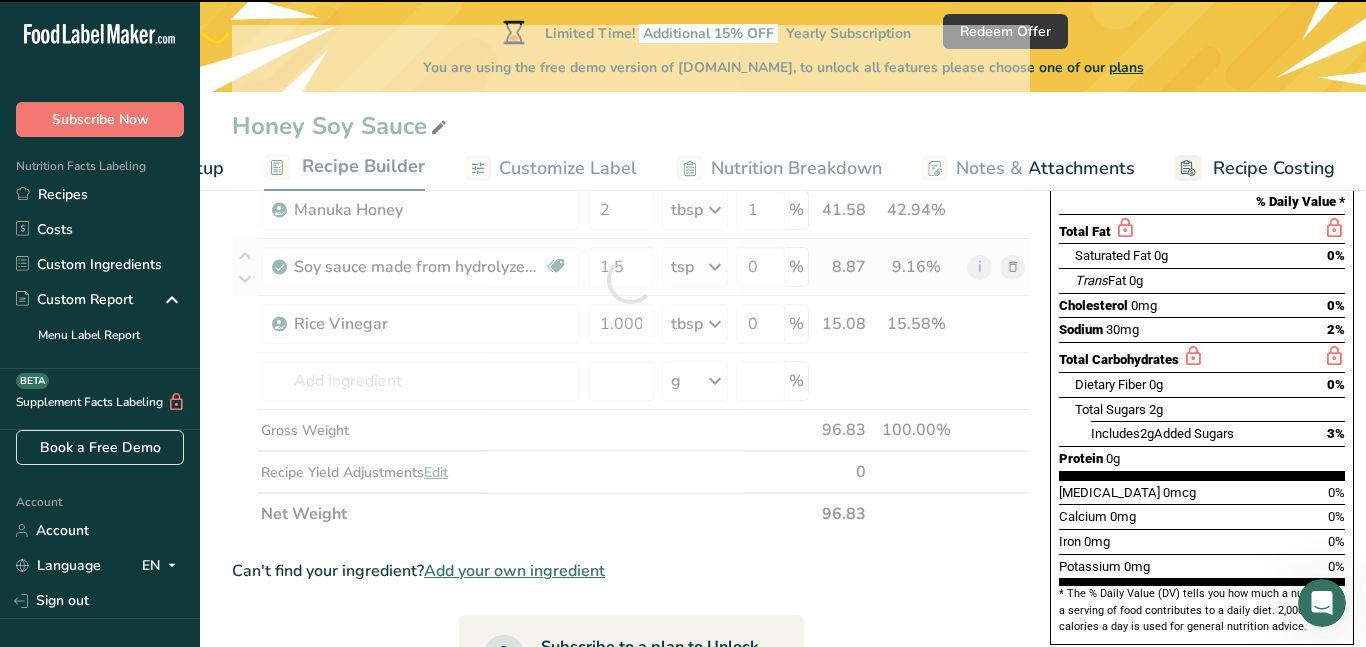 type on "0" 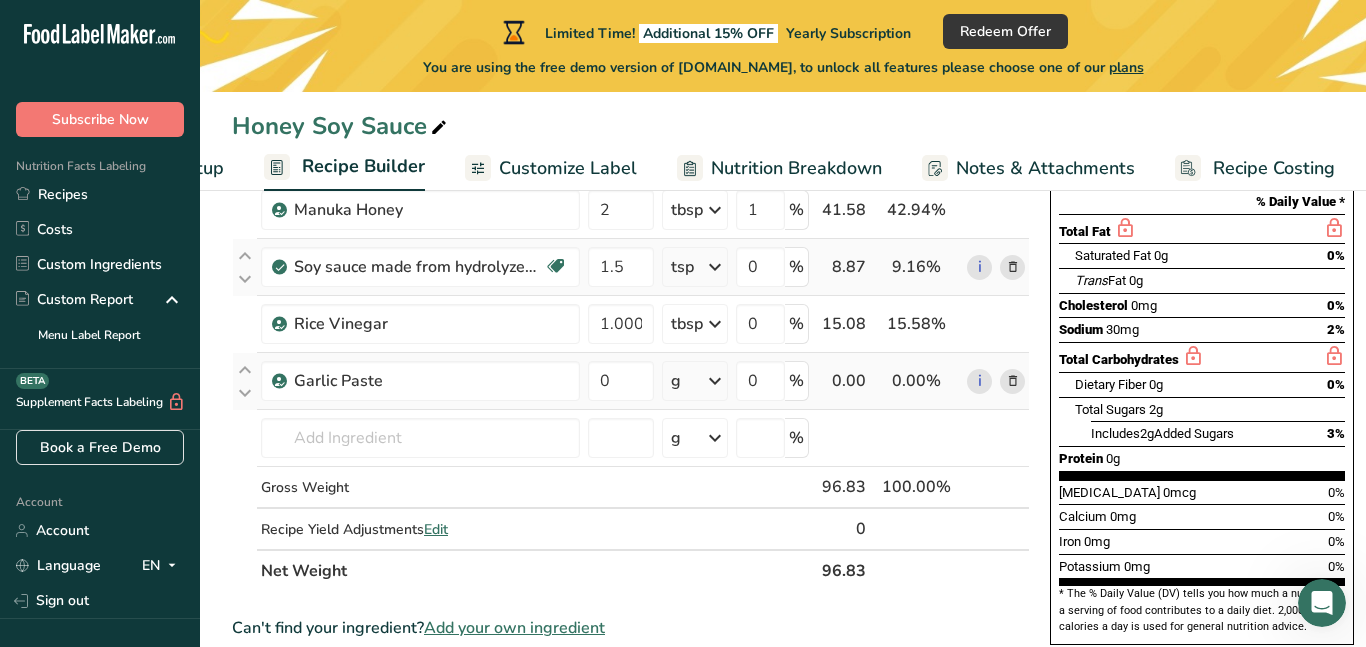 click on "g" at bounding box center (676, 381) 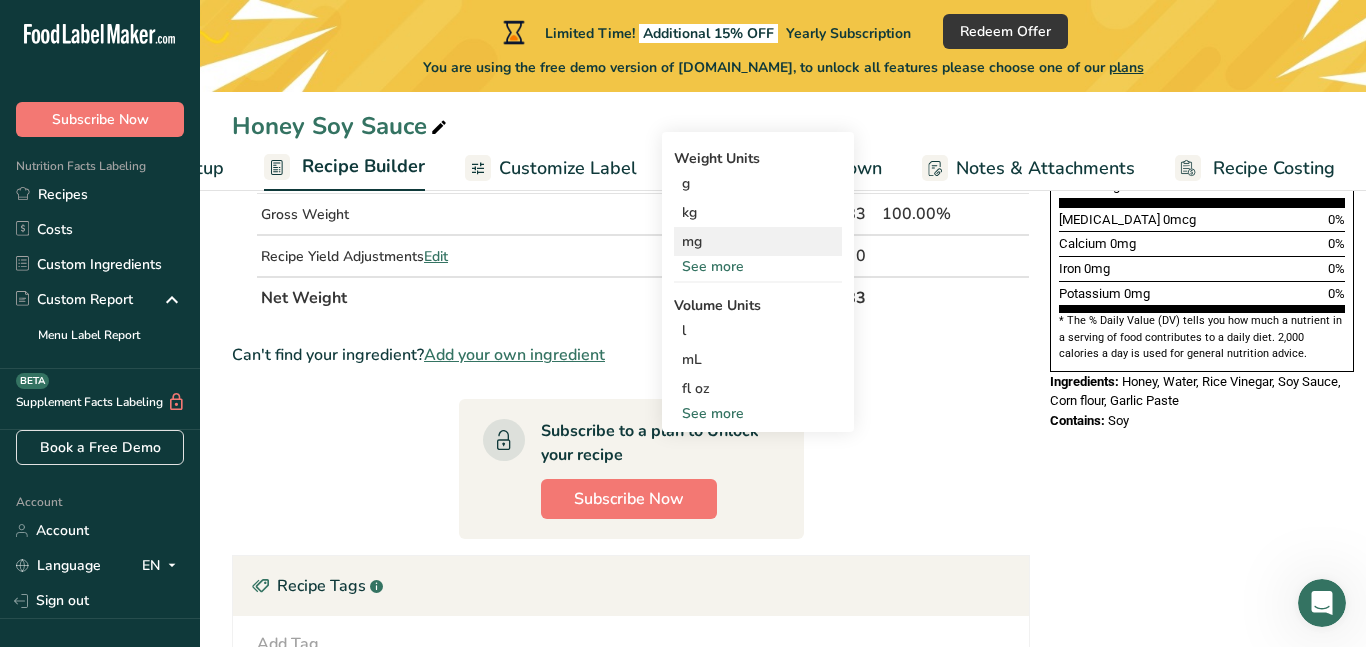 scroll, scrollTop: 573, scrollLeft: 0, axis: vertical 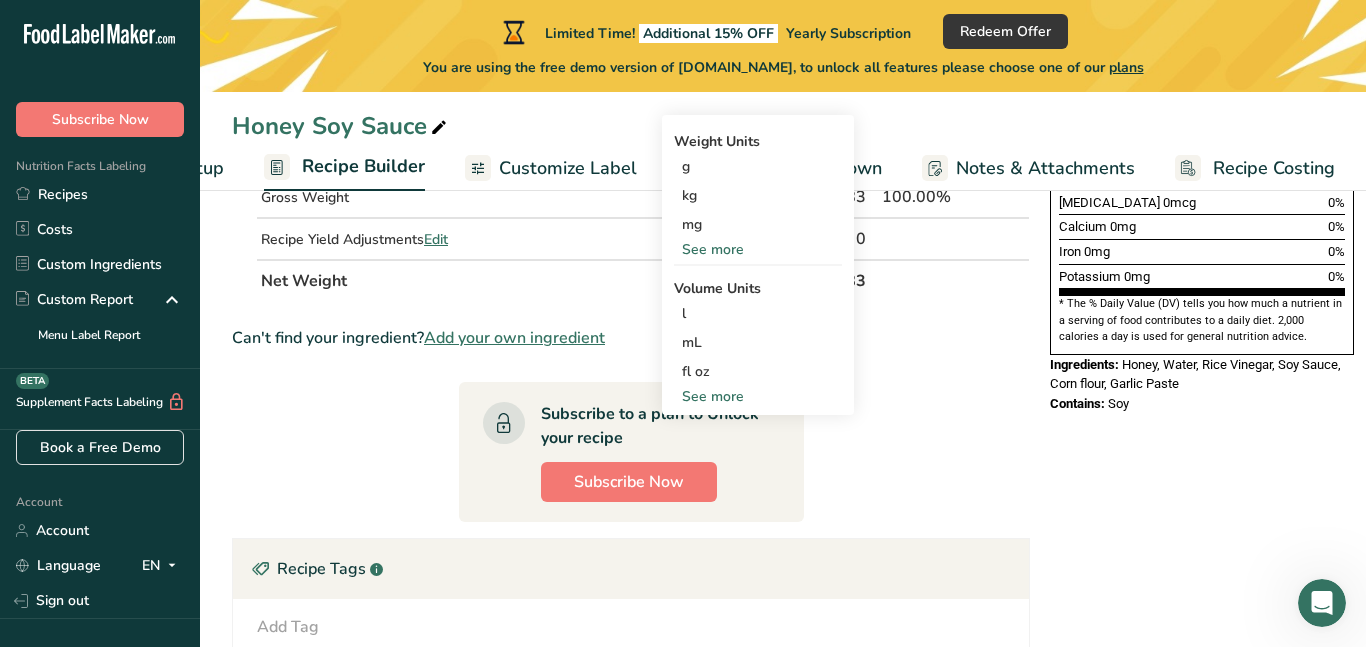 click on "See more" at bounding box center (758, 396) 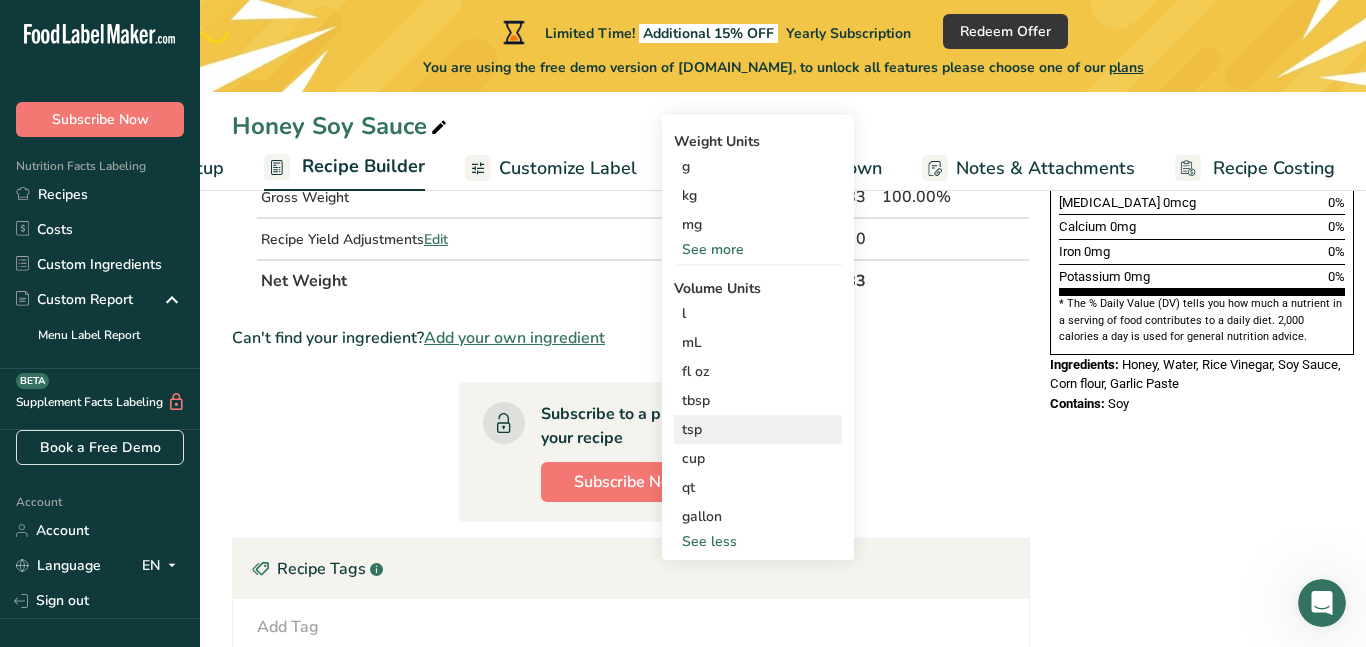 click on "tsp" at bounding box center (758, 429) 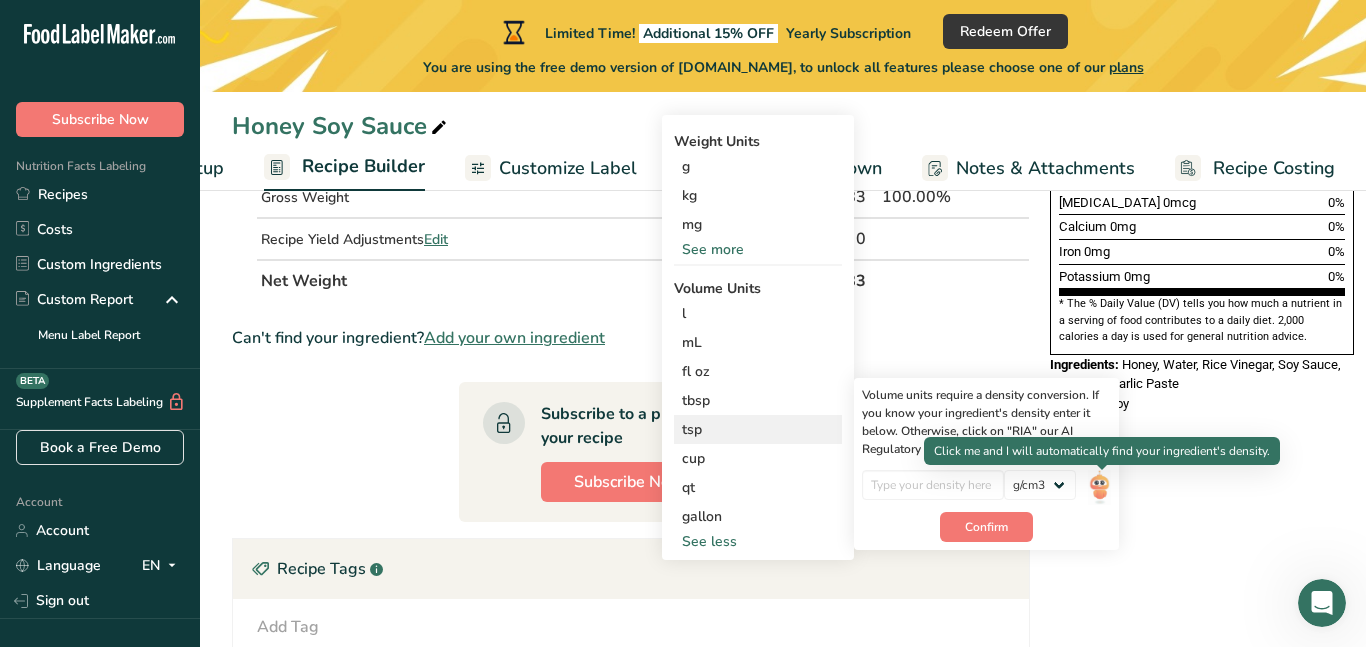 click at bounding box center [1099, 487] 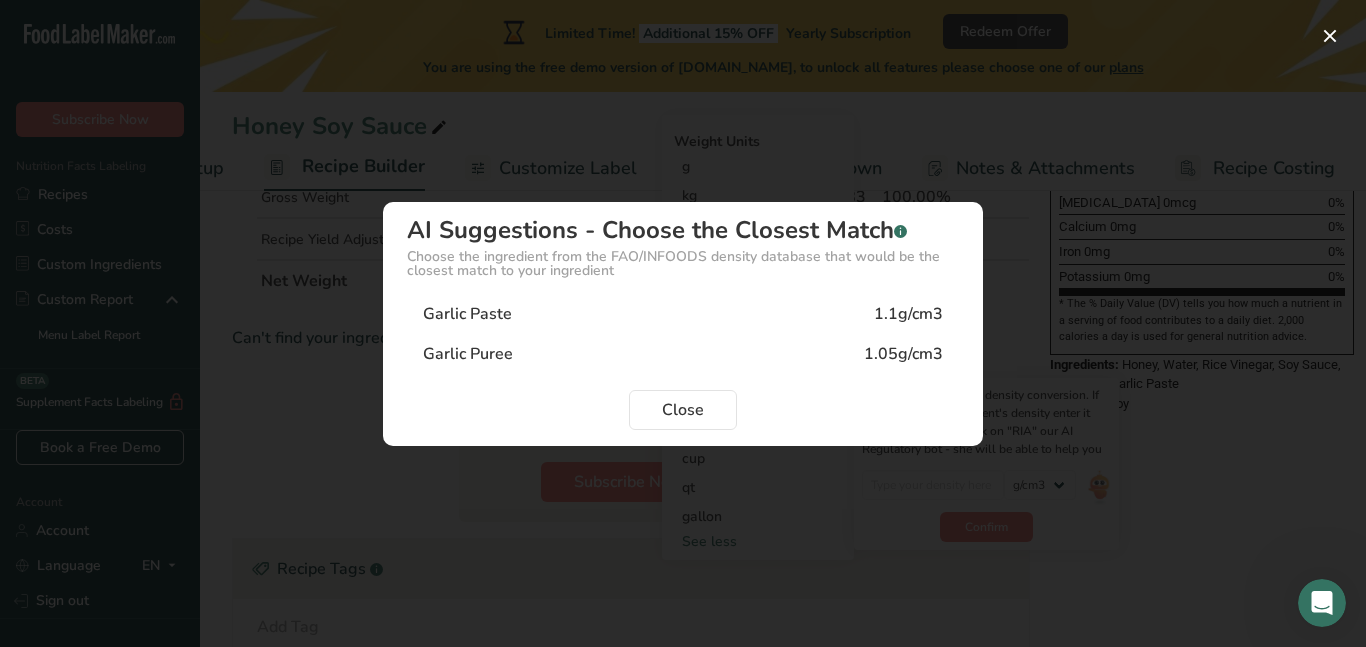 click on "Garlic Puree   1.05g/cm3" at bounding box center (683, 354) 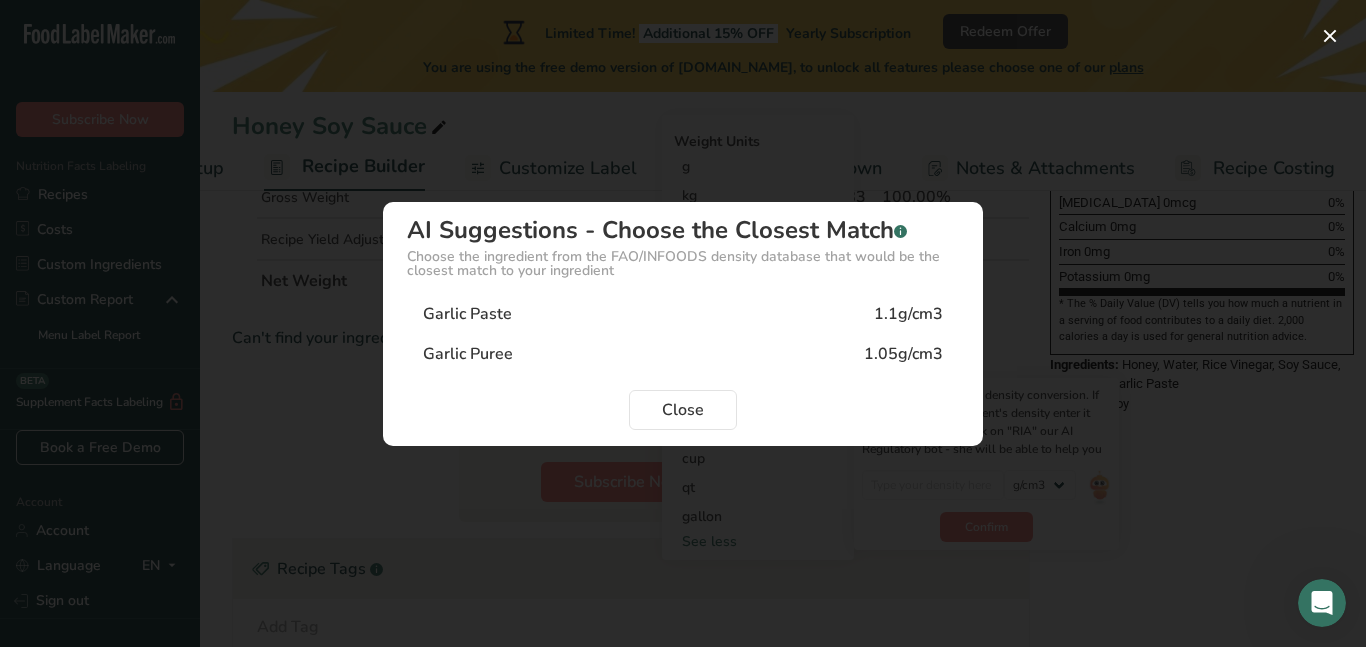 type on "1.05" 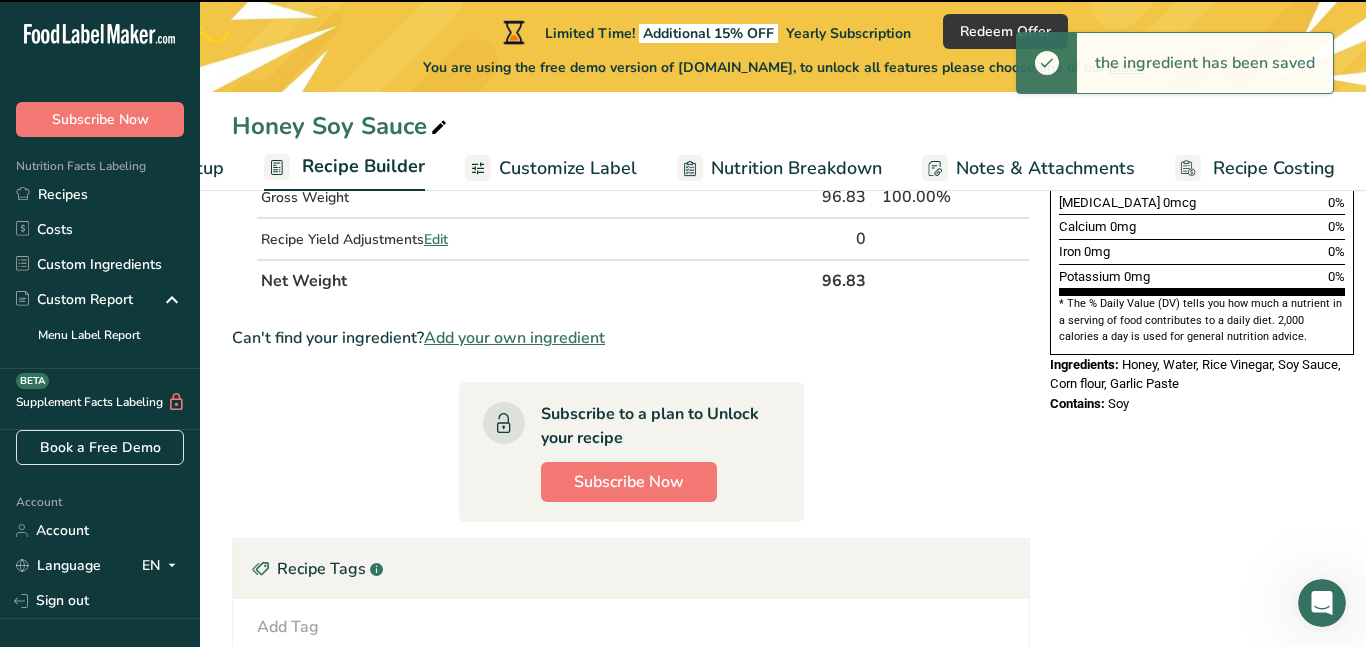scroll, scrollTop: 309, scrollLeft: 0, axis: vertical 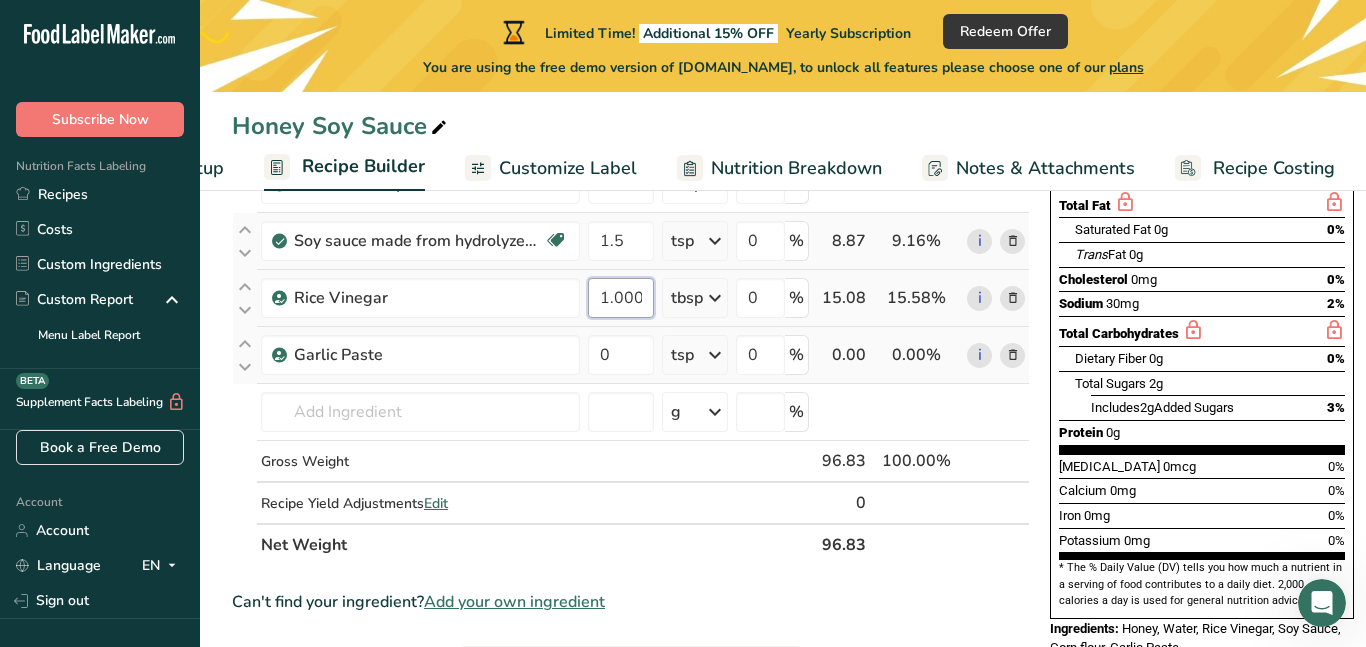 click on "1.000006" at bounding box center [621, 298] 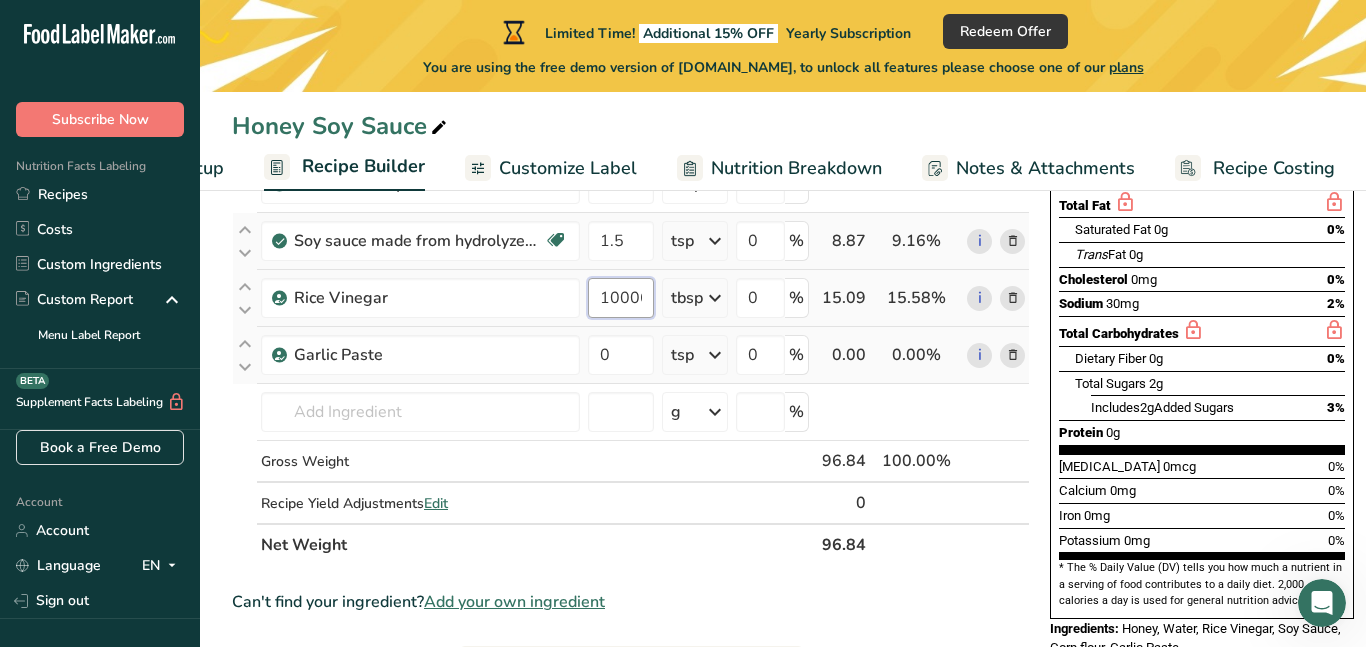 type on "6" 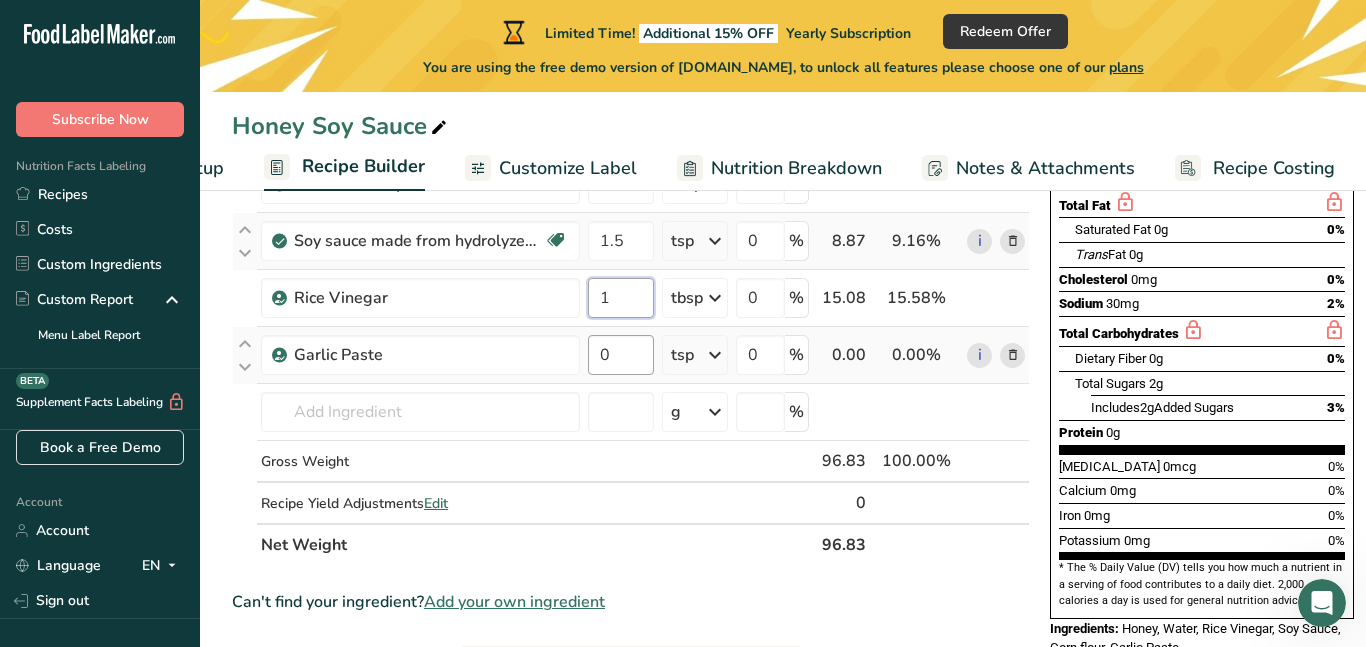 type on "1" 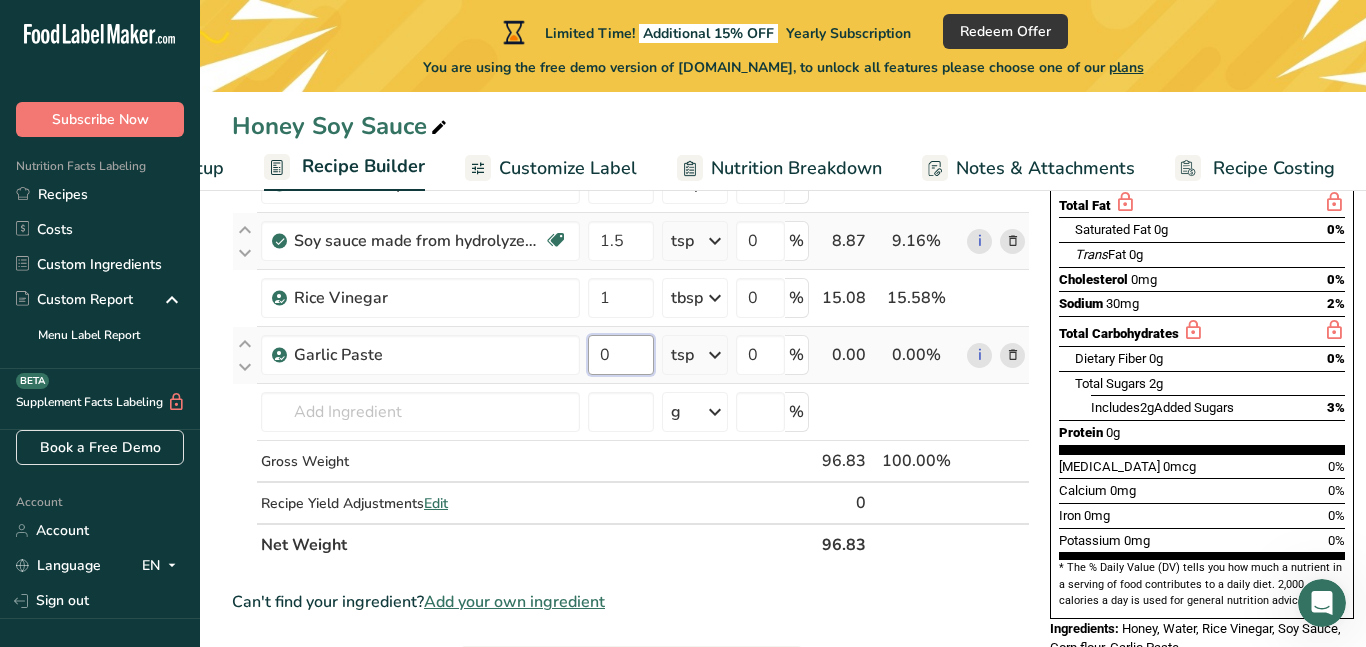 click on "Ingredient *
Amount *
Unit *
Waste *   .a-a{fill:#347362;}.b-a{fill:#fff;}          Grams
Percentage
Corn flour, whole-grain, white
Dairy free
Gluten free
Vegan
Vegetarian
0.5
tsp
Portions
1 cup
Weight Units
g
kg
mg
See more
Volume Units
l
Volume units require a density conversion. If you know your ingredient's density enter it below. Otherwise, click on "RIA" our AI Regulatory bot - she will be able to help you
0.7
lb/ft3
g/cm3
Confirm
mL
0.7
lb/ft3
g/cm3" at bounding box center (631, 282) 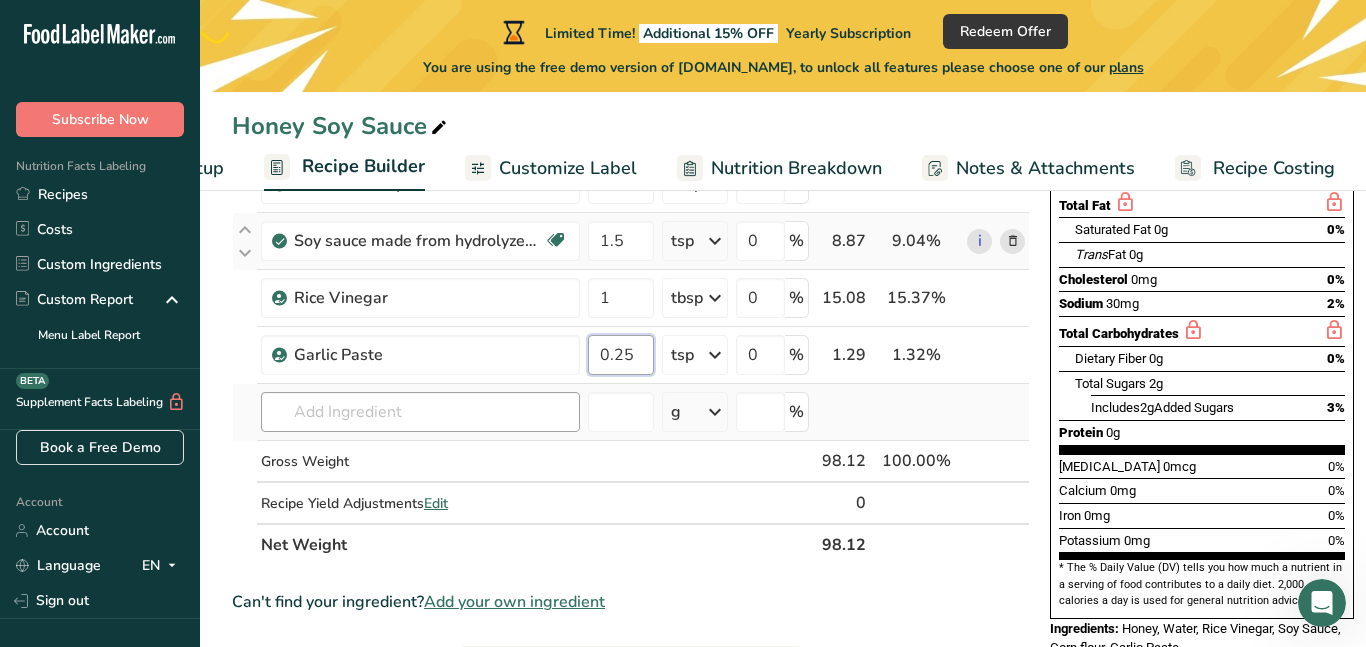 type on "0.25" 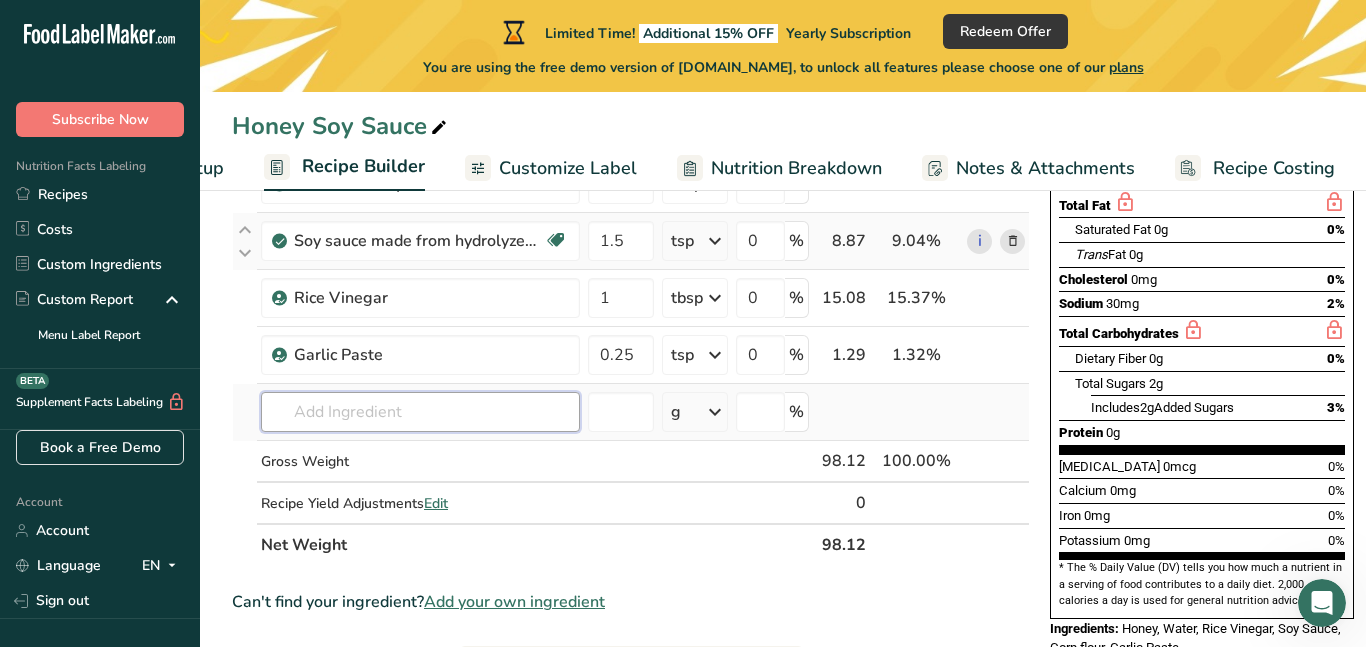 click on "Ingredient *
Amount *
Unit *
Waste *   .a-a{fill:#347362;}.b-a{fill:#fff;}          Grams
Percentage
Corn flour, whole-grain, white
Dairy free
Gluten free
Vegan
Vegetarian
0.5
tsp
Portions
1 cup
Weight Units
g
kg
mg
See more
Volume Units
l
Volume units require a density conversion. If you know your ingredient's density enter it below. Otherwise, click on "RIA" our AI Regulatory bot - she will be able to help you
0.7
lb/ft3
g/cm3
Confirm
mL
0.7
lb/ft3
g/cm3" at bounding box center (631, 282) 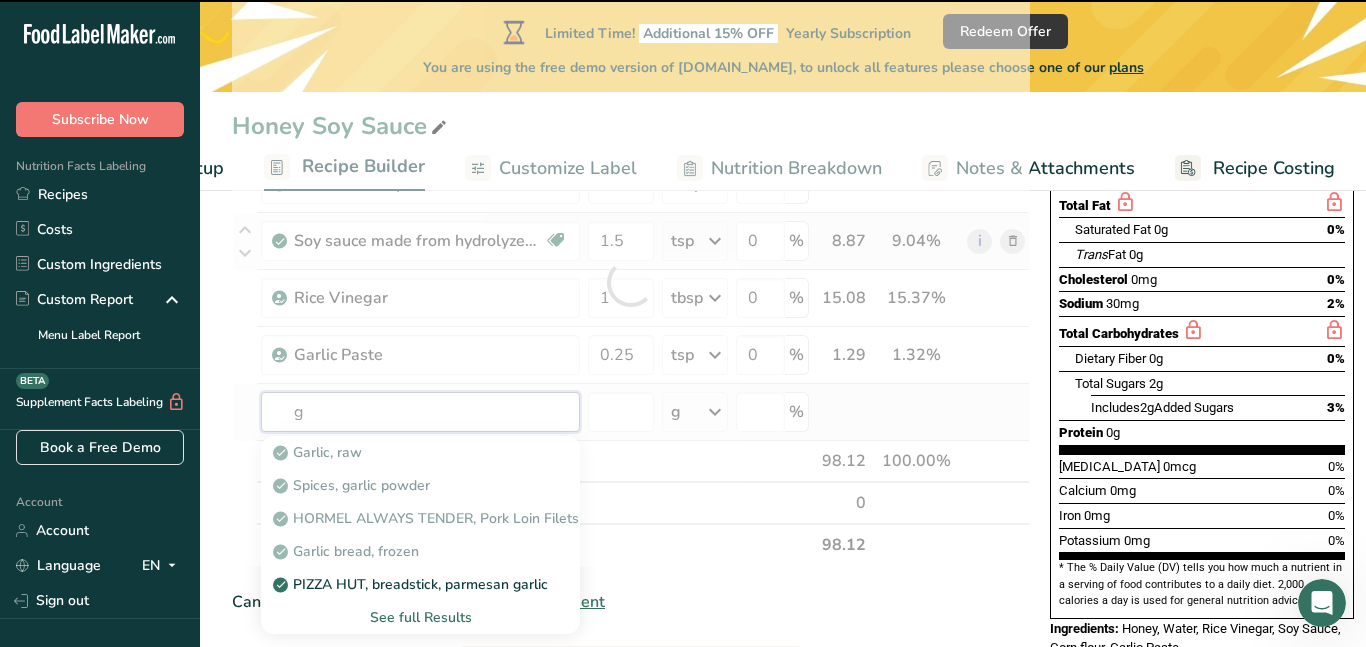 type on "gi" 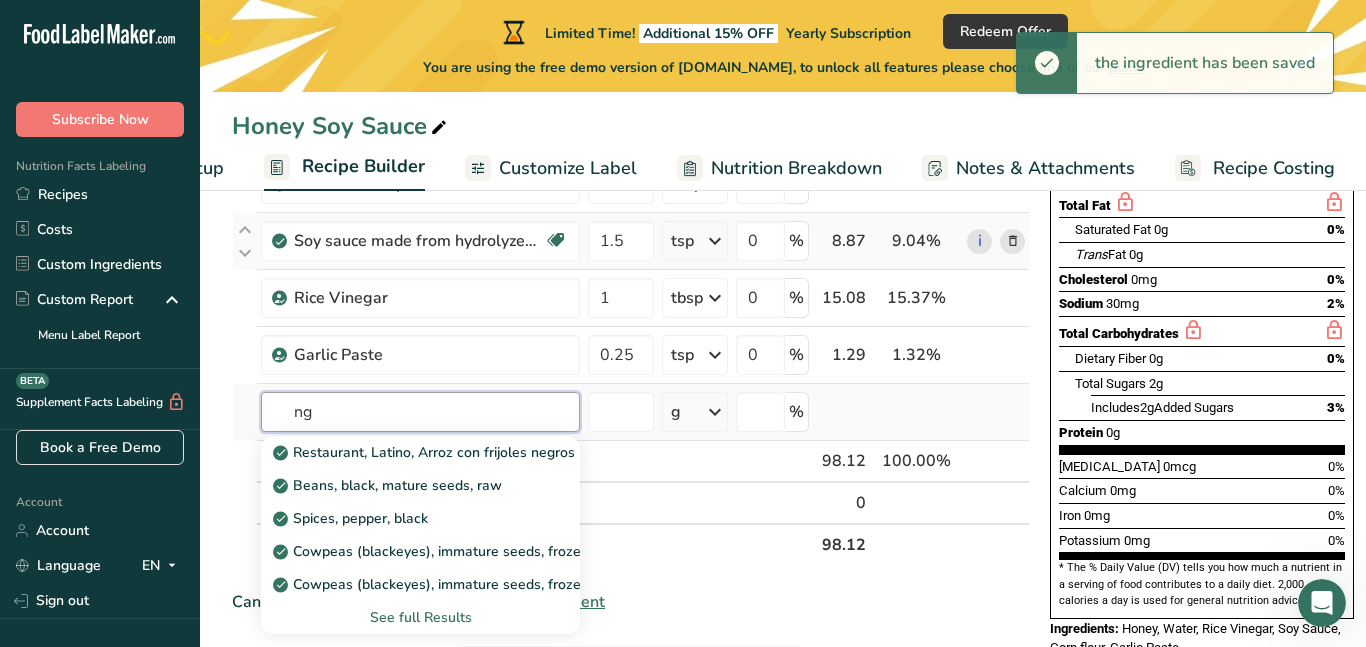 type on "n" 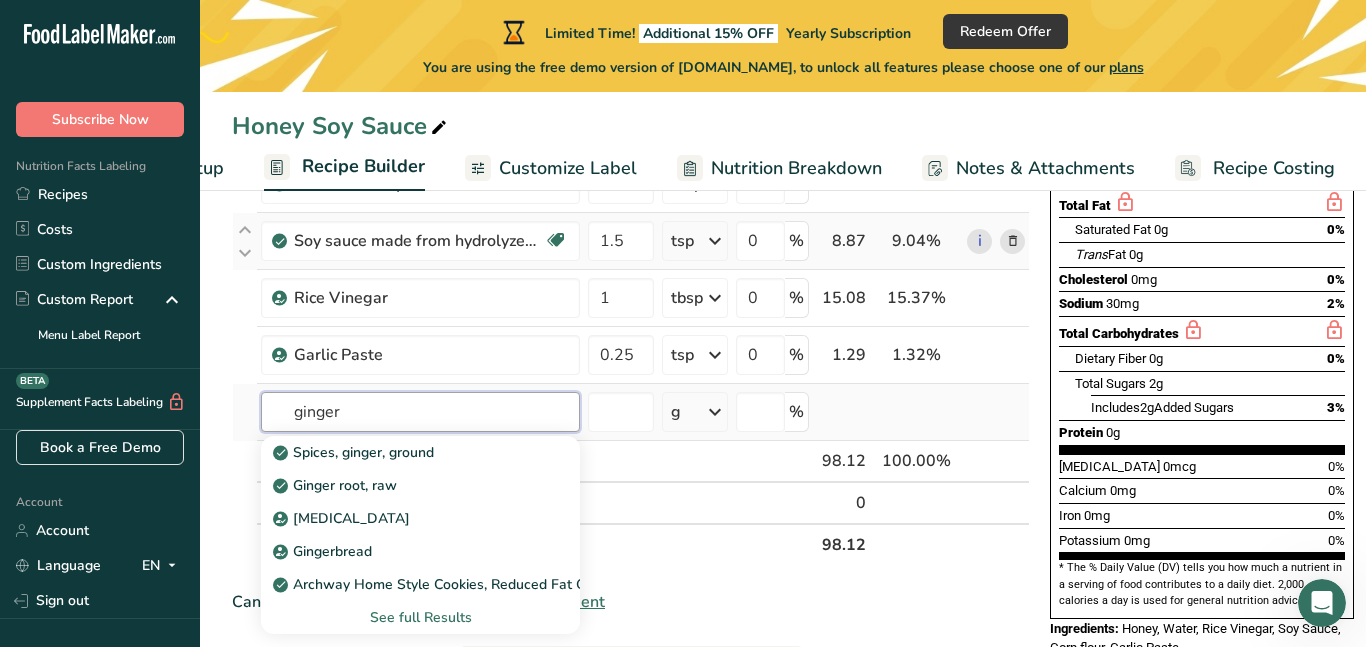 type on "ginger" 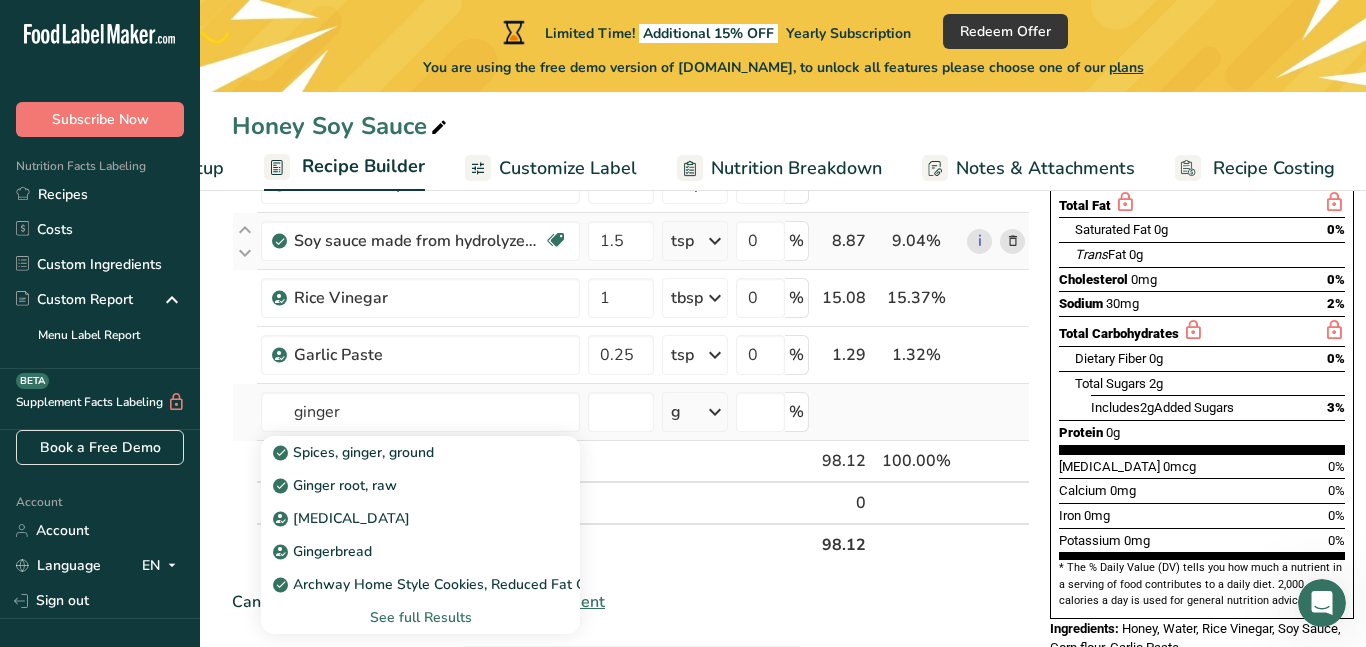 type 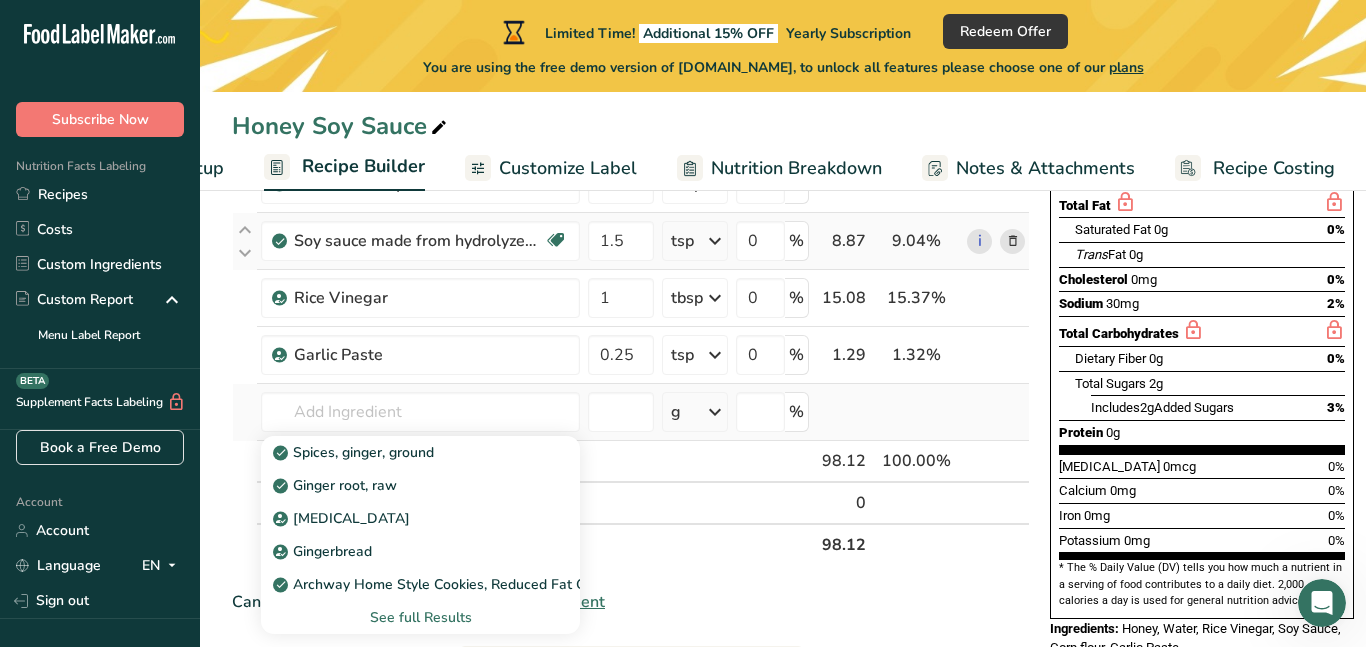 click on "See full Results" at bounding box center [420, 617] 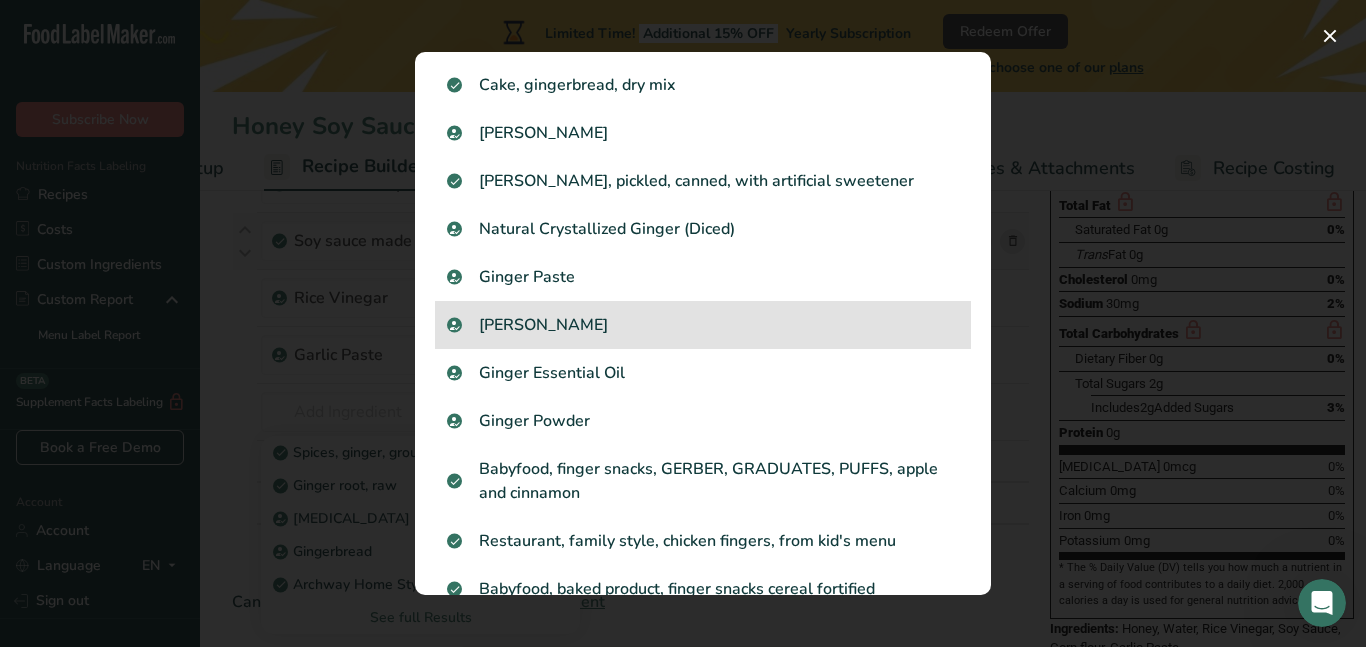 scroll, scrollTop: 569, scrollLeft: 0, axis: vertical 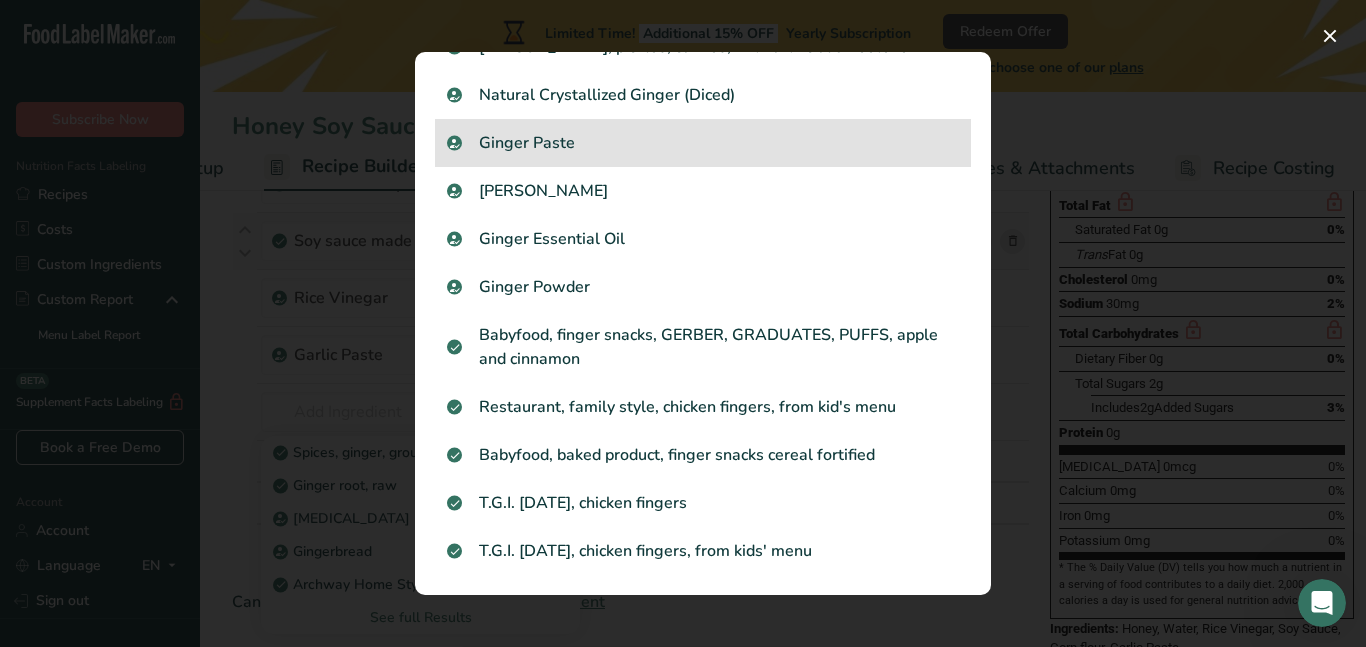 click on "Ginger Paste" at bounding box center [703, 143] 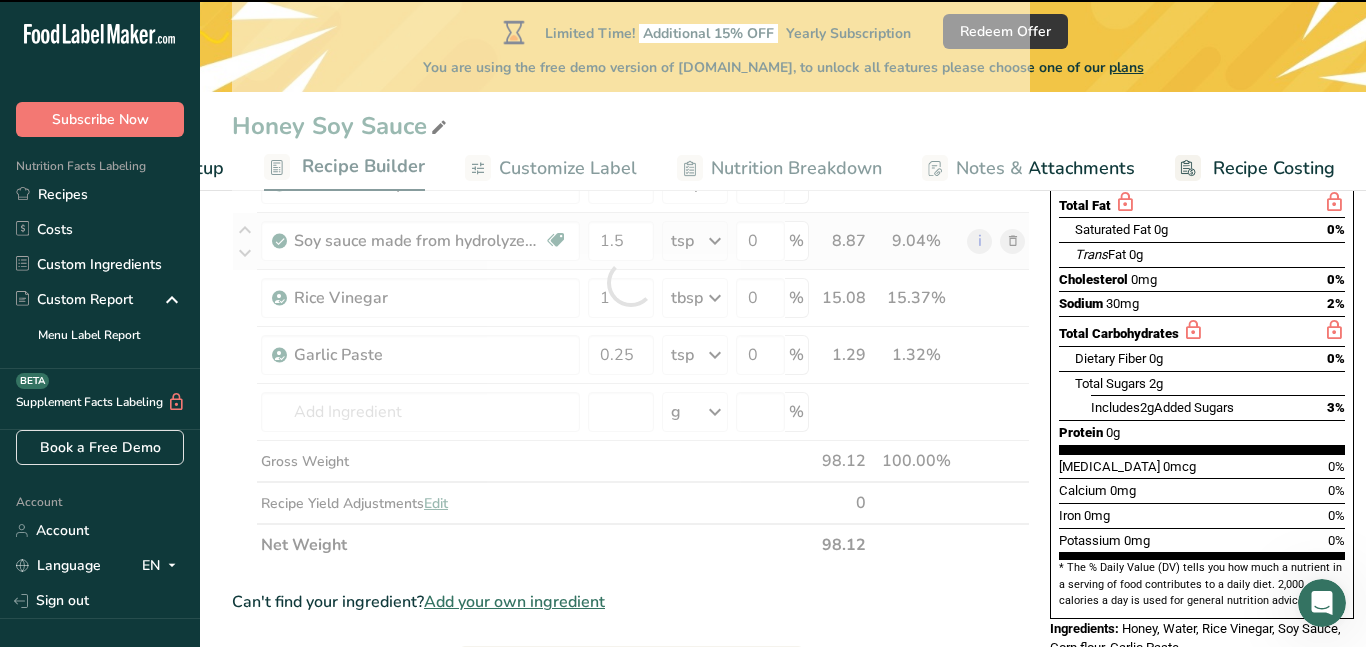 type on "0" 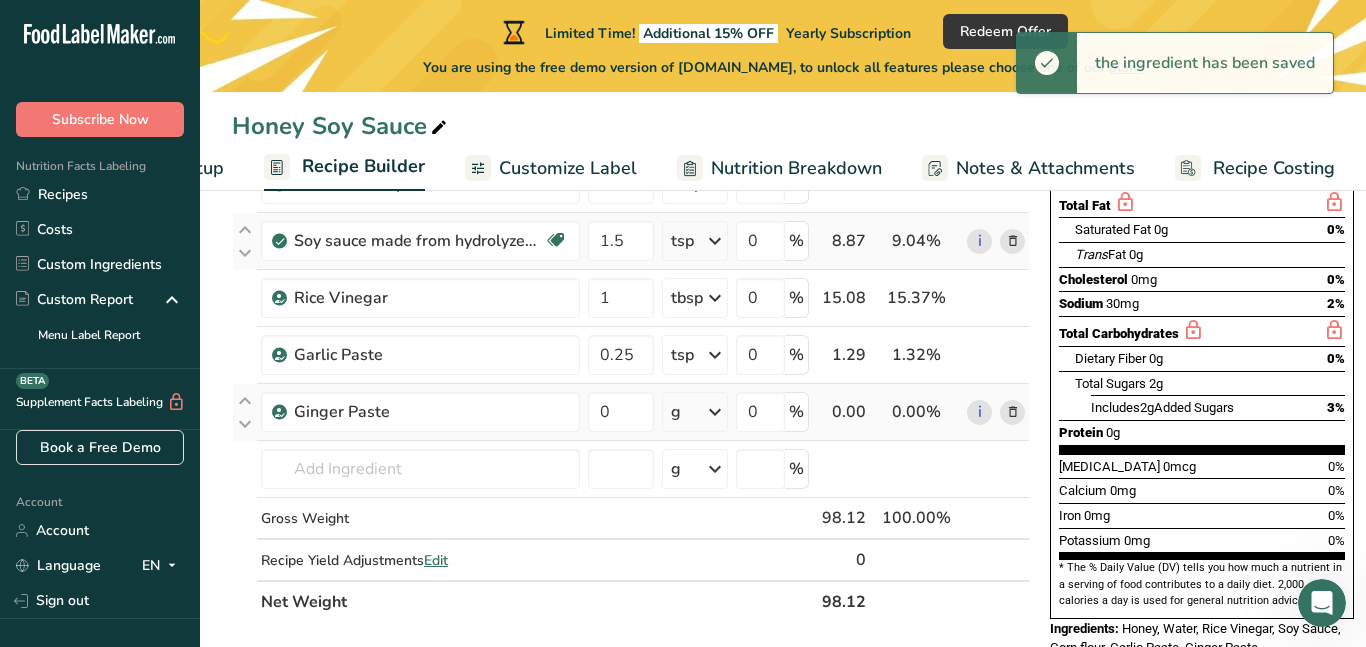click on "g" at bounding box center (695, 412) 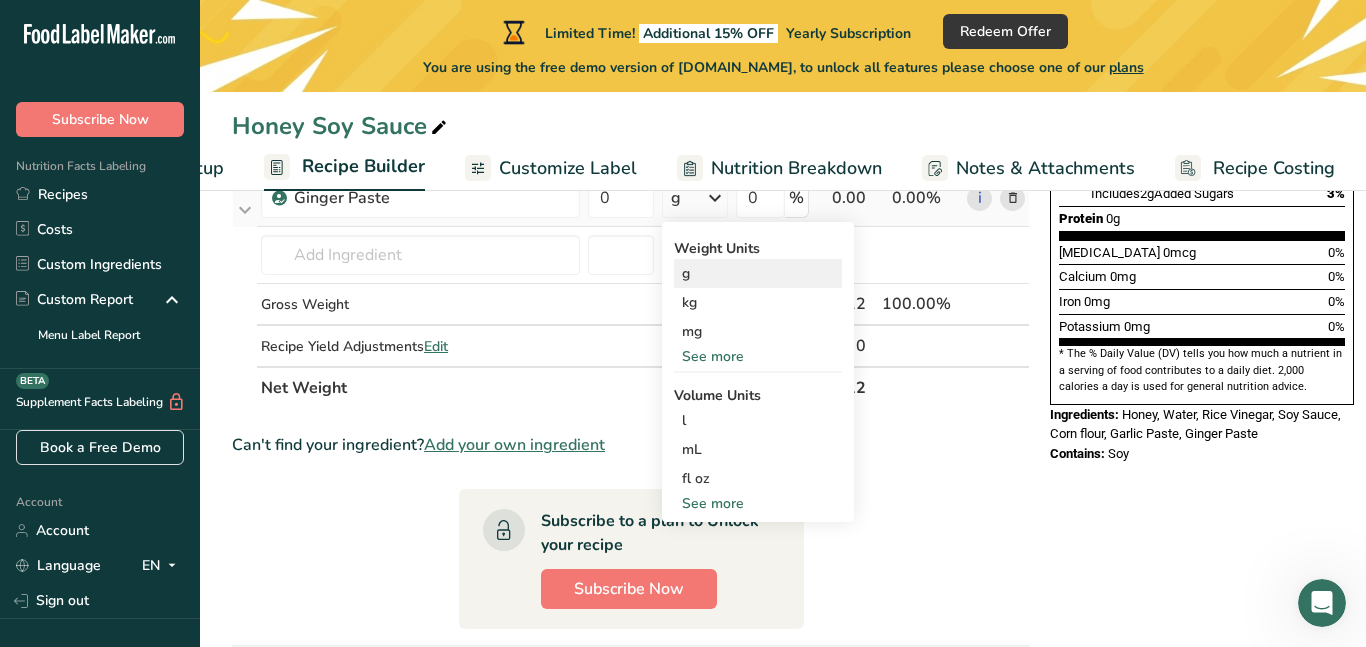 scroll, scrollTop: 527, scrollLeft: 0, axis: vertical 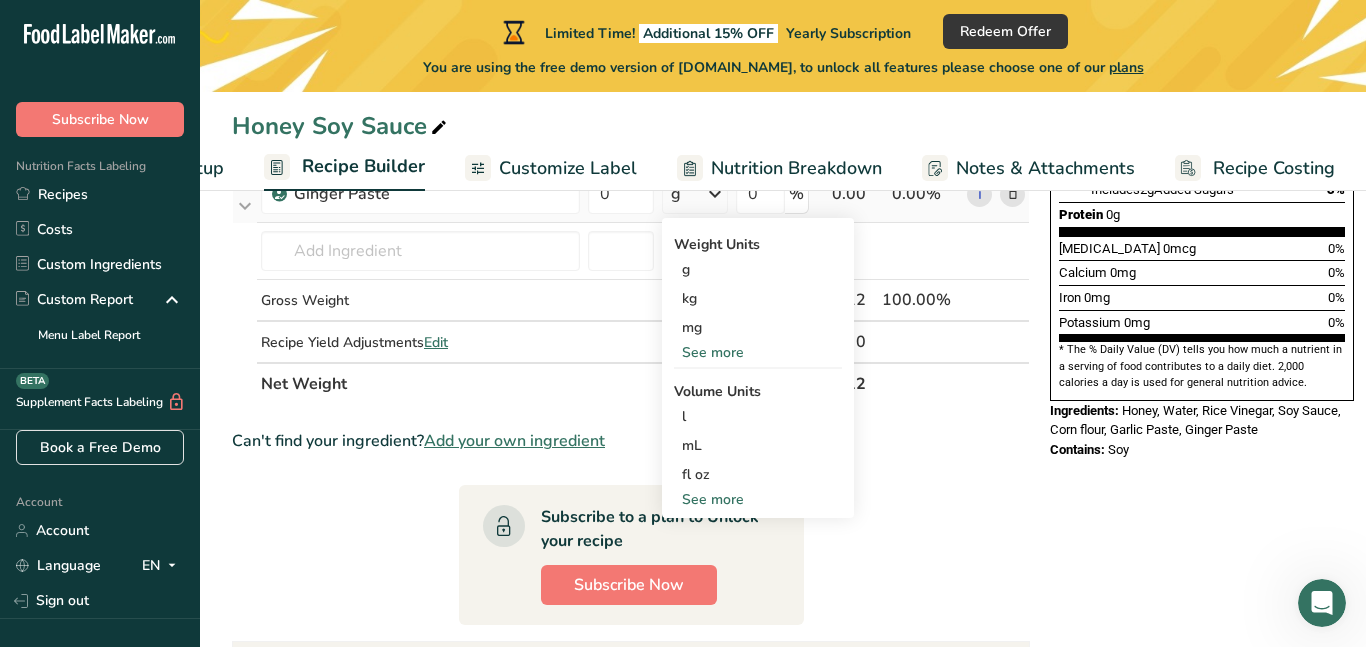 click on "See more" at bounding box center (758, 499) 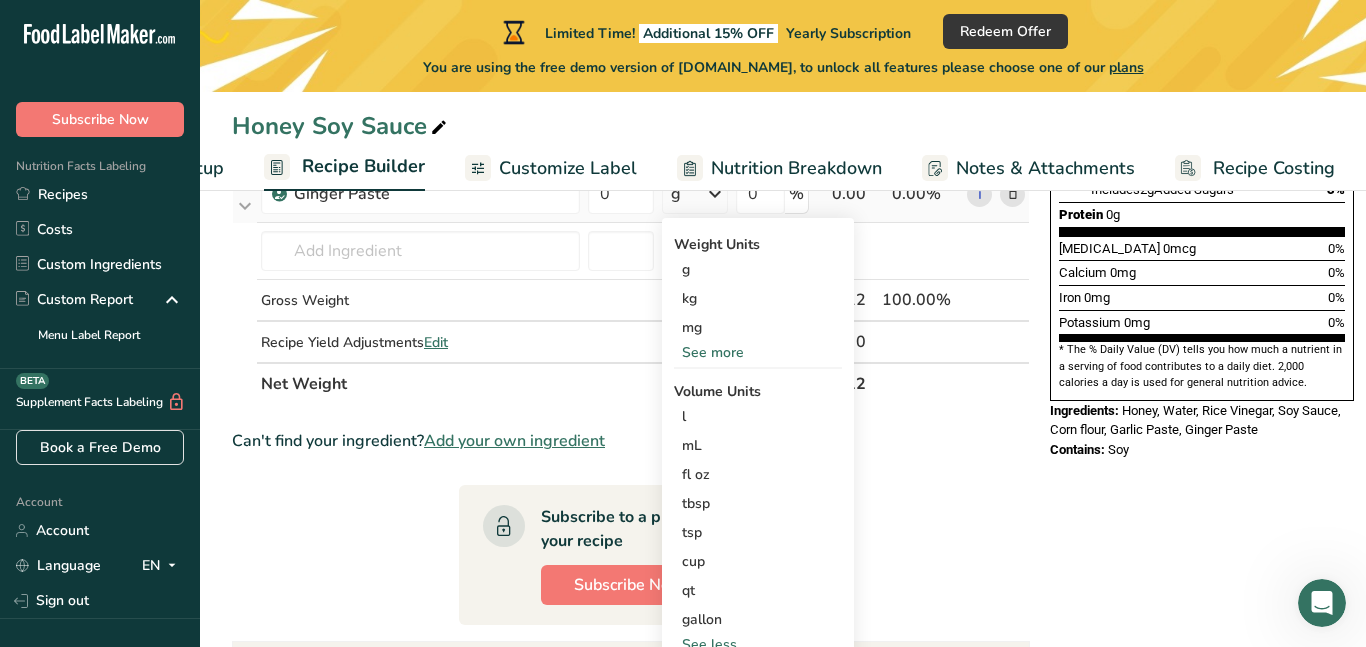 scroll, scrollTop: 646, scrollLeft: 0, axis: vertical 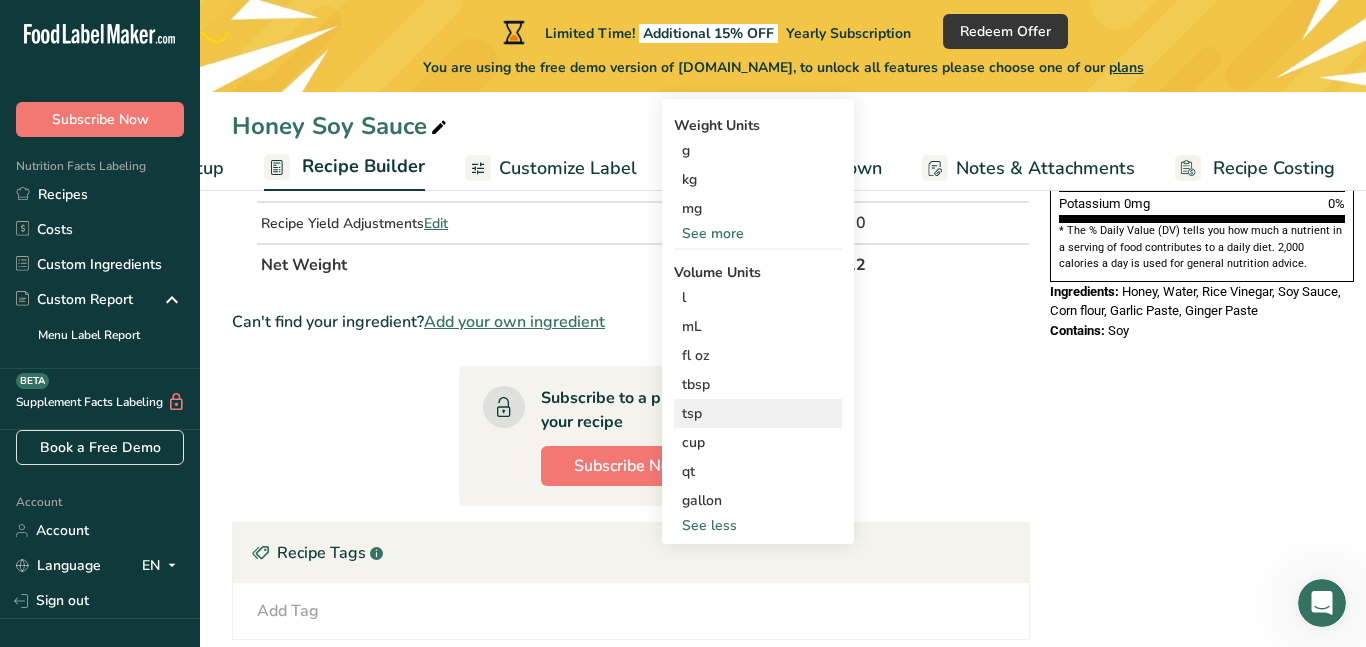 click on "tsp" at bounding box center [758, 413] 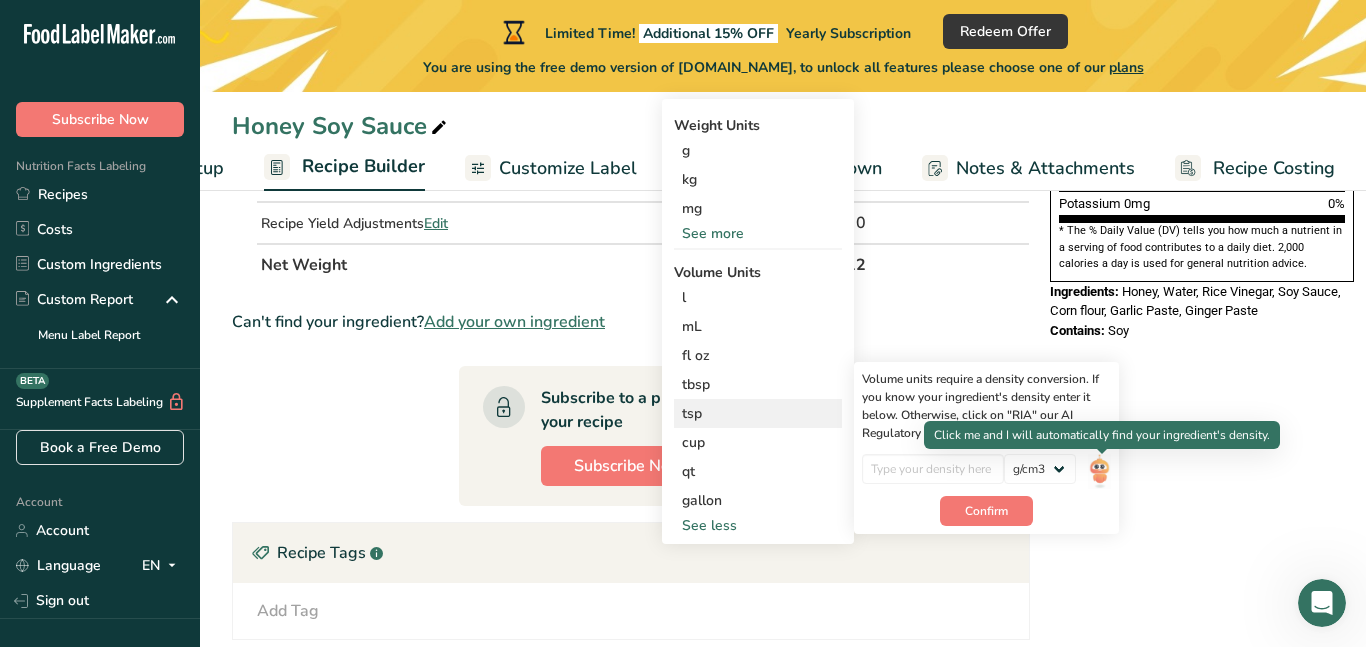 click at bounding box center [1099, 471] 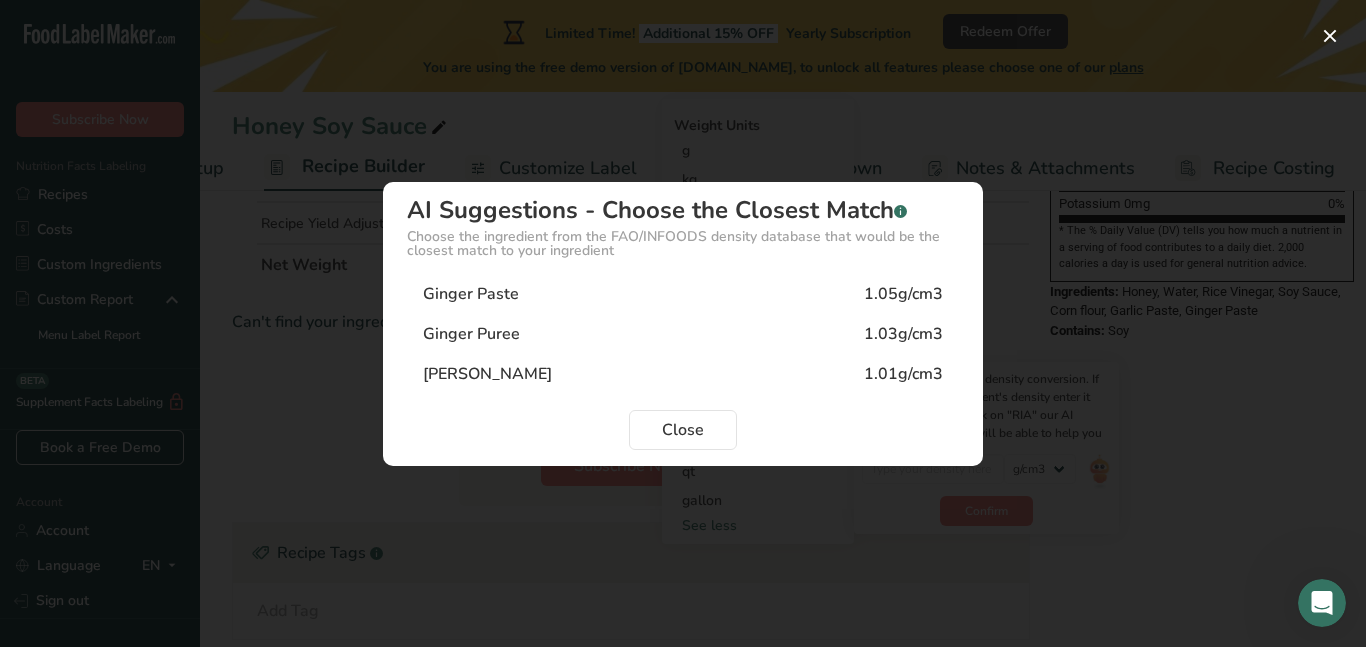 click on "Ginger Paste   1.05g/cm3" at bounding box center (683, 294) 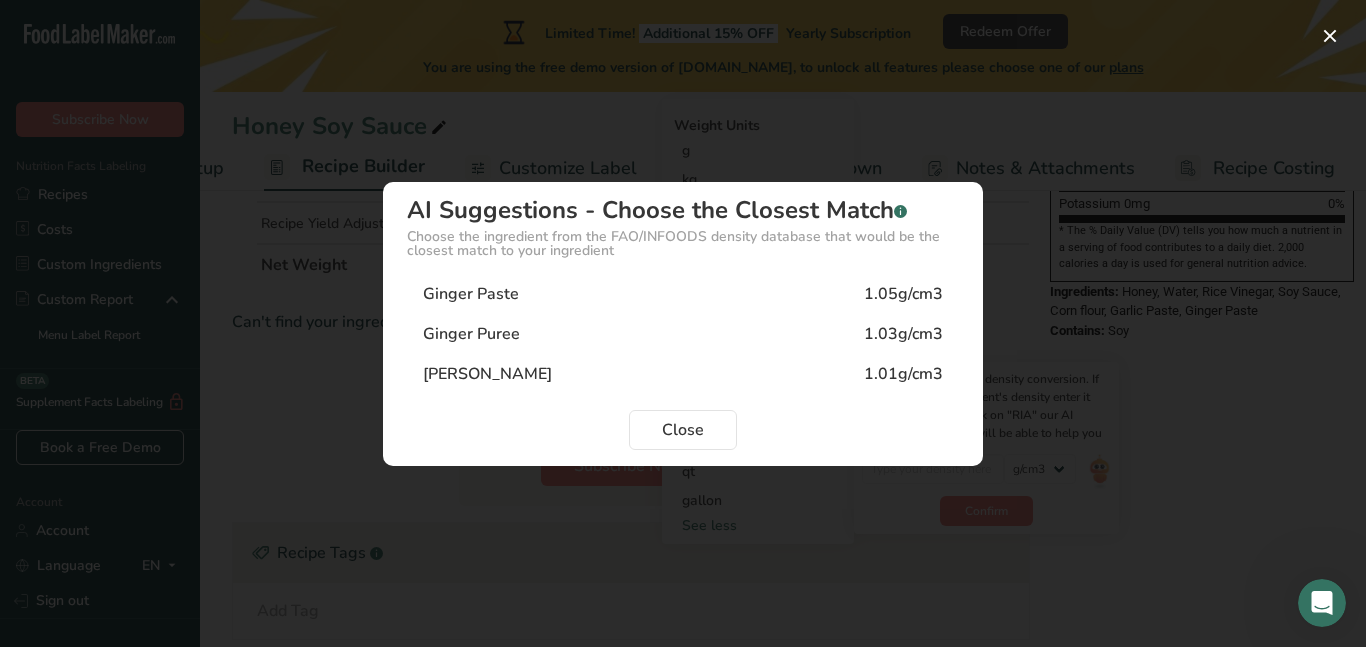 type on "1.05" 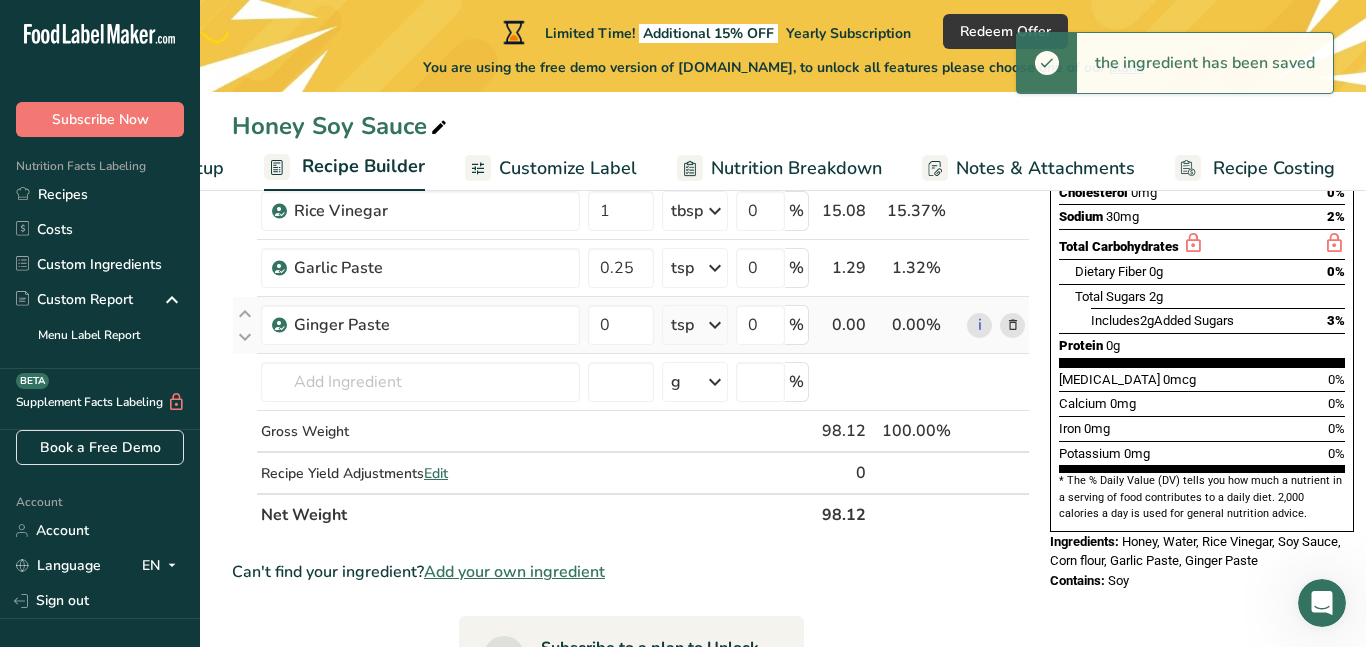 scroll, scrollTop: 394, scrollLeft: 0, axis: vertical 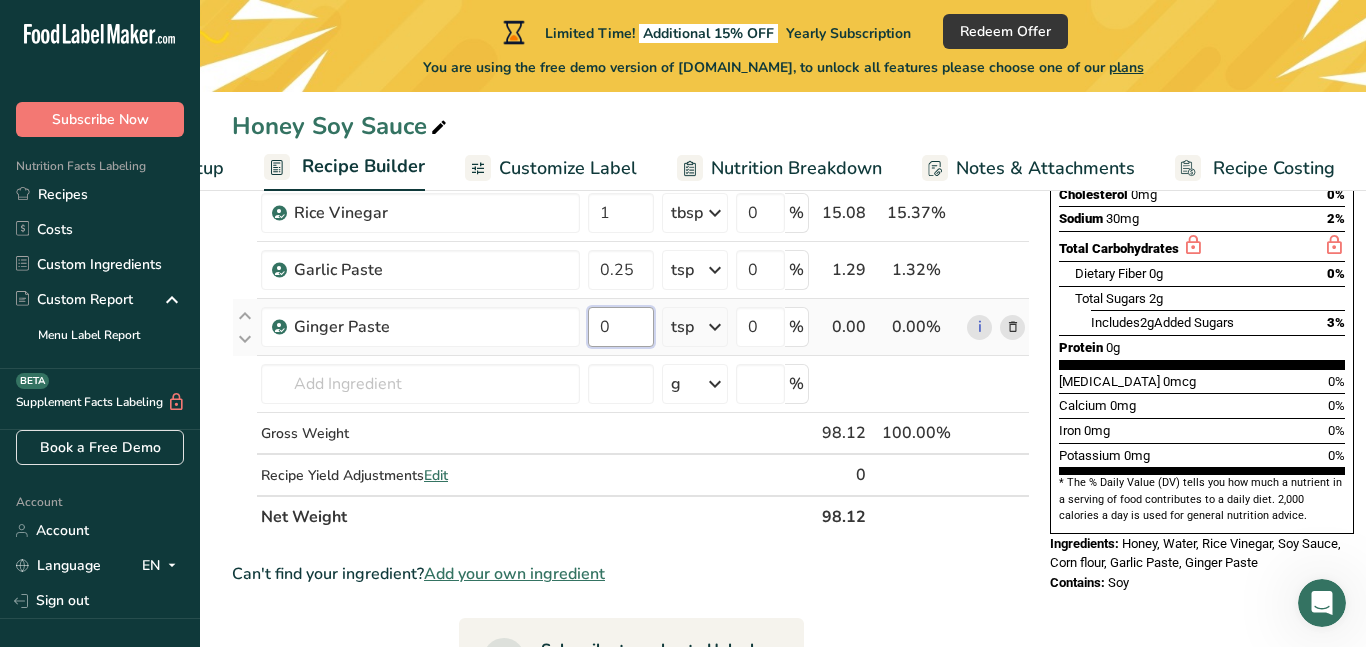 click on "0" at bounding box center (621, 327) 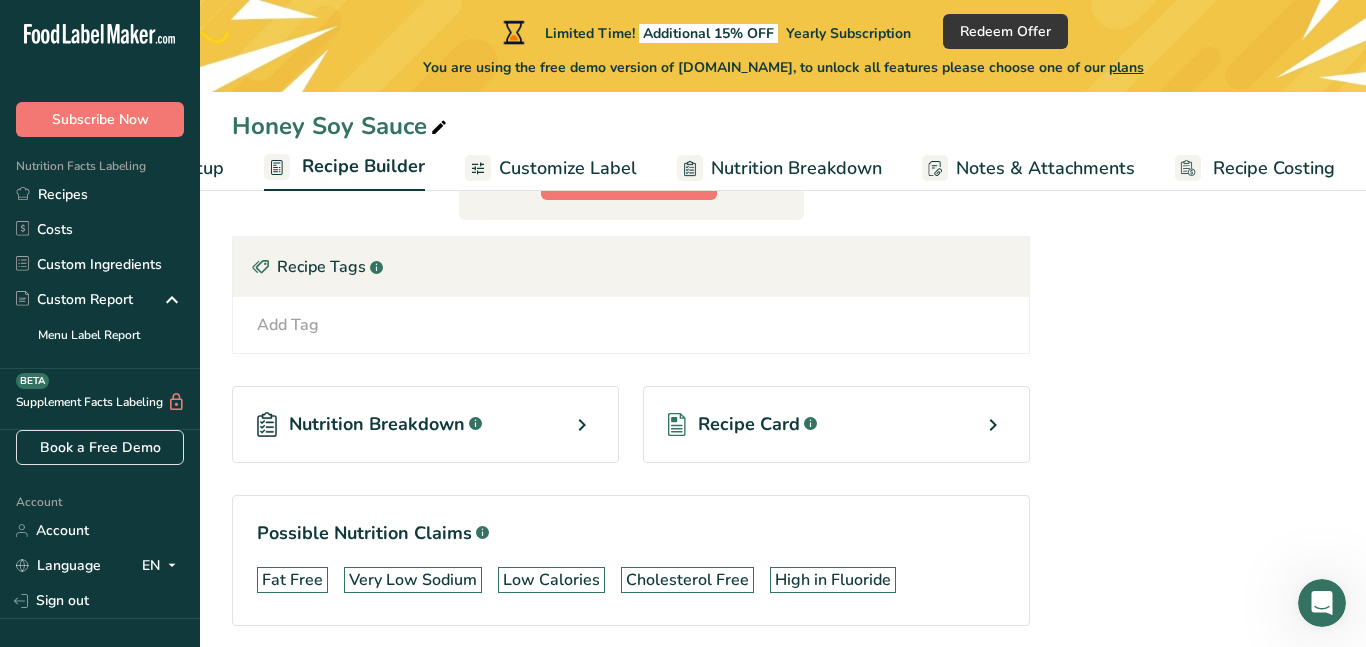 scroll, scrollTop: 931, scrollLeft: 0, axis: vertical 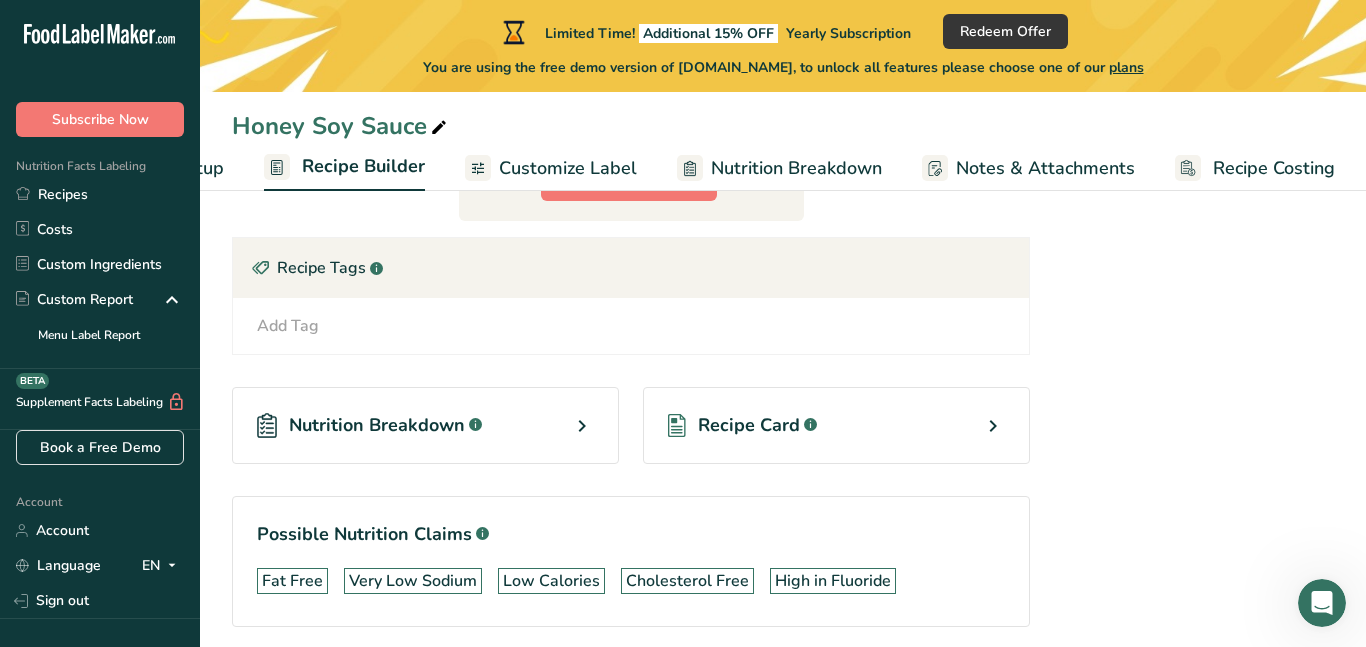 type on "0.249998" 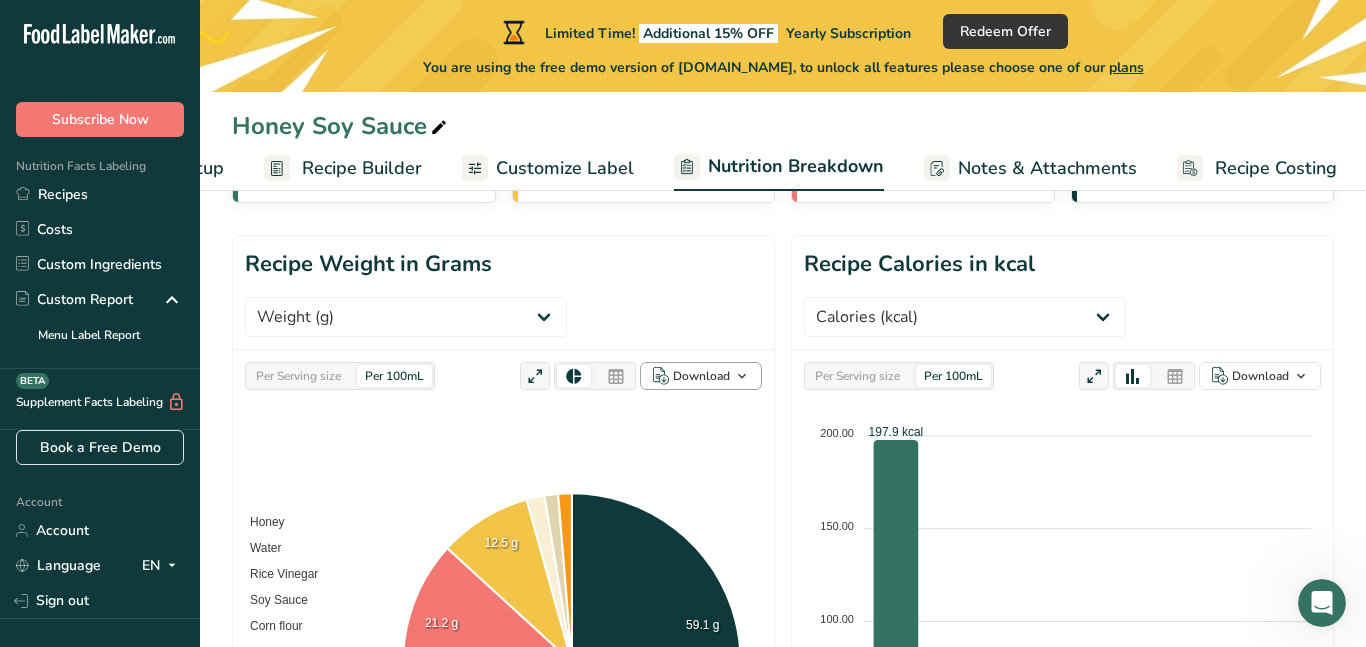 scroll, scrollTop: 197, scrollLeft: 0, axis: vertical 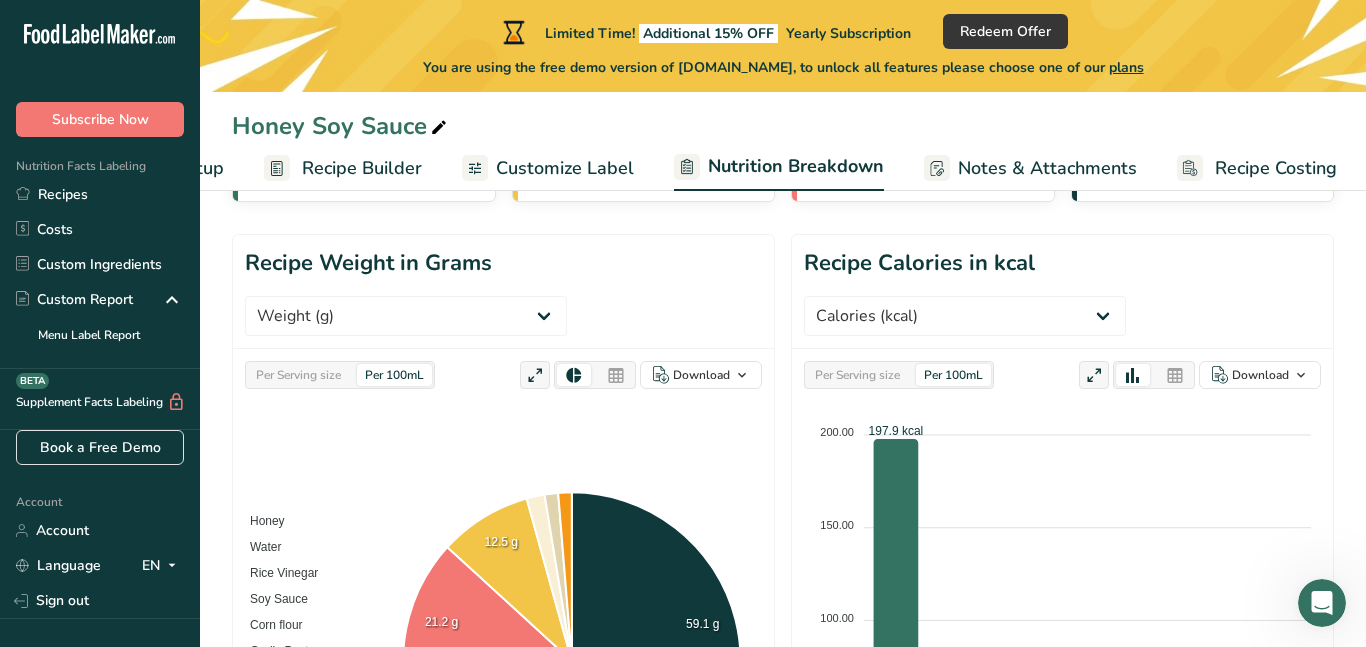 click on "Per Serving size
Per 100mL" at bounding box center [340, 375] 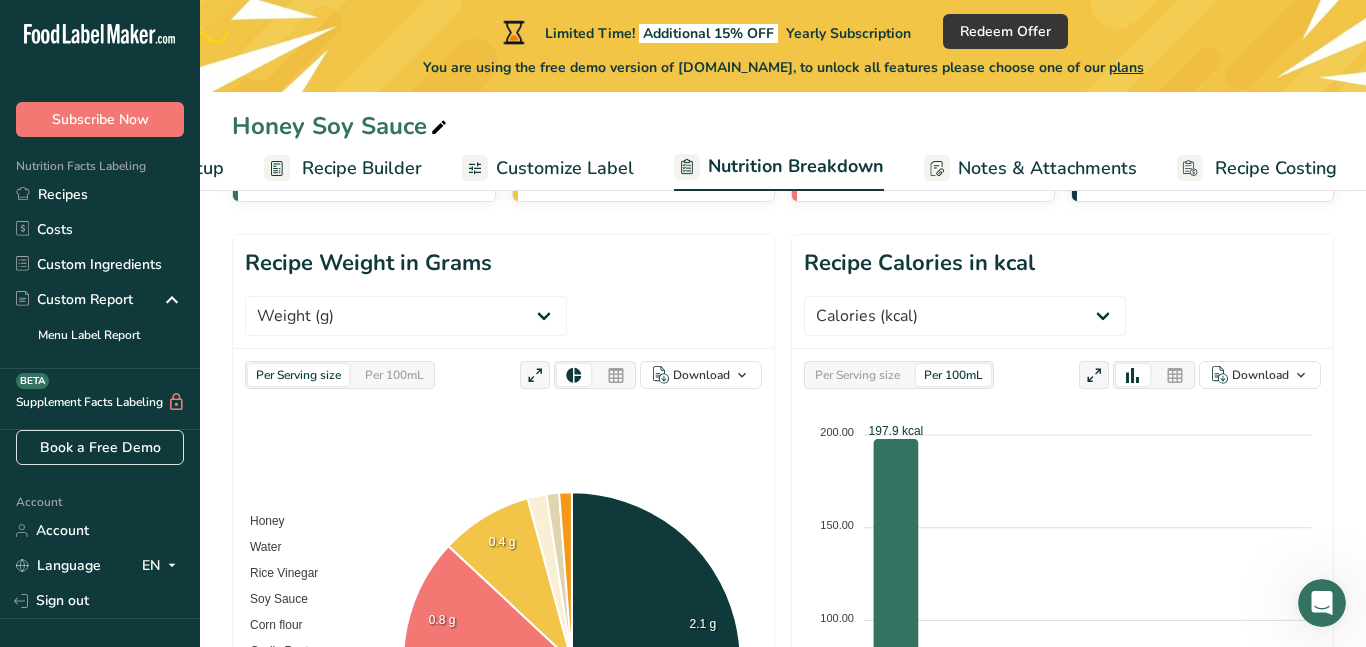 click on "Per 100mL" at bounding box center [394, 375] 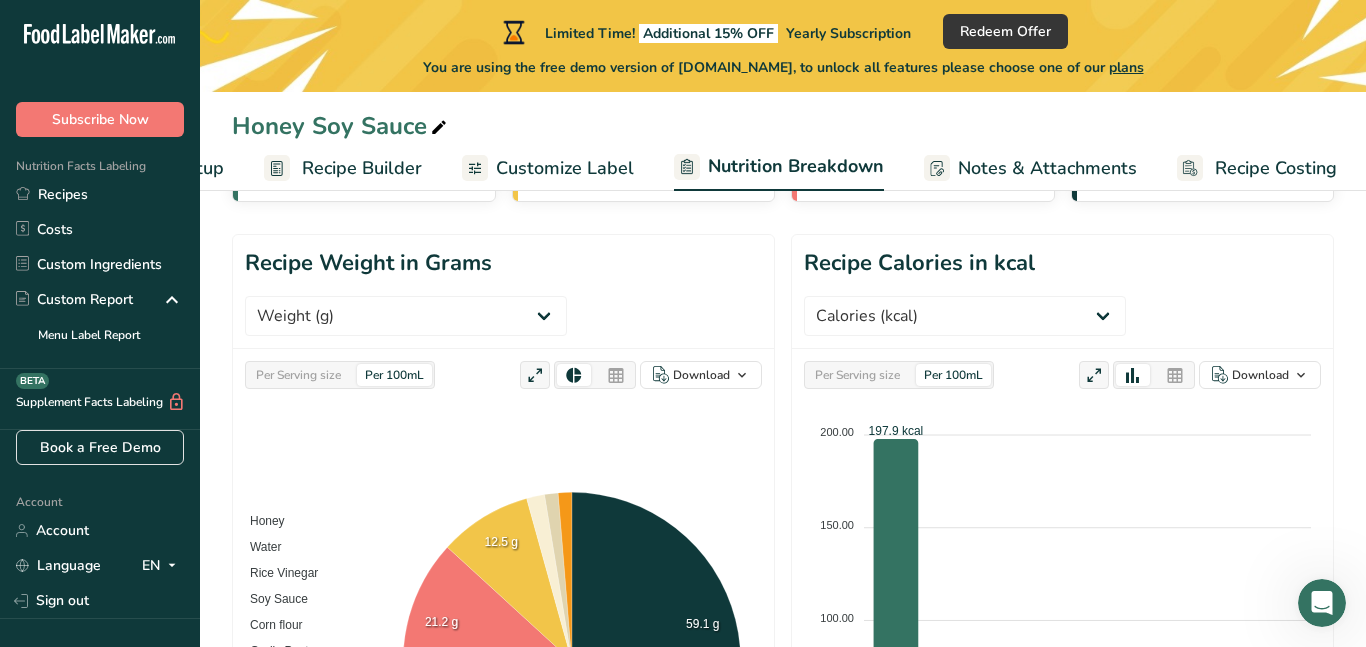 click on "Per Serving size" at bounding box center (298, 375) 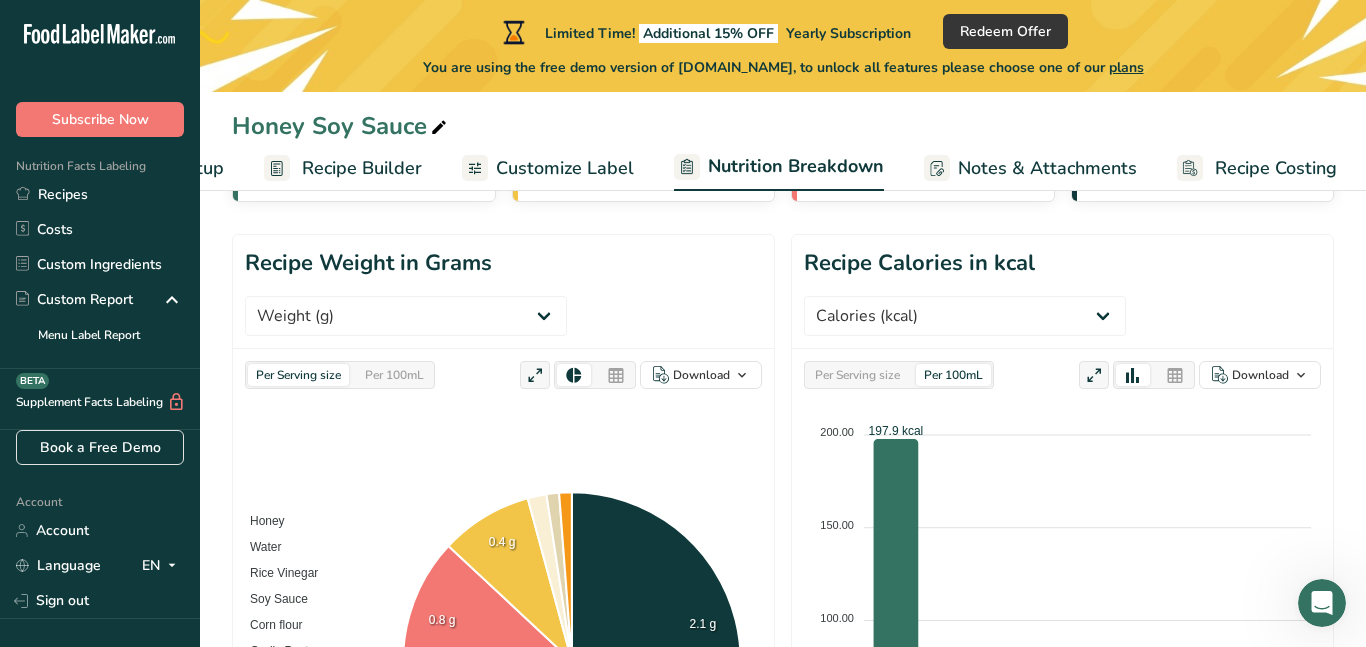 click on "Per 100mL" at bounding box center (394, 375) 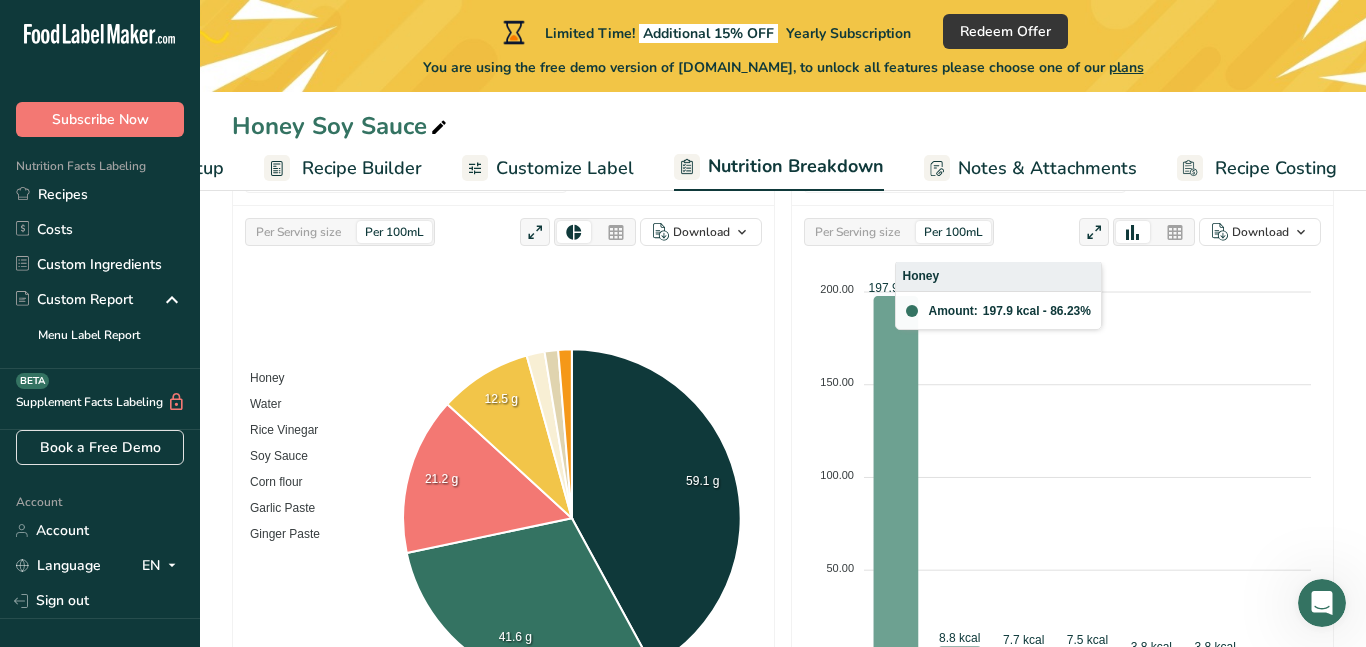 scroll, scrollTop: 316, scrollLeft: 0, axis: vertical 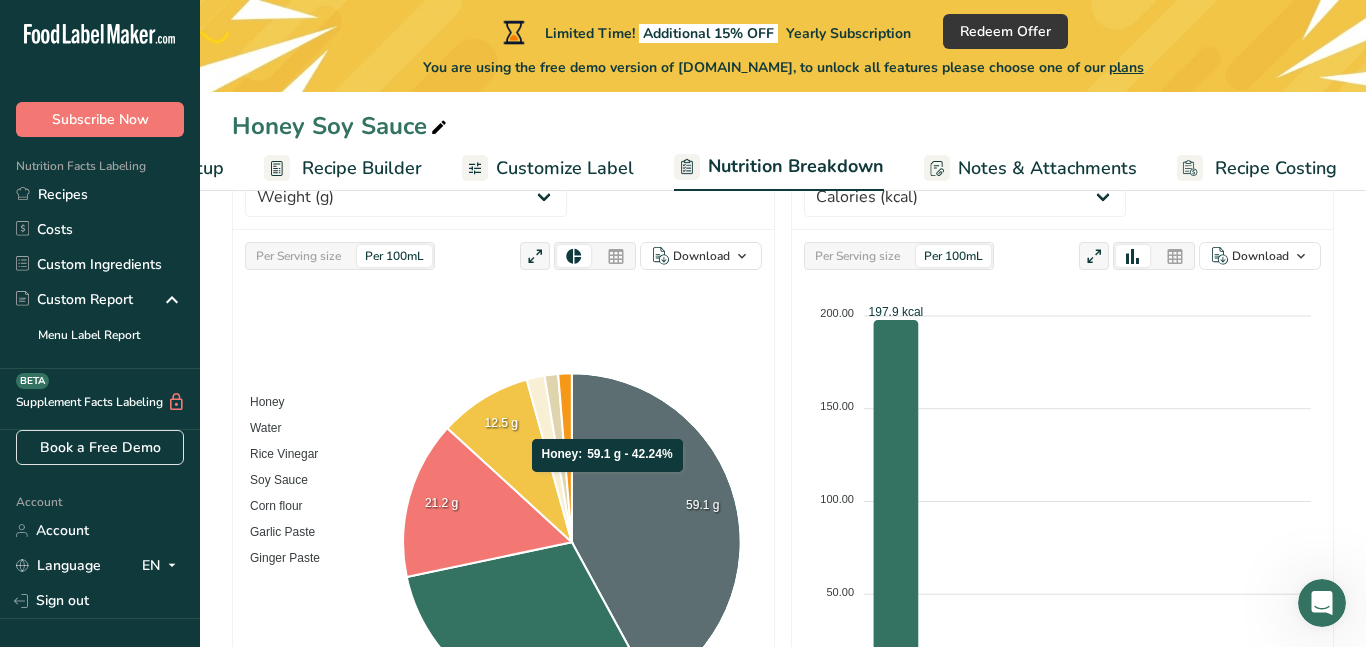 click 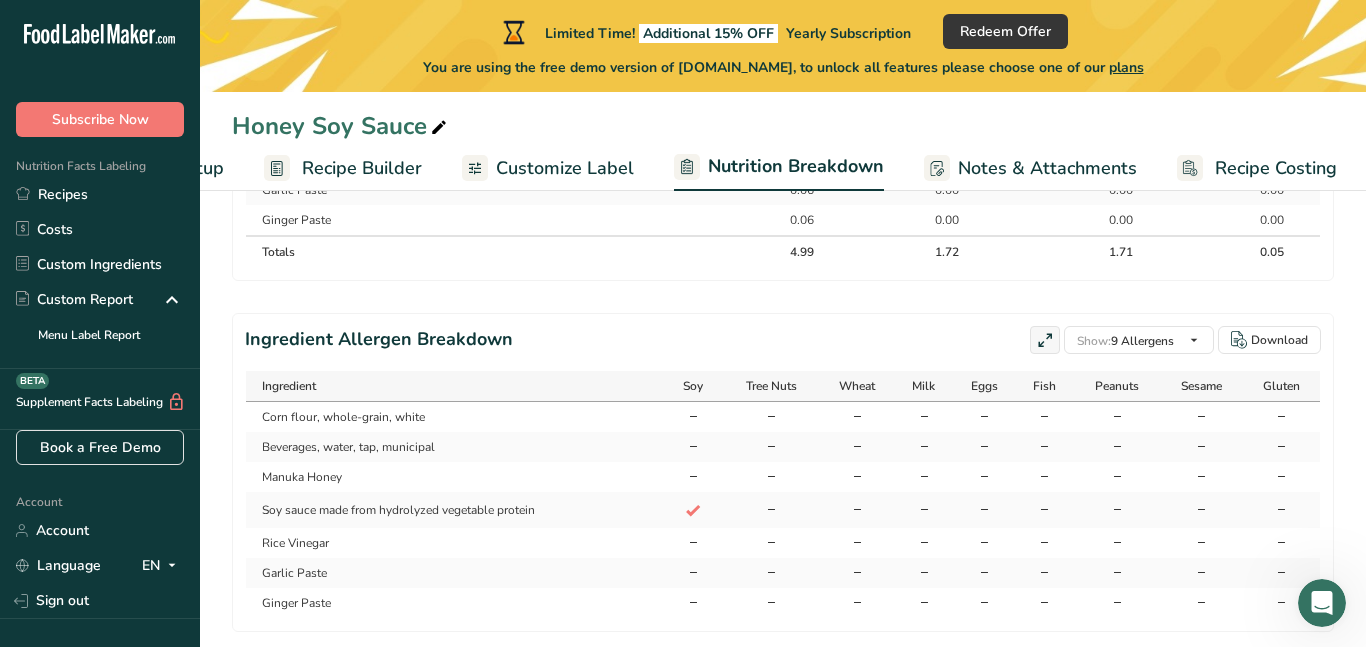scroll, scrollTop: 1268, scrollLeft: 0, axis: vertical 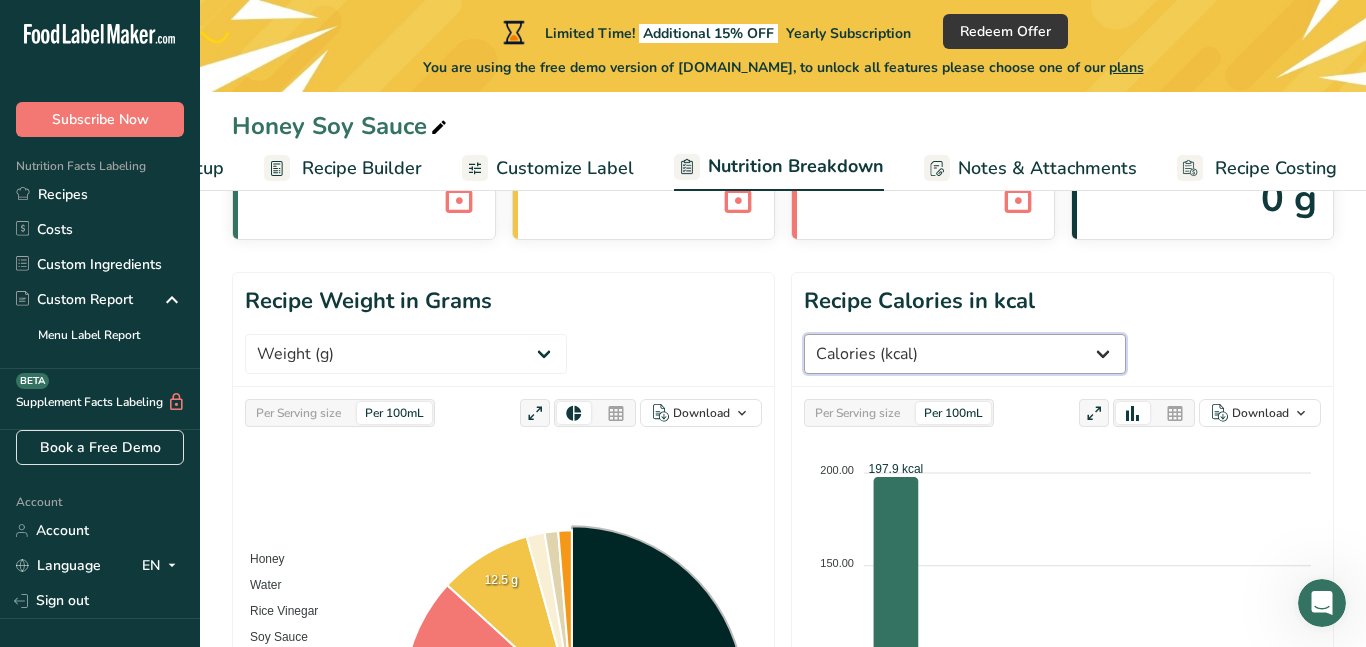 click on "Weight (g)
Calories (kcal)
Energy KJ (kj)
Total Fat (g)
Saturated Fat (g)
Trans Fat (g)
[MEDICAL_DATA] (mg)
Sodium (mg)
Total Carbohydrates (g)
Dietary Fiber (g)
Total Sugars (g)
Added Sugars (g)
Protein (g)
[MEDICAL_DATA] (mcg)
Vitamin A, RAE (mcg)
Vitamin C (mg)
[MEDICAL_DATA] (mg)
[MEDICAL_DATA] (mcg)
[MEDICAL_DATA] (B1) (mg)
[MEDICAL_DATA] (B2) (mg)
[MEDICAL_DATA] (B3) (mg)
Vitamin B6 (mg)
Folate DFE (mcg)
([MEDICAL_DATA]) (mcg)
[MEDICAL_DATA] (mcg)" at bounding box center (965, 354) 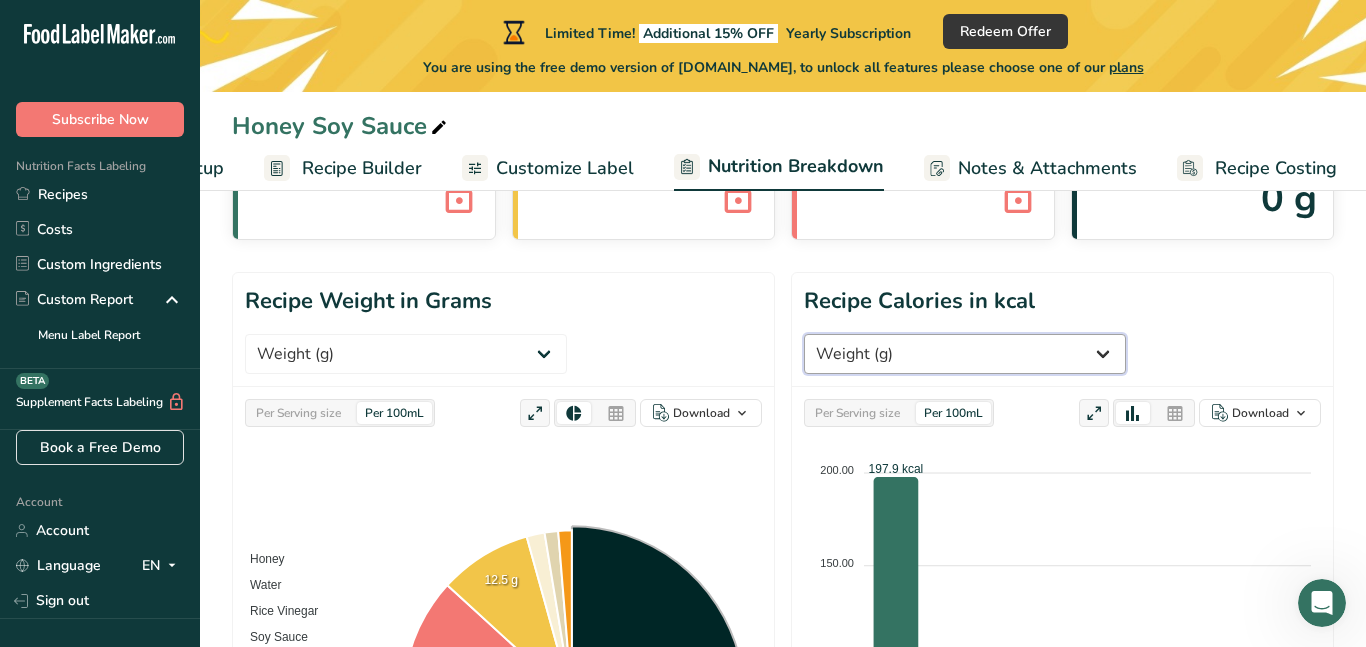 click on "Weight (g)
Calories (kcal)
Energy KJ (kj)
Total Fat (g)
Saturated Fat (g)
Trans Fat (g)
[MEDICAL_DATA] (mg)
Sodium (mg)
Total Carbohydrates (g)
Dietary Fiber (g)
Total Sugars (g)
Added Sugars (g)
Protein (g)
[MEDICAL_DATA] (mcg)
Vitamin A, RAE (mcg)
Vitamin C (mg)
[MEDICAL_DATA] (mg)
[MEDICAL_DATA] (mcg)
[MEDICAL_DATA] (B1) (mg)
[MEDICAL_DATA] (B2) (mg)
[MEDICAL_DATA] (B3) (mg)
Vitamin B6 (mg)
Folate DFE (mcg)
([MEDICAL_DATA]) (mcg)
[MEDICAL_DATA] (mcg)" at bounding box center [965, 354] 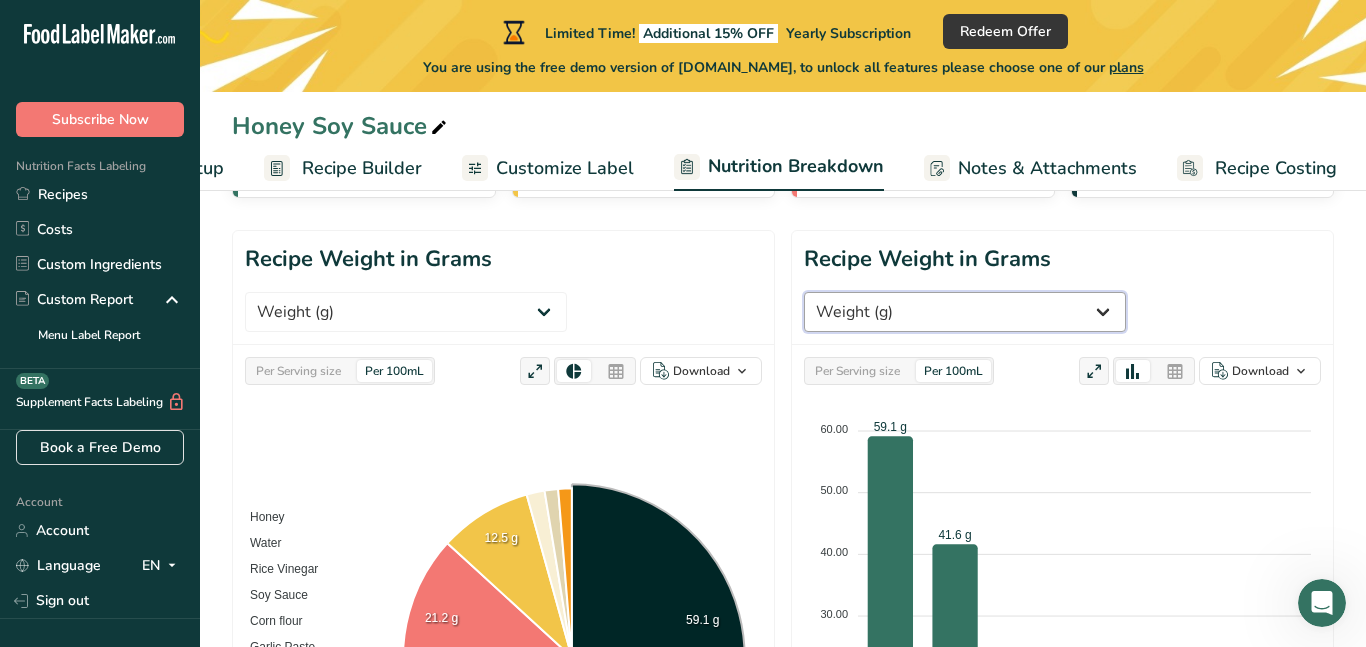 scroll, scrollTop: 205, scrollLeft: 0, axis: vertical 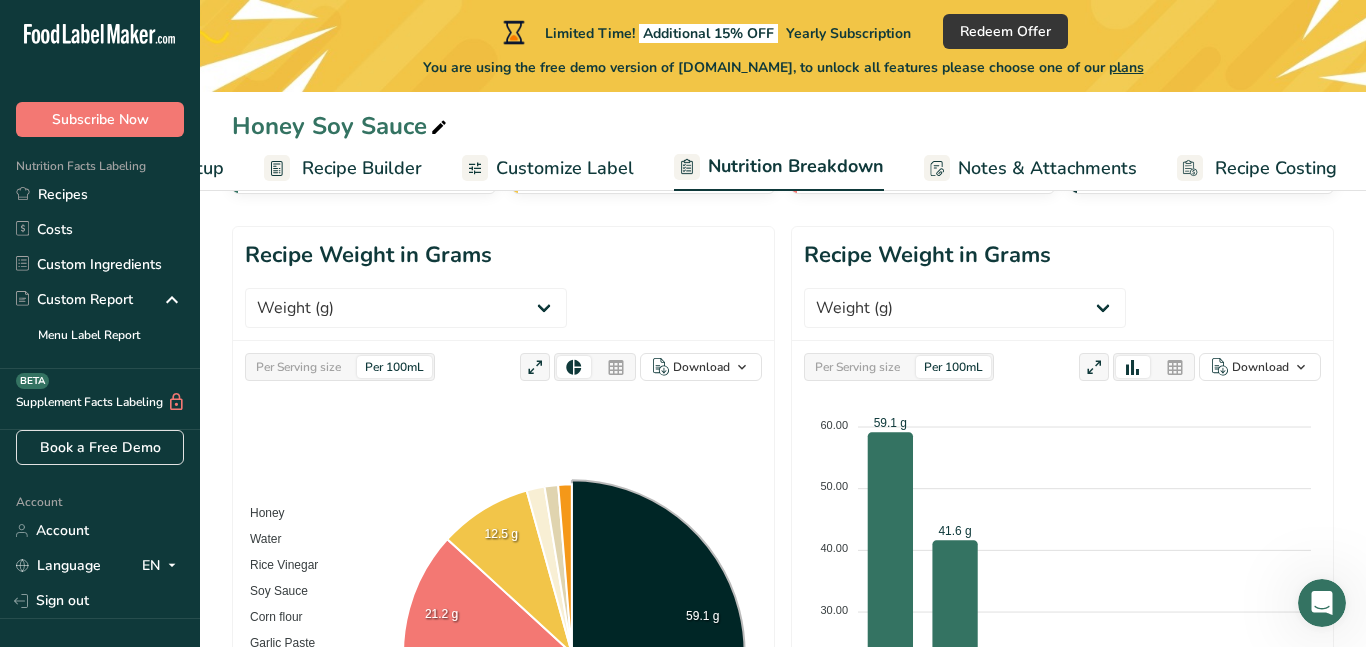 click at bounding box center (1175, 367) 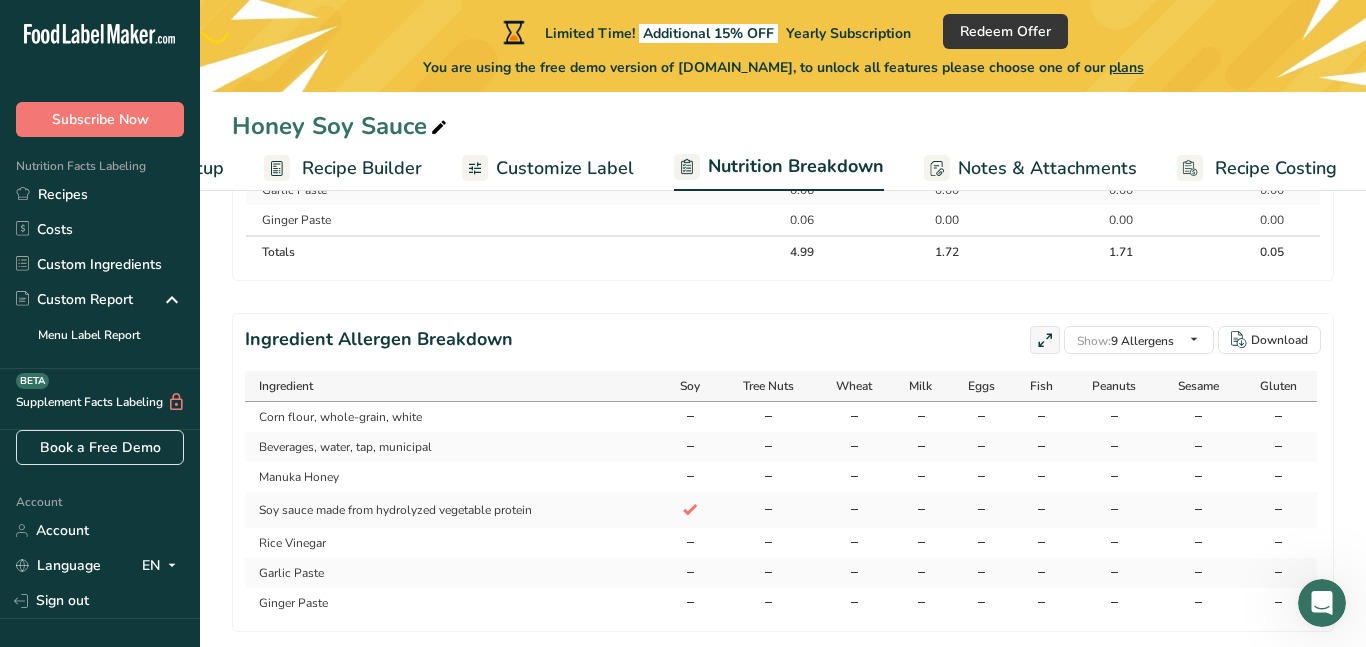 scroll, scrollTop: 0, scrollLeft: 0, axis: both 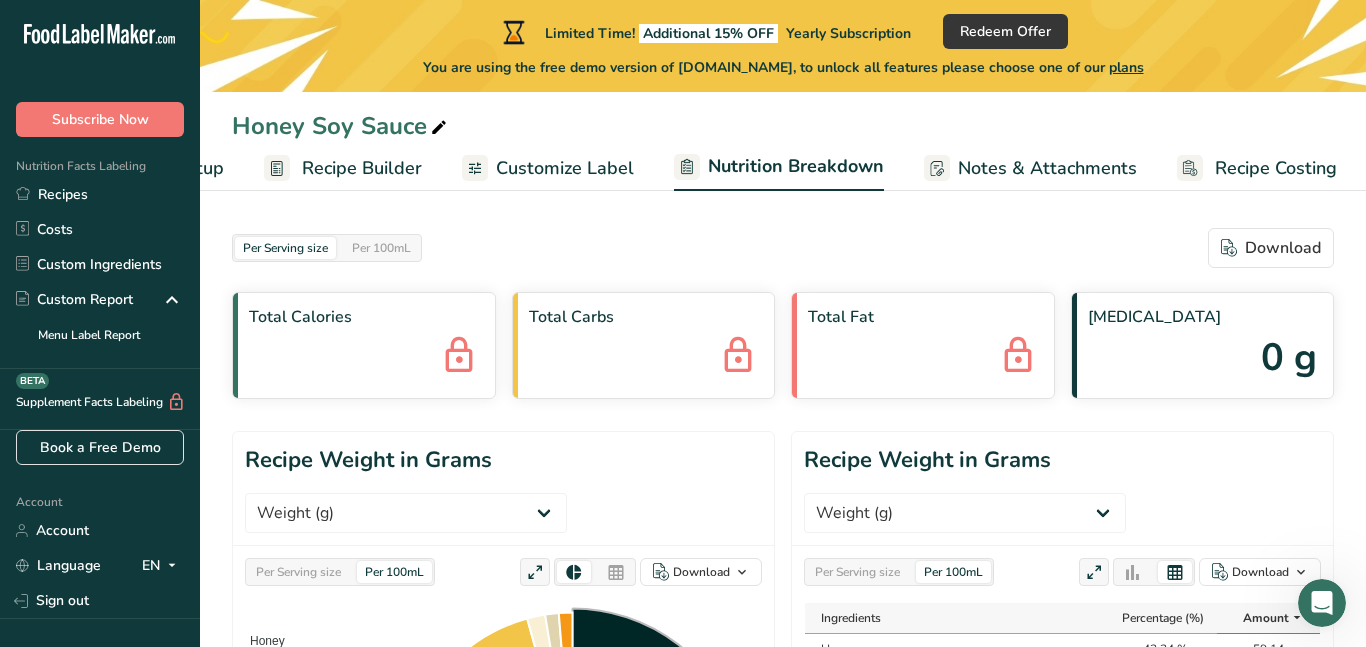 click on "Notes & Attachments" at bounding box center (1047, 168) 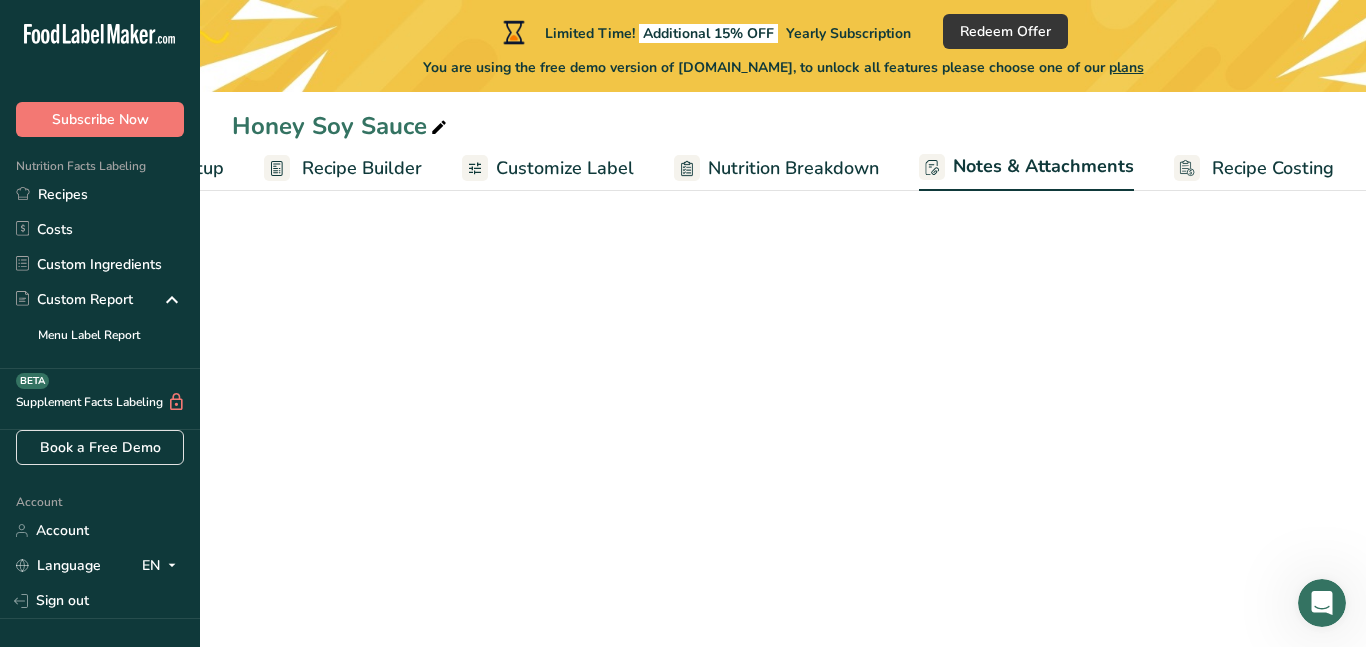scroll, scrollTop: 0, scrollLeft: 156, axis: horizontal 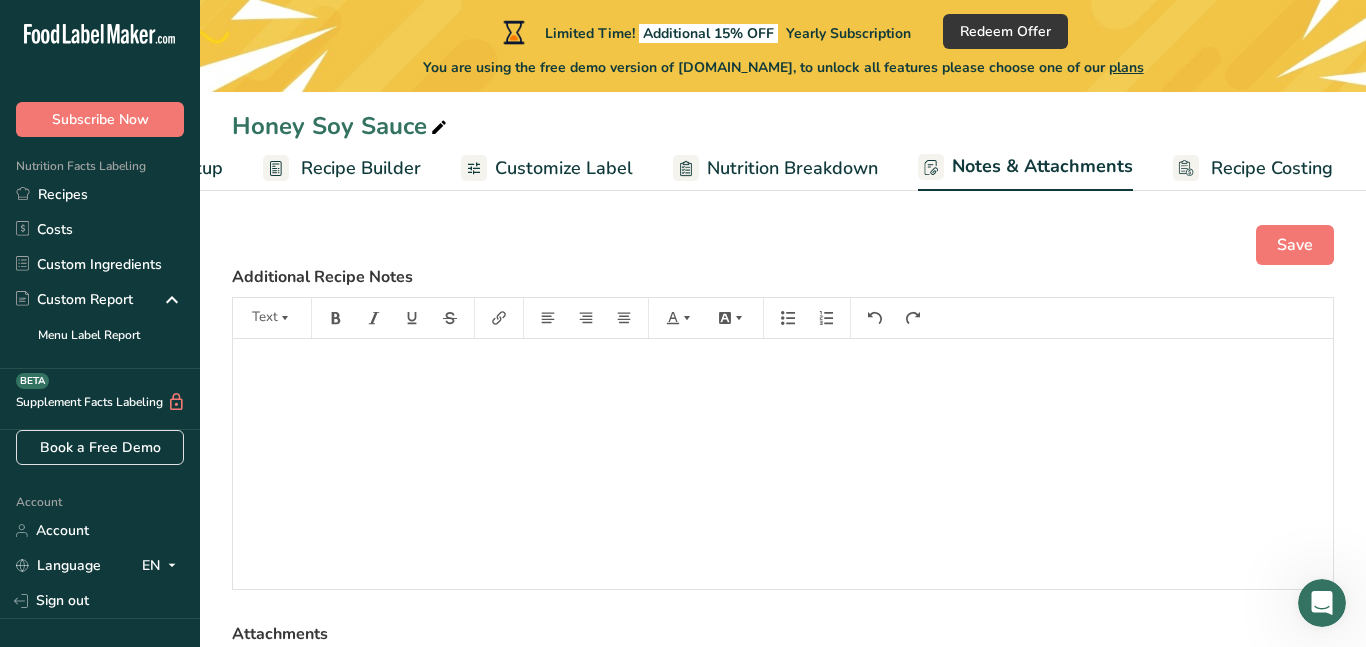 click on "Recipe Costing" at bounding box center (1272, 168) 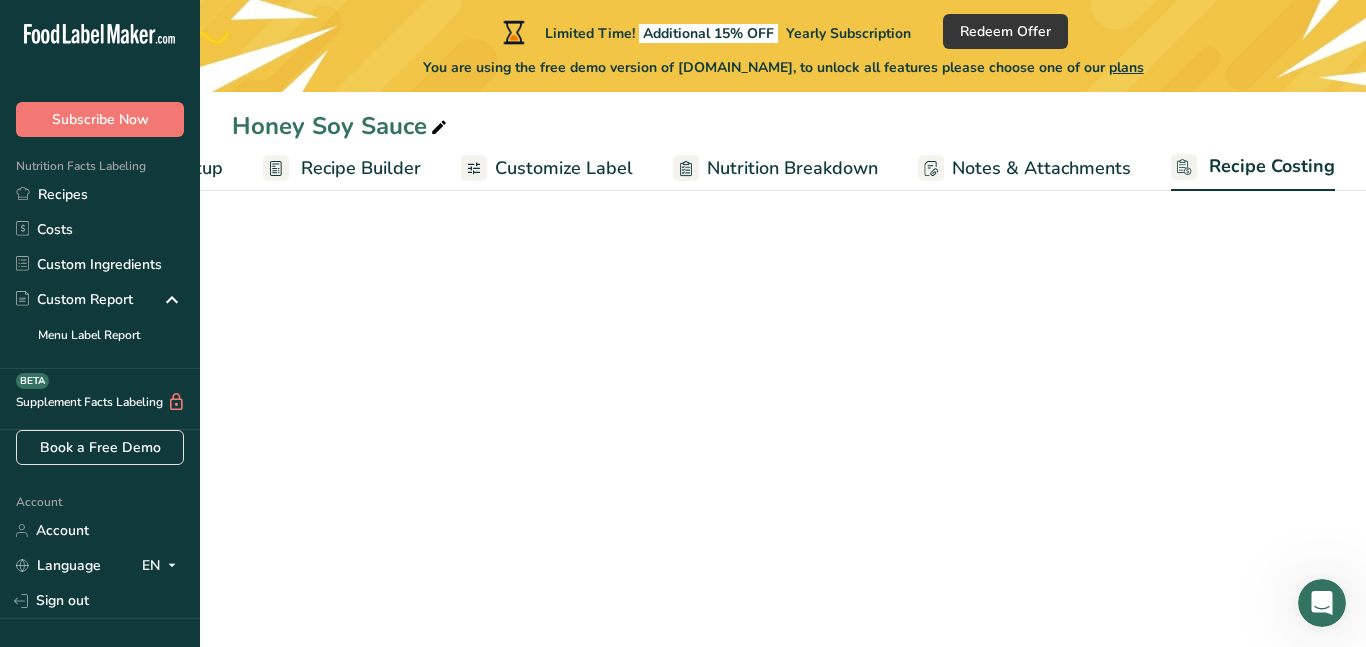 scroll, scrollTop: 0, scrollLeft: 155, axis: horizontal 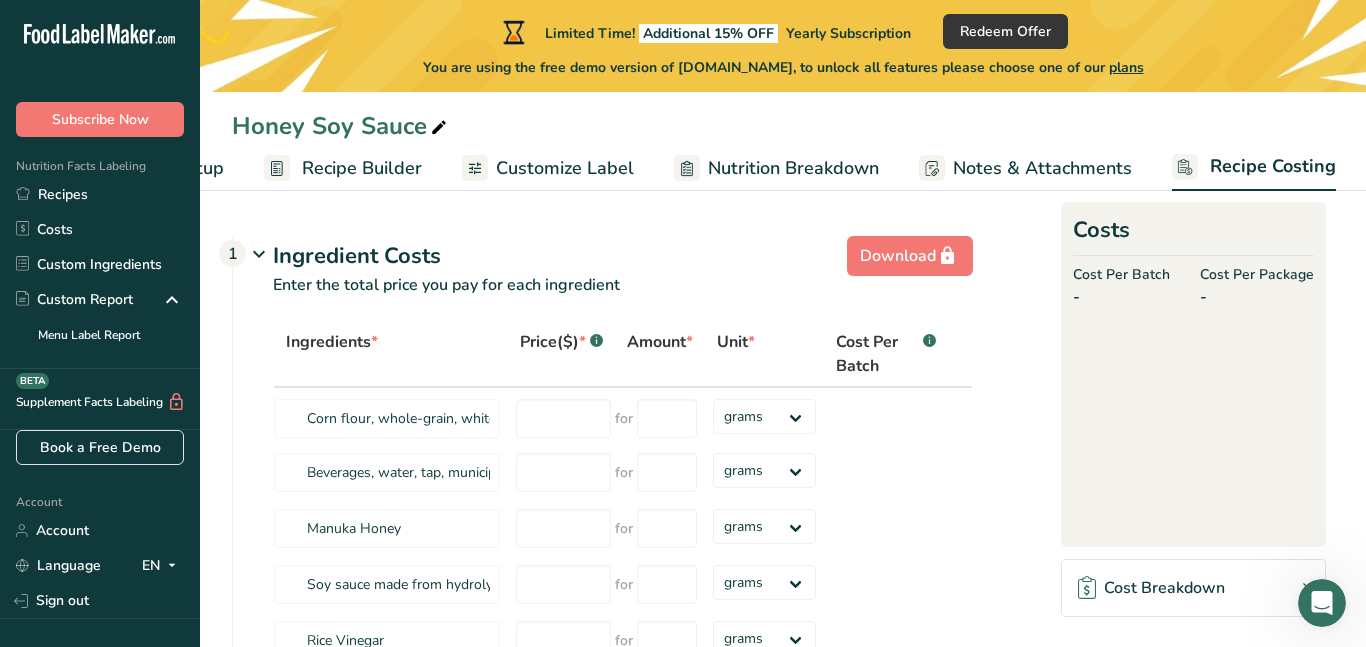 click on "Nutrition Breakdown" at bounding box center [793, 168] 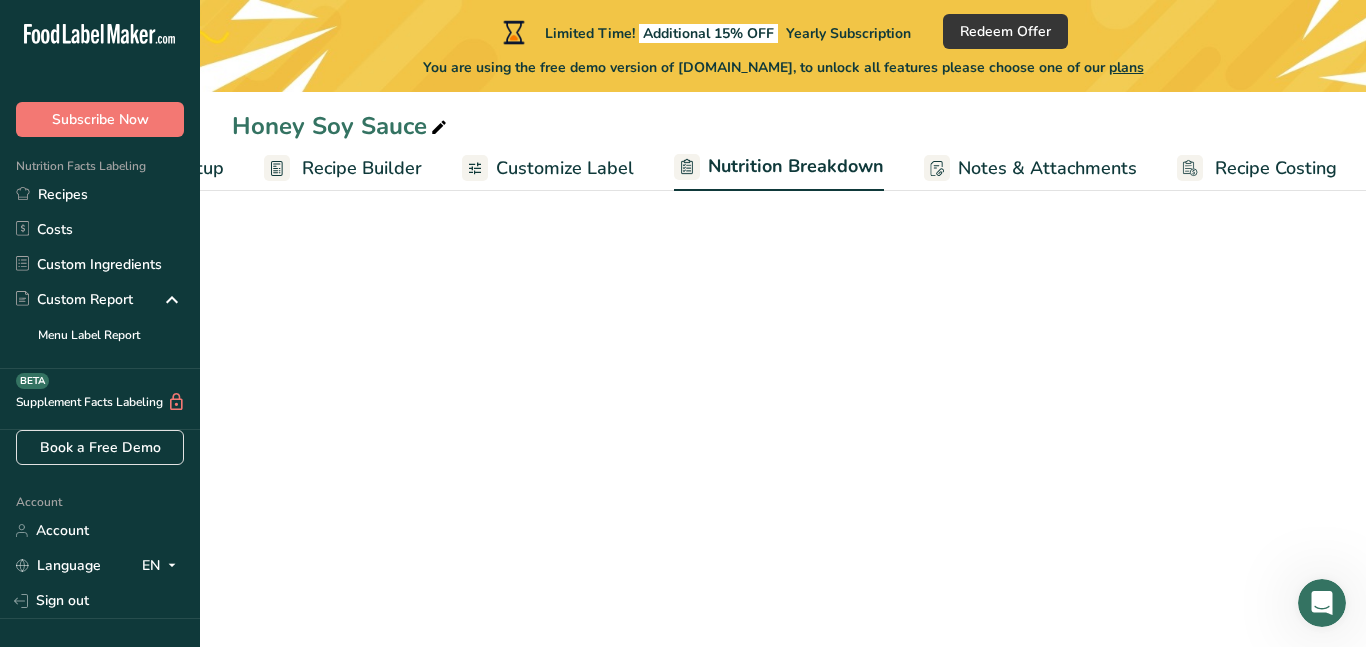 scroll, scrollTop: 0, scrollLeft: 157, axis: horizontal 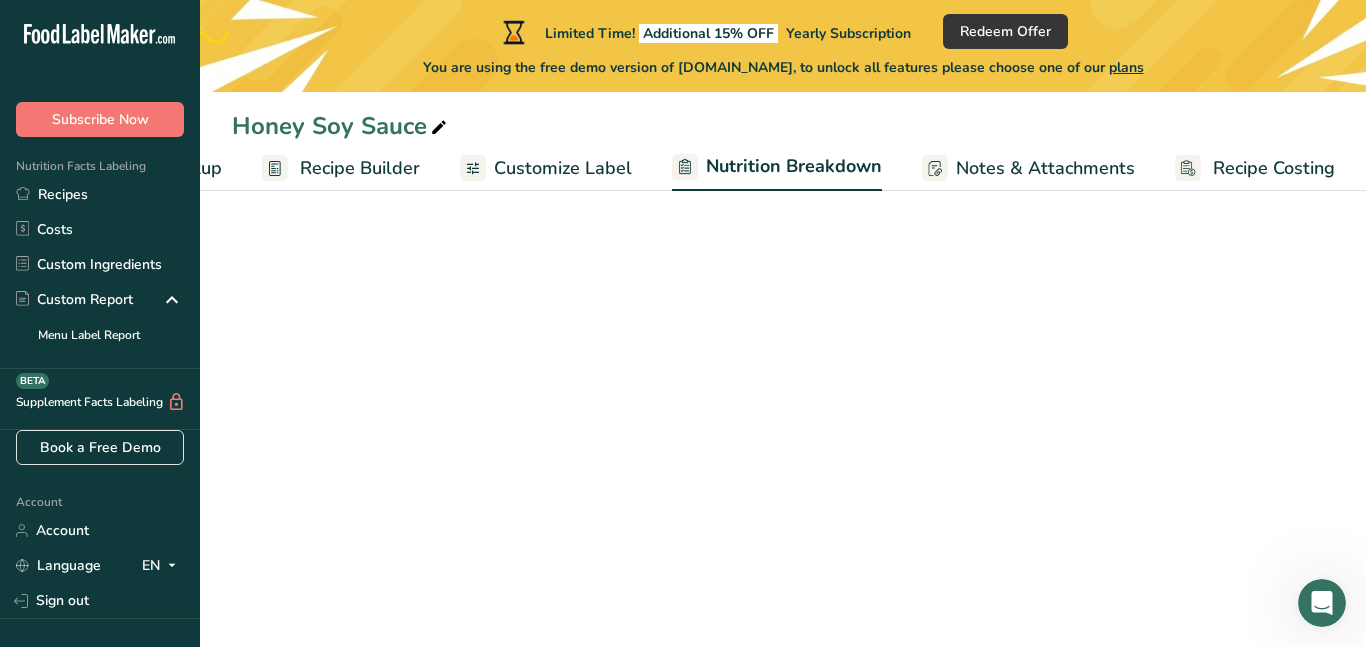 select on "Calories" 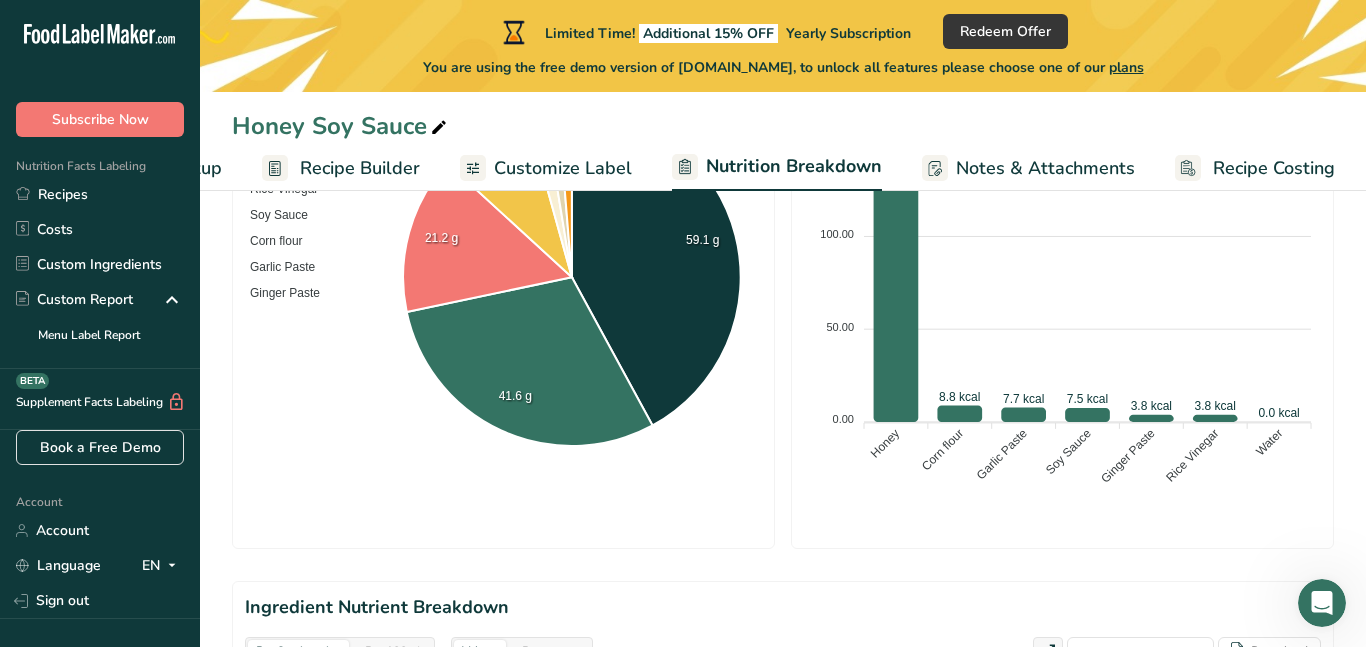 scroll, scrollTop: 580, scrollLeft: 0, axis: vertical 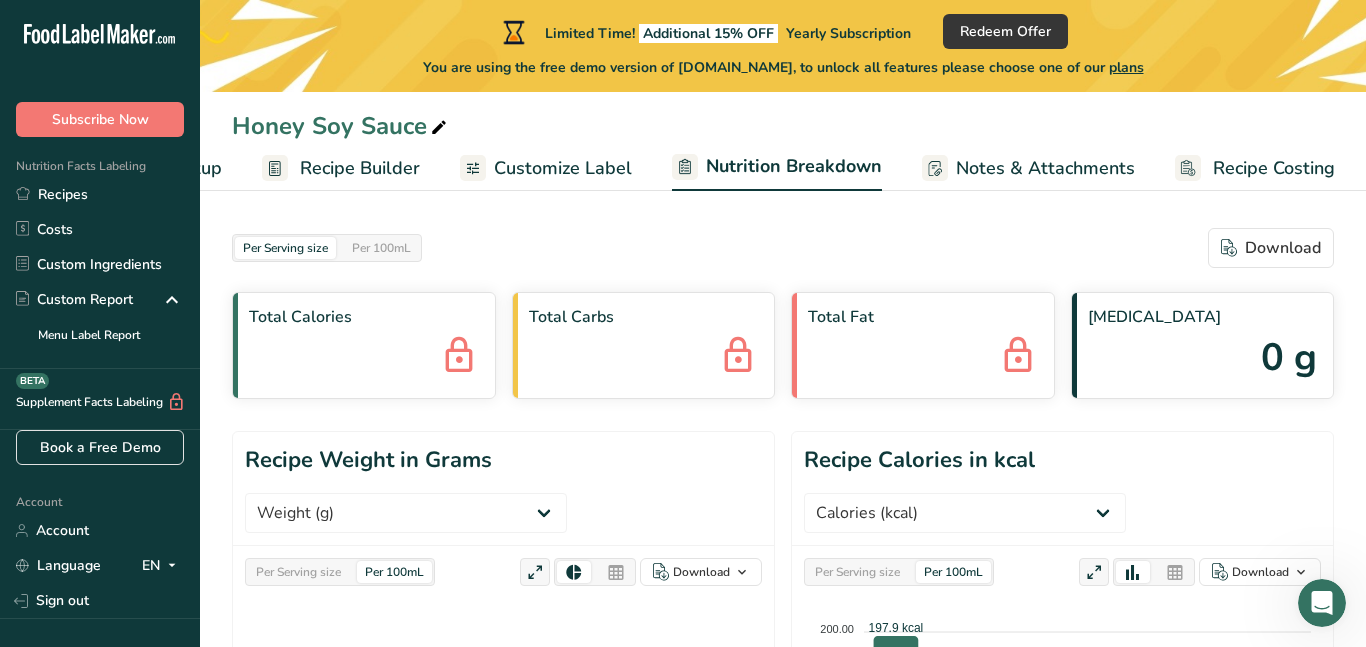 click on "Recipe Costing" at bounding box center (1274, 168) 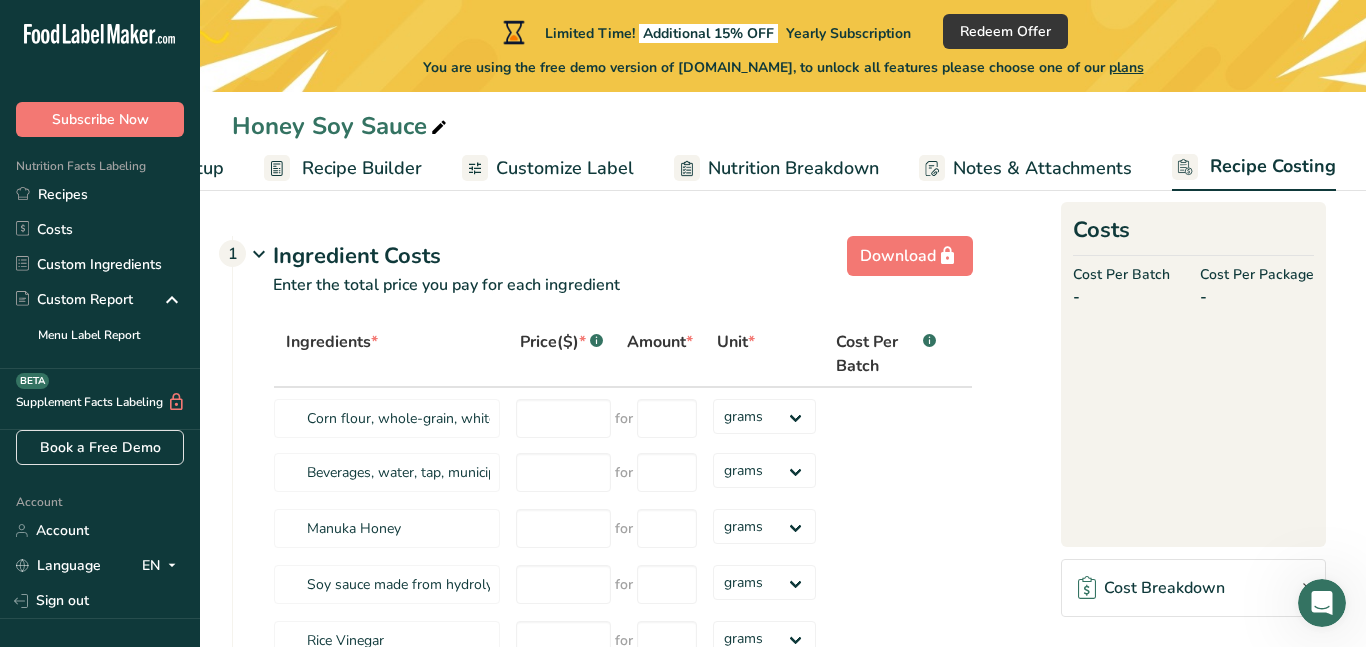 scroll, scrollTop: 0, scrollLeft: 0, axis: both 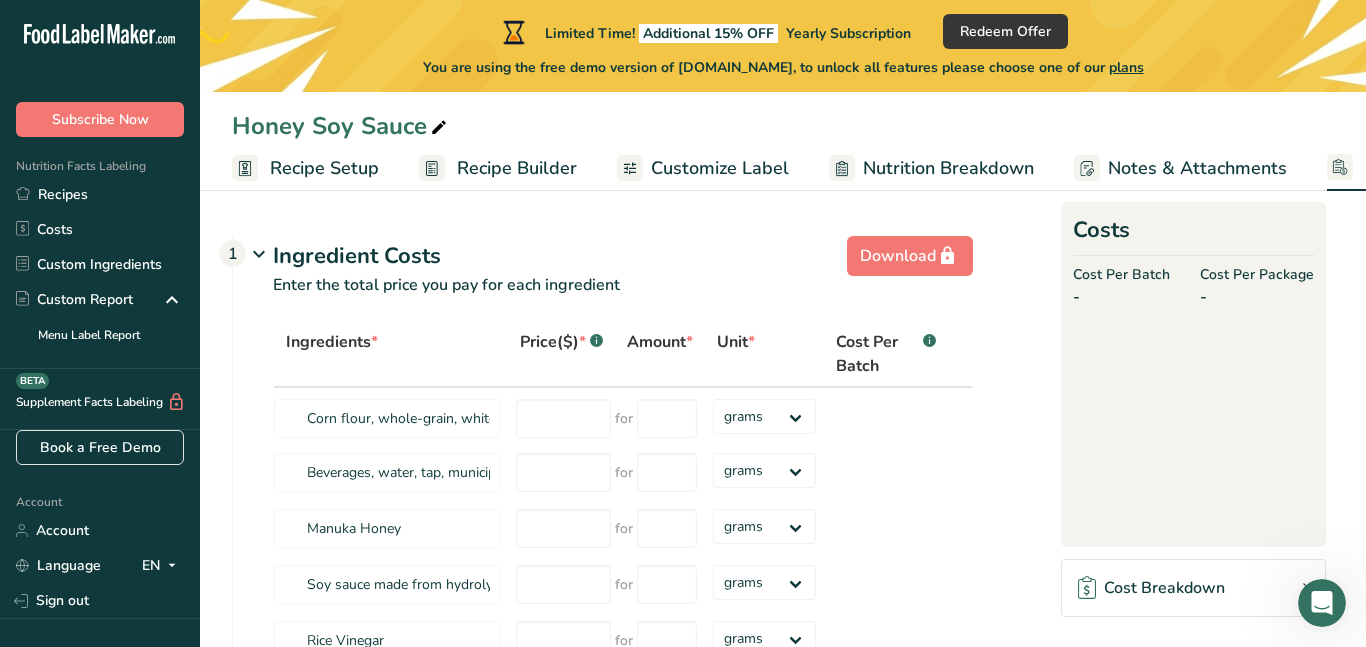 click on "Recipe Setup" at bounding box center [324, 168] 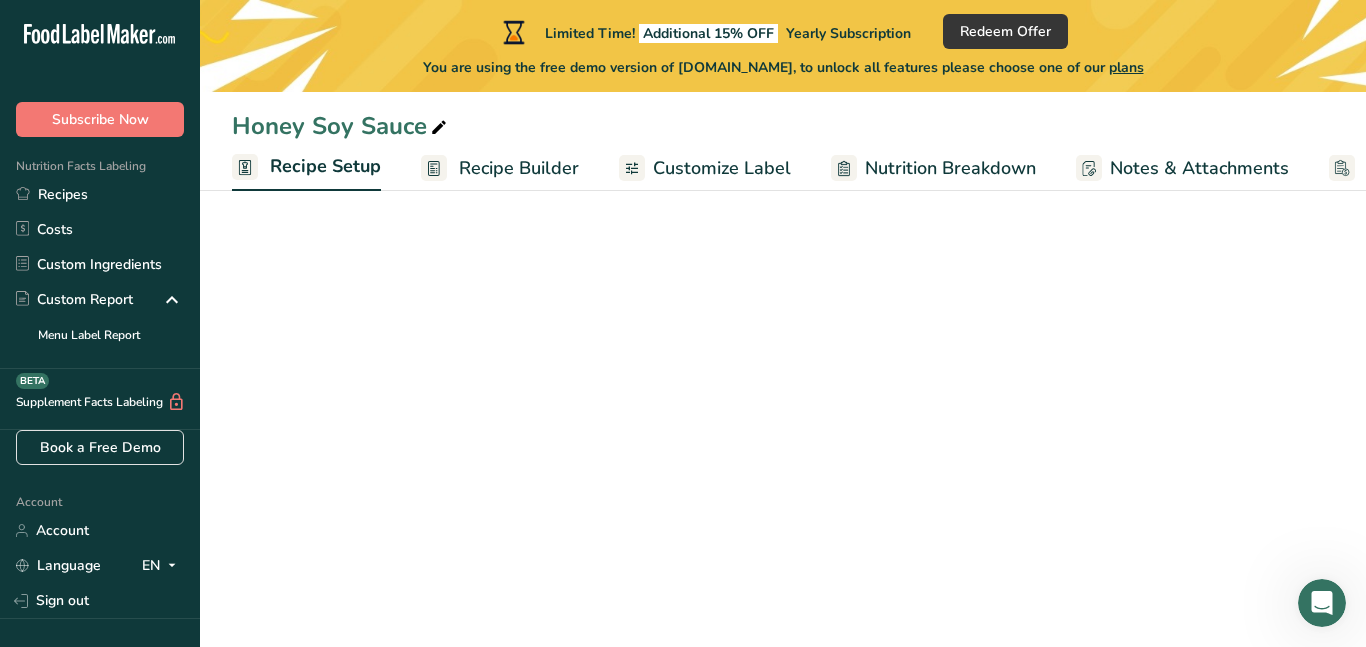 scroll, scrollTop: 0, scrollLeft: 7, axis: horizontal 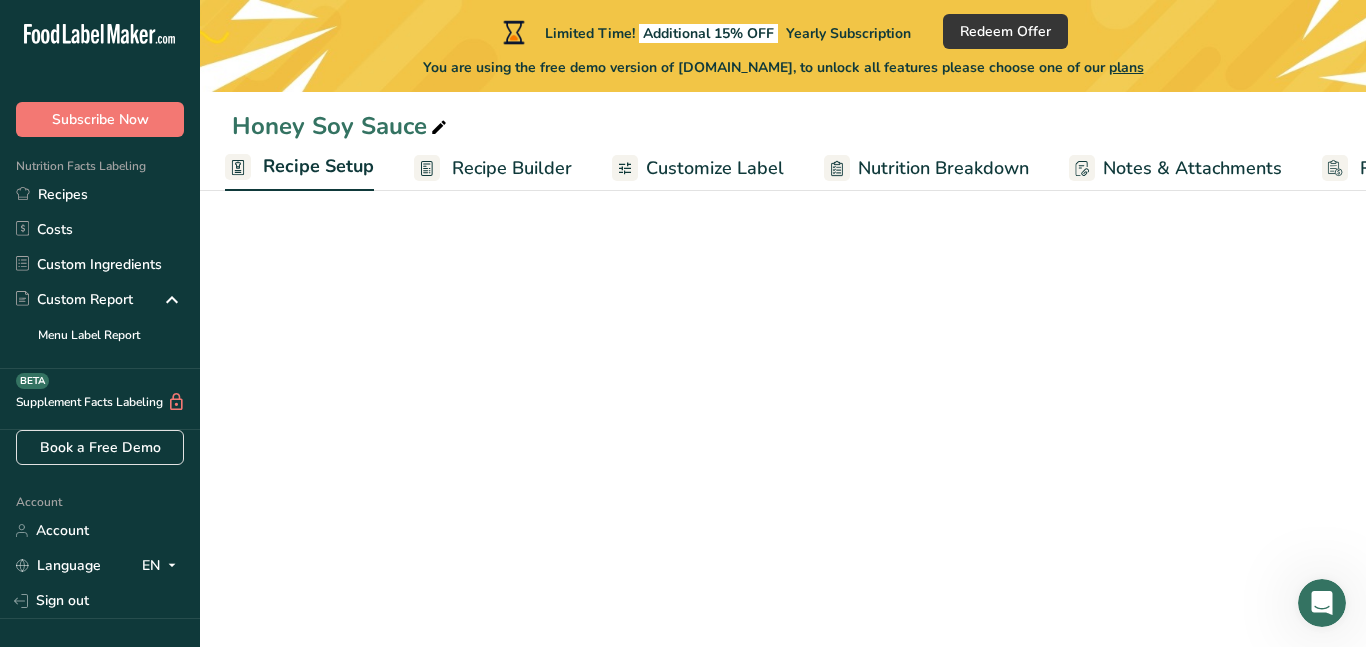 select on "22" 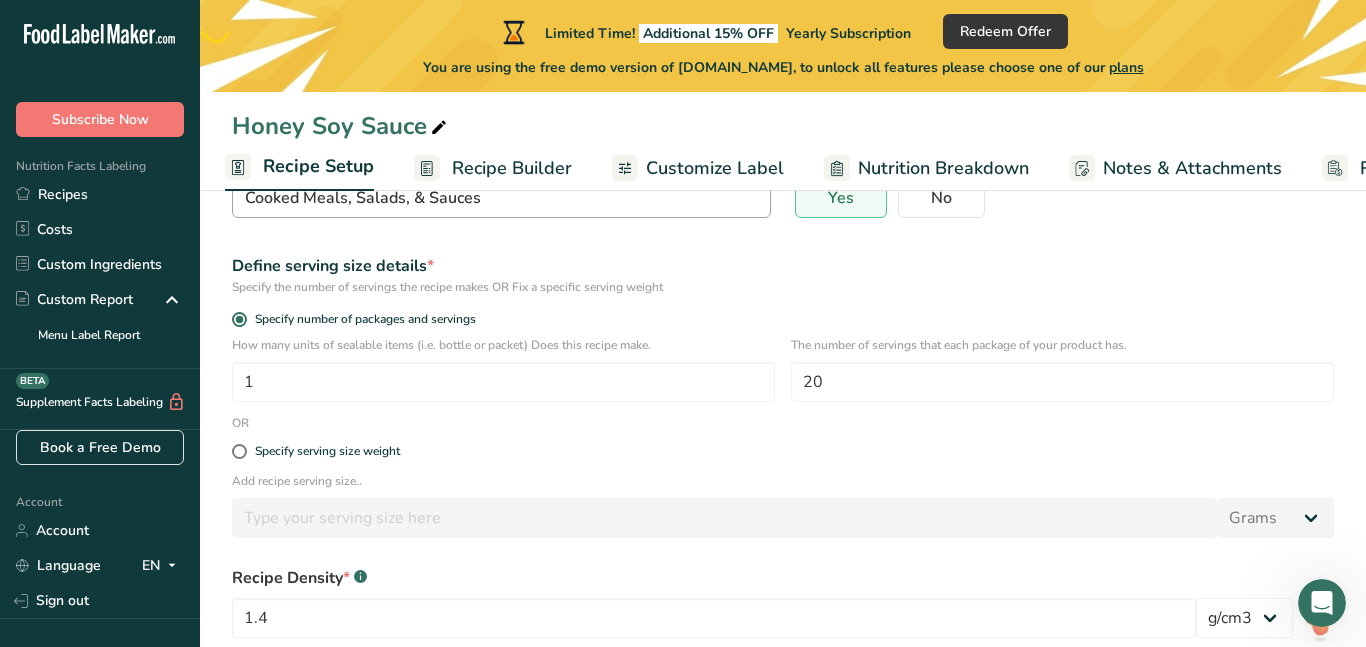 scroll, scrollTop: 343, scrollLeft: 0, axis: vertical 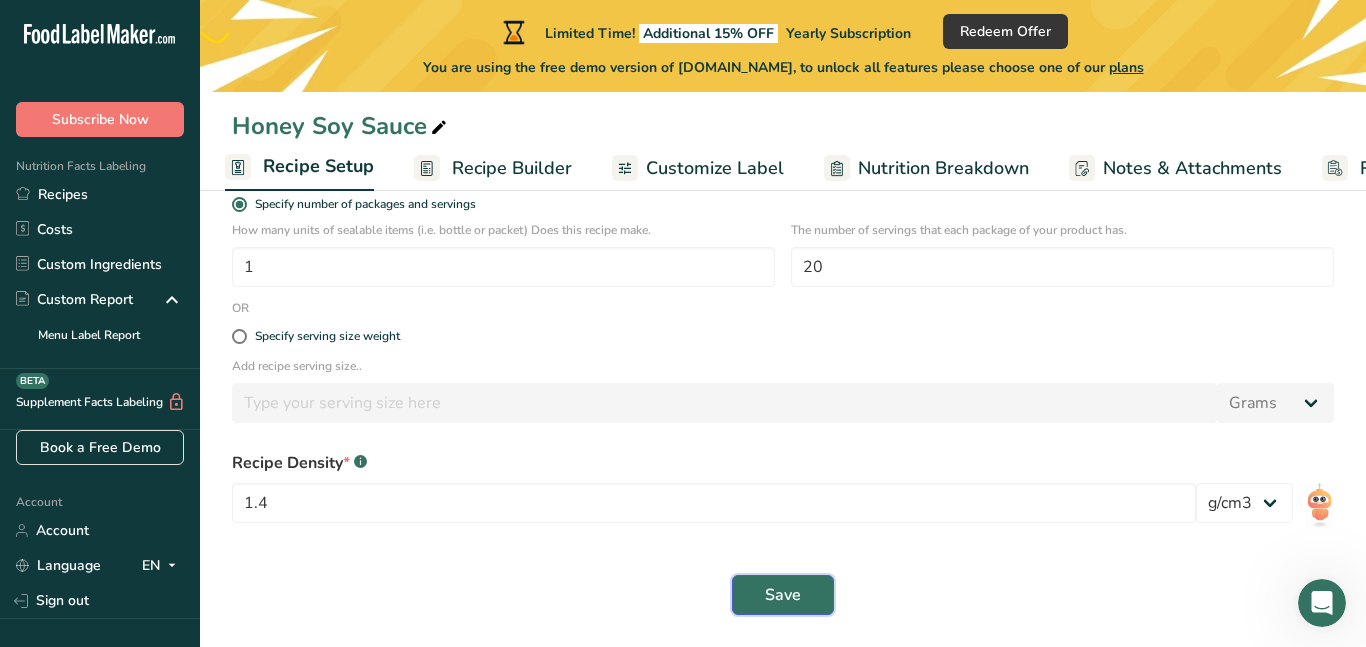 click on "Save" at bounding box center (783, 595) 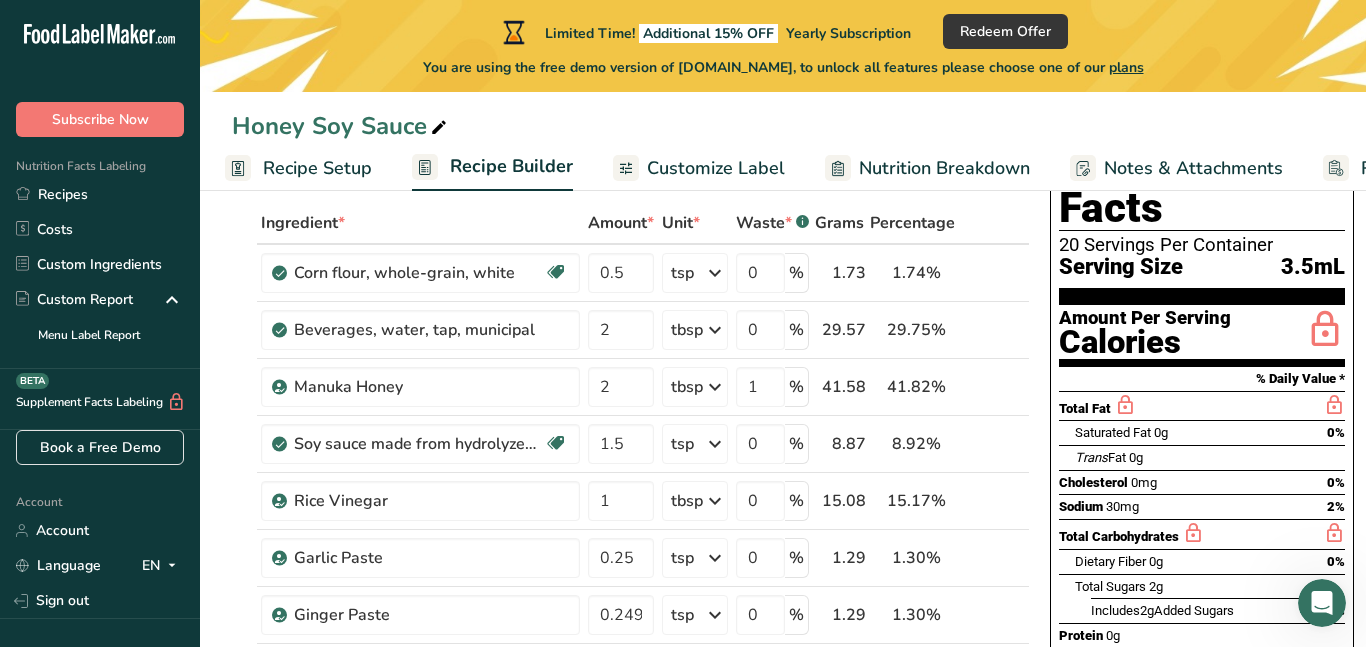 scroll, scrollTop: 0, scrollLeft: 0, axis: both 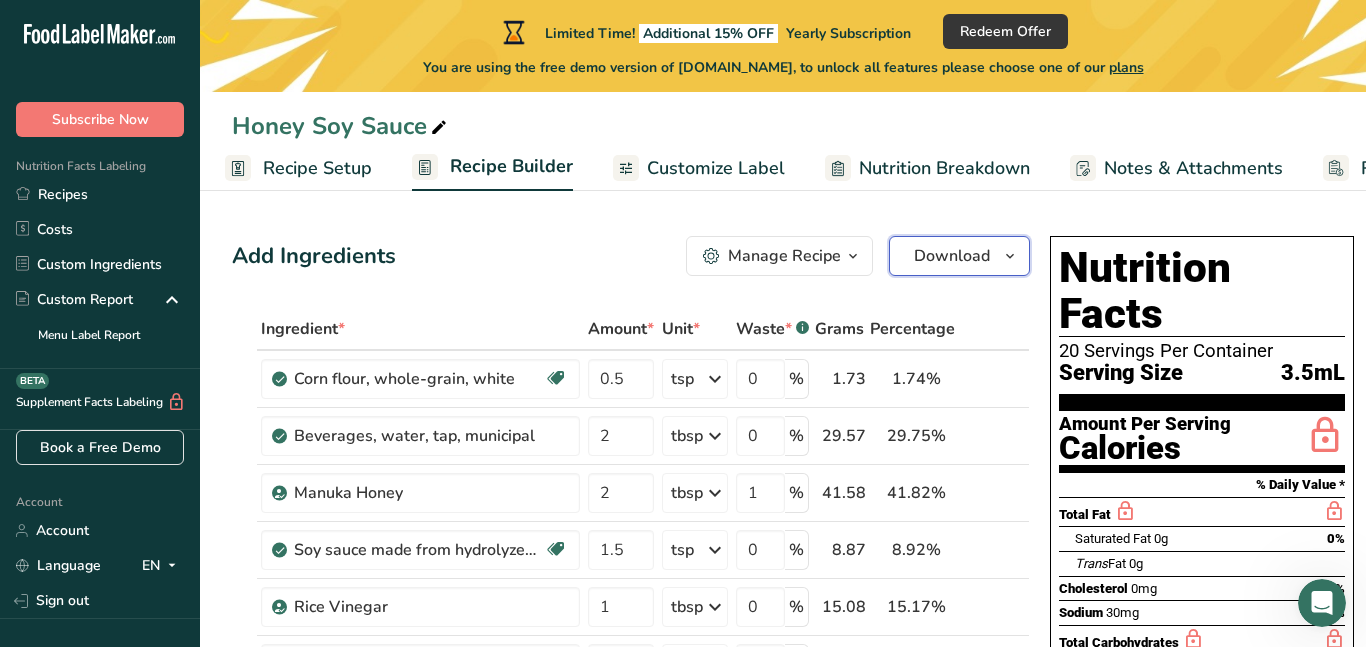 click on "Download" at bounding box center [959, 256] 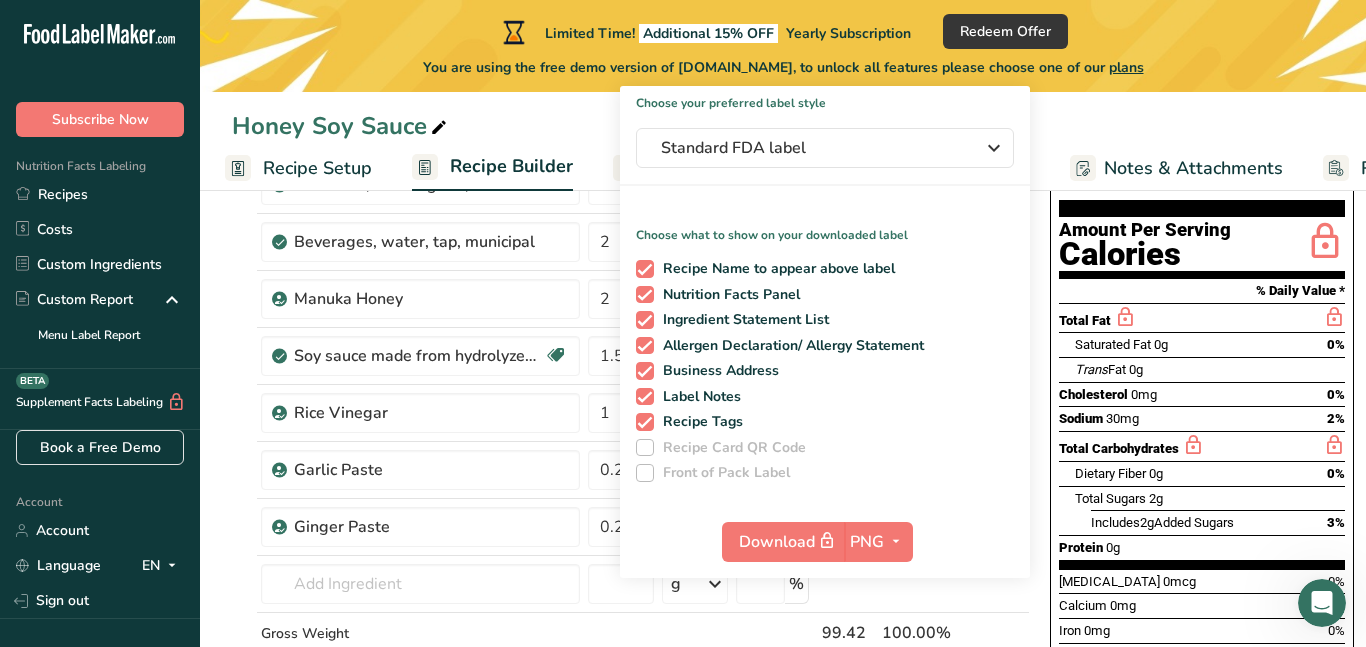 scroll, scrollTop: 198, scrollLeft: 0, axis: vertical 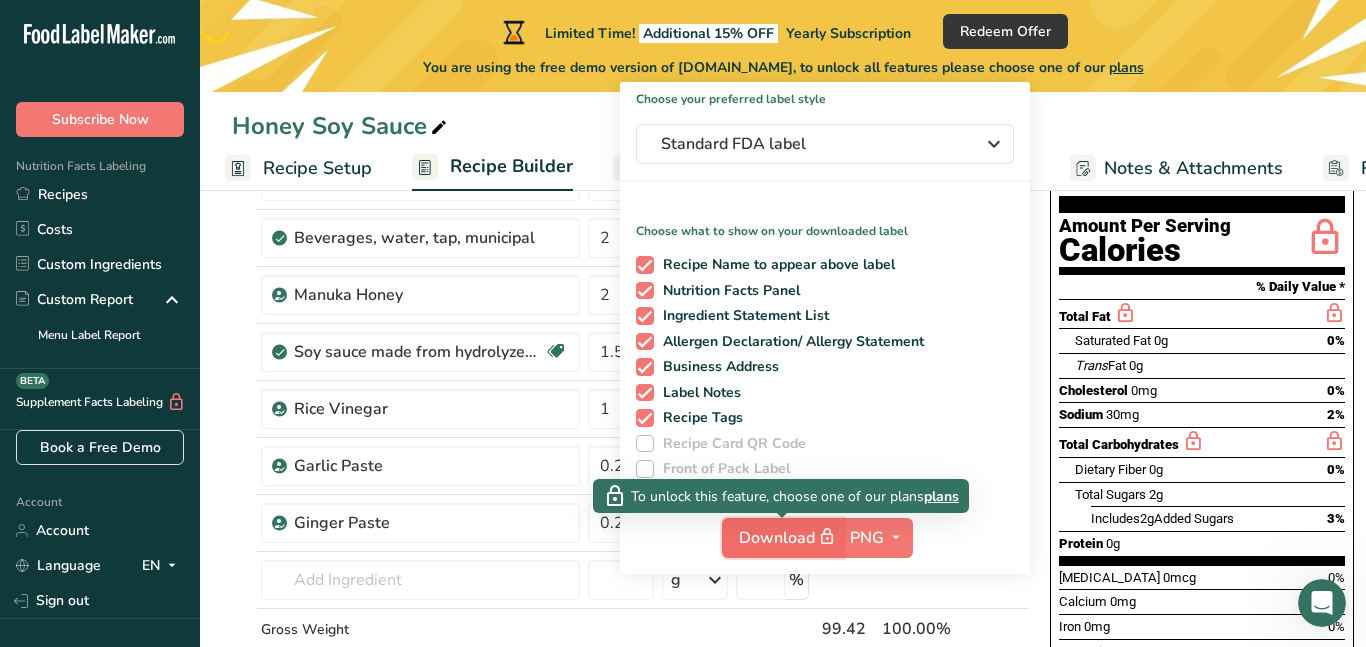 click at bounding box center [827, 537] 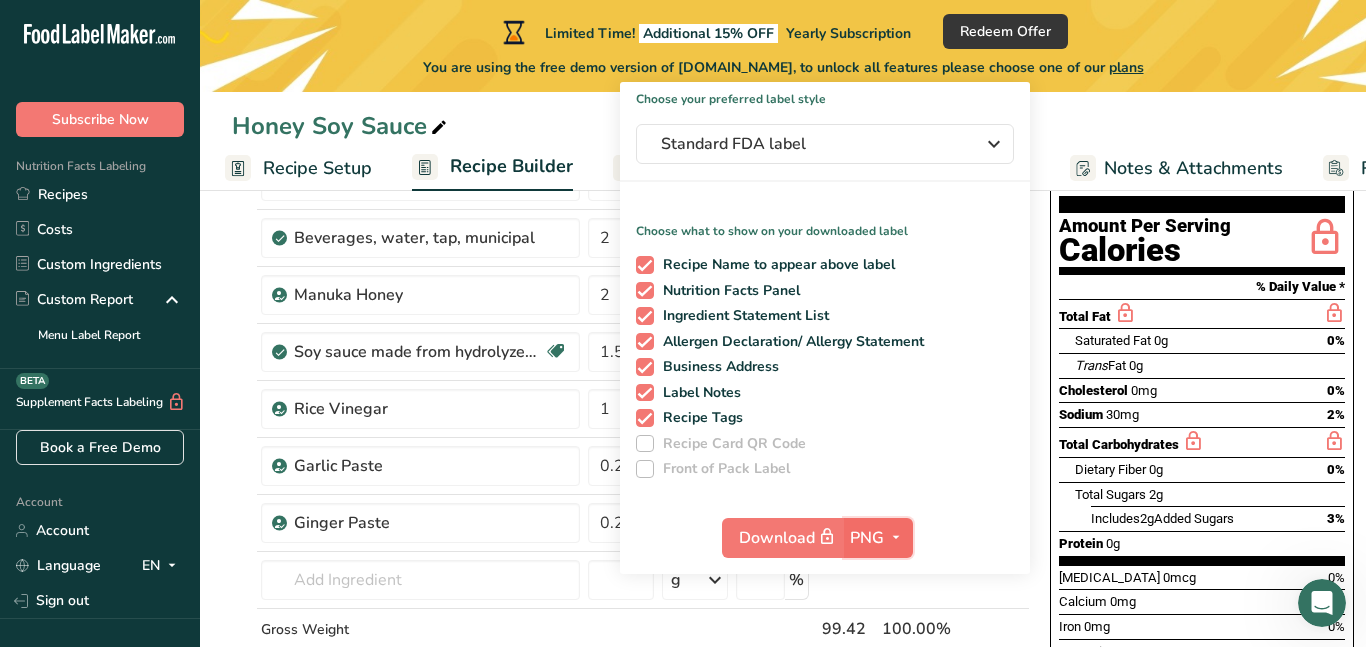 click on "PNG" at bounding box center (867, 538) 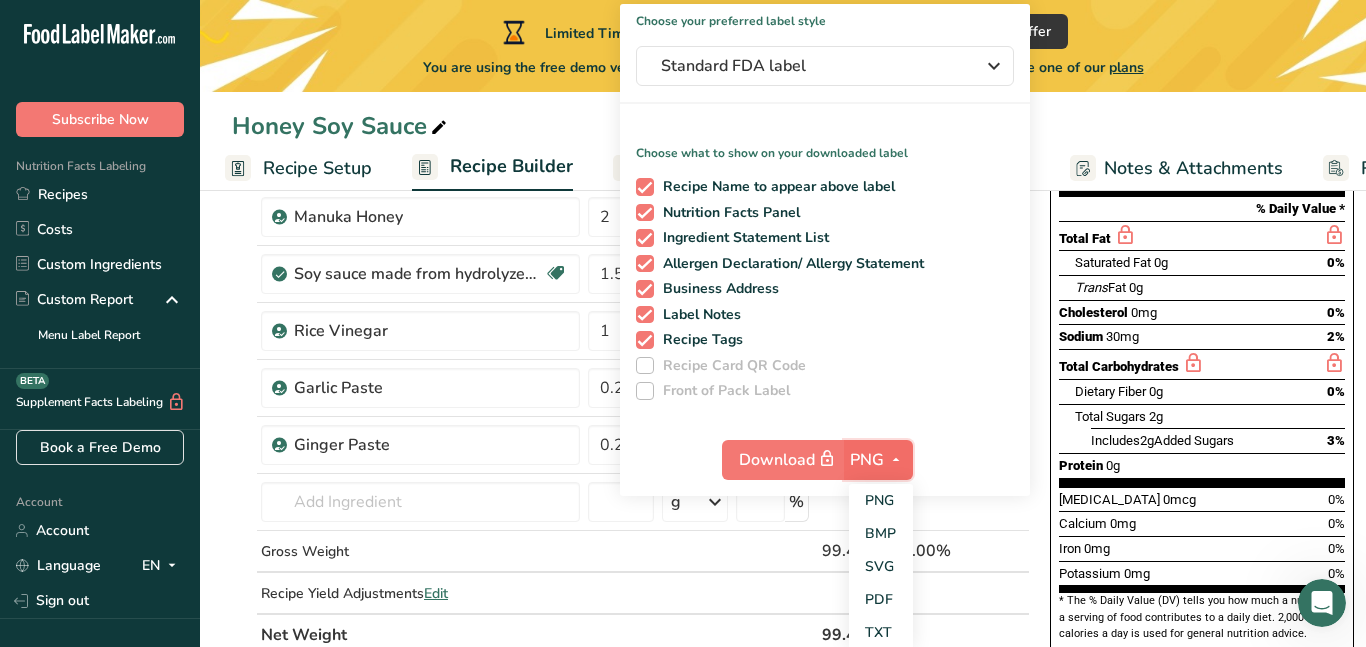 scroll, scrollTop: 285, scrollLeft: 0, axis: vertical 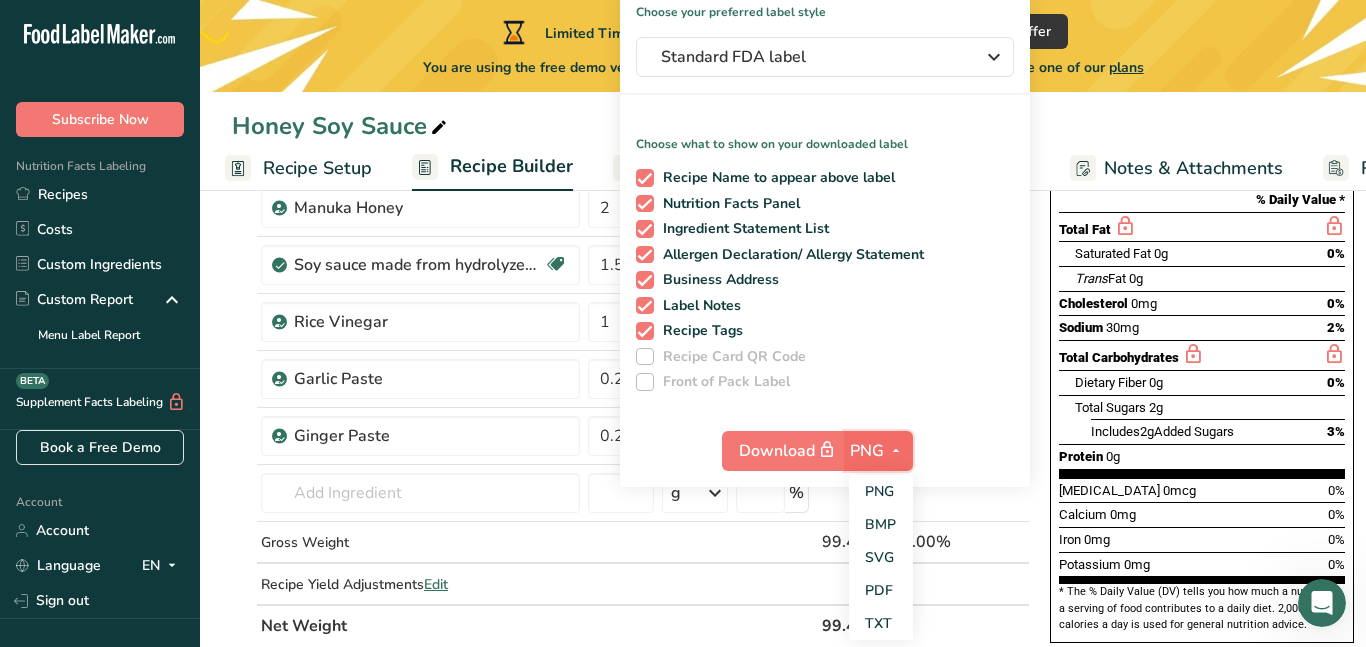 click on "PNG" at bounding box center (878, 451) 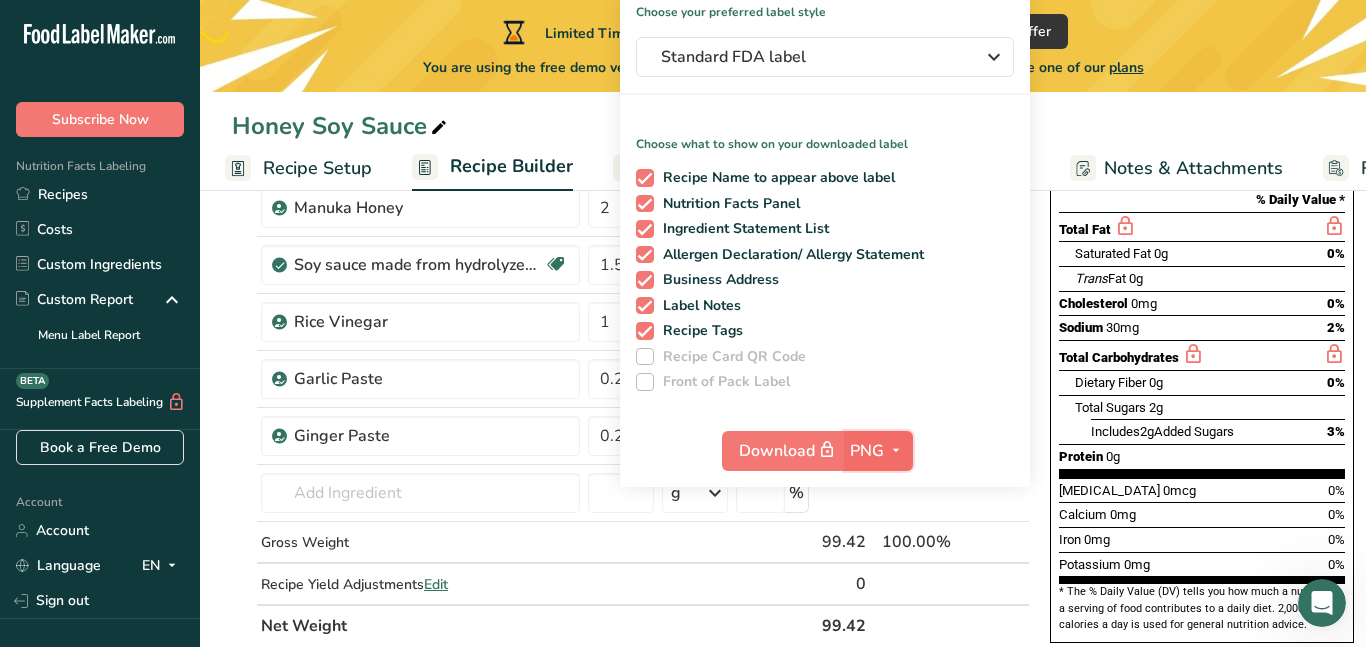 scroll, scrollTop: 153, scrollLeft: 0, axis: vertical 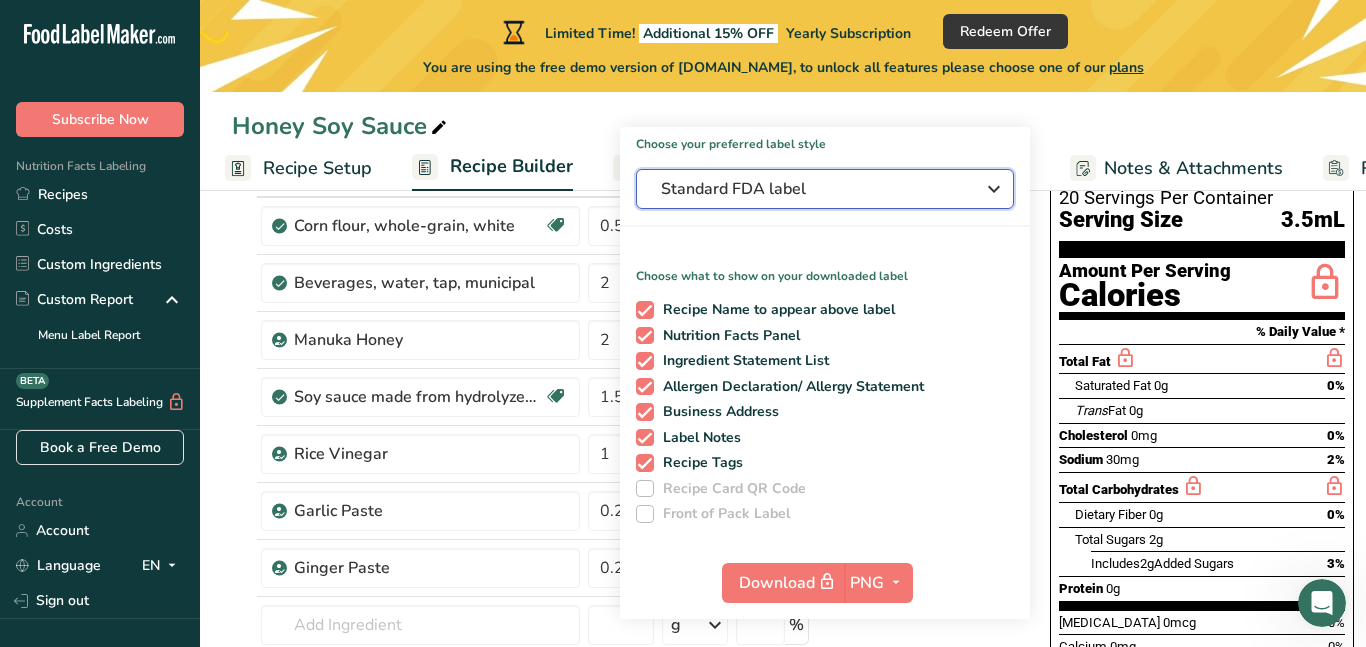 click on "Standard FDA label" at bounding box center [811, 189] 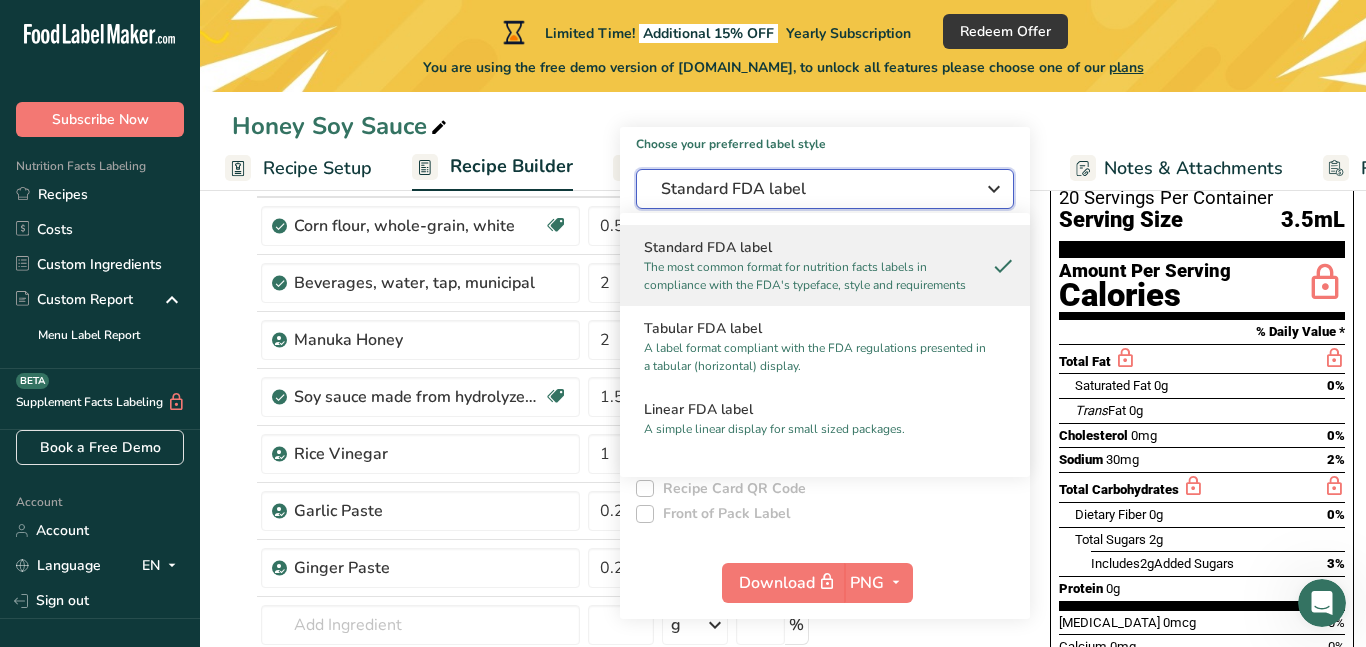 click on "Standard FDA label" at bounding box center [811, 189] 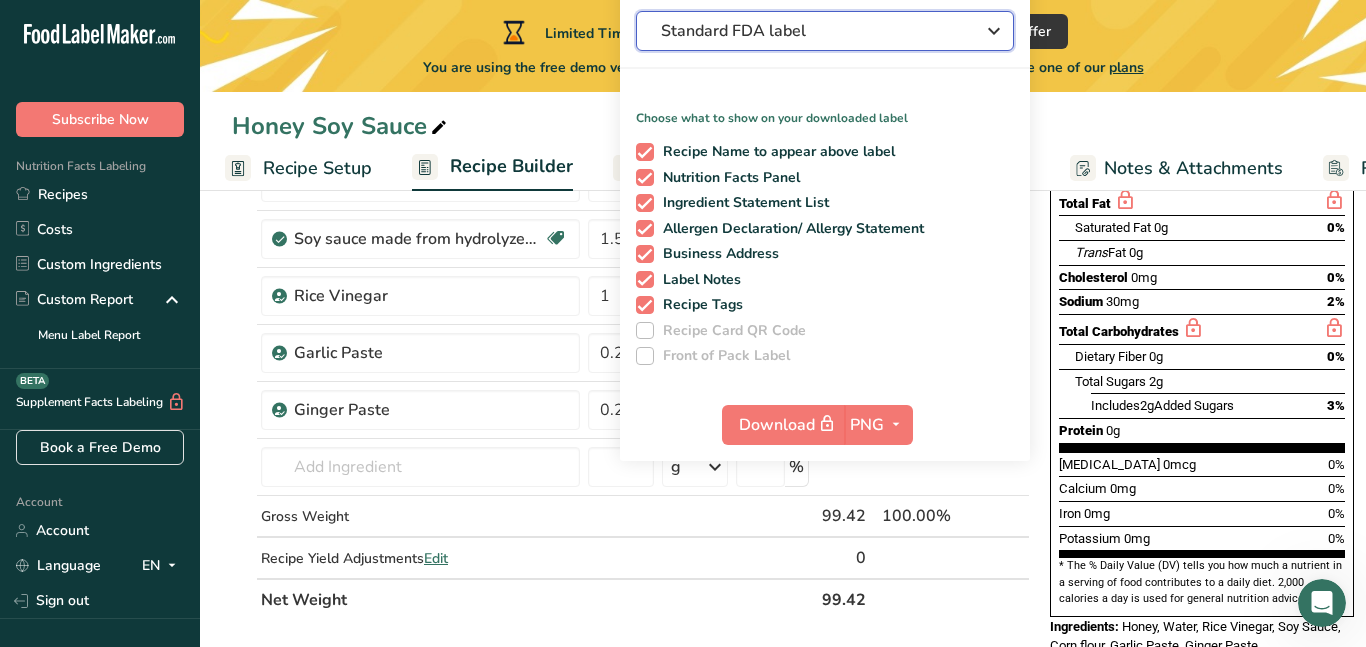 scroll, scrollTop: 315, scrollLeft: 0, axis: vertical 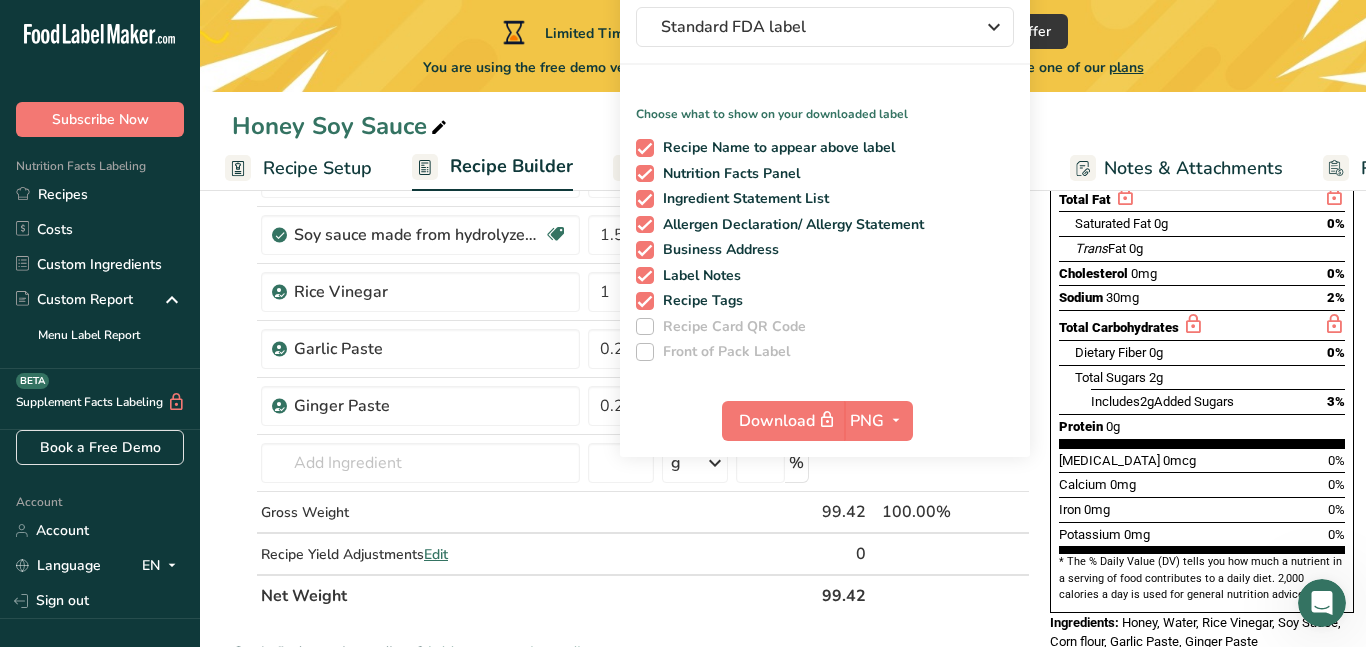 click on "Includes
2g
Added Sugars" at bounding box center [1162, 401] 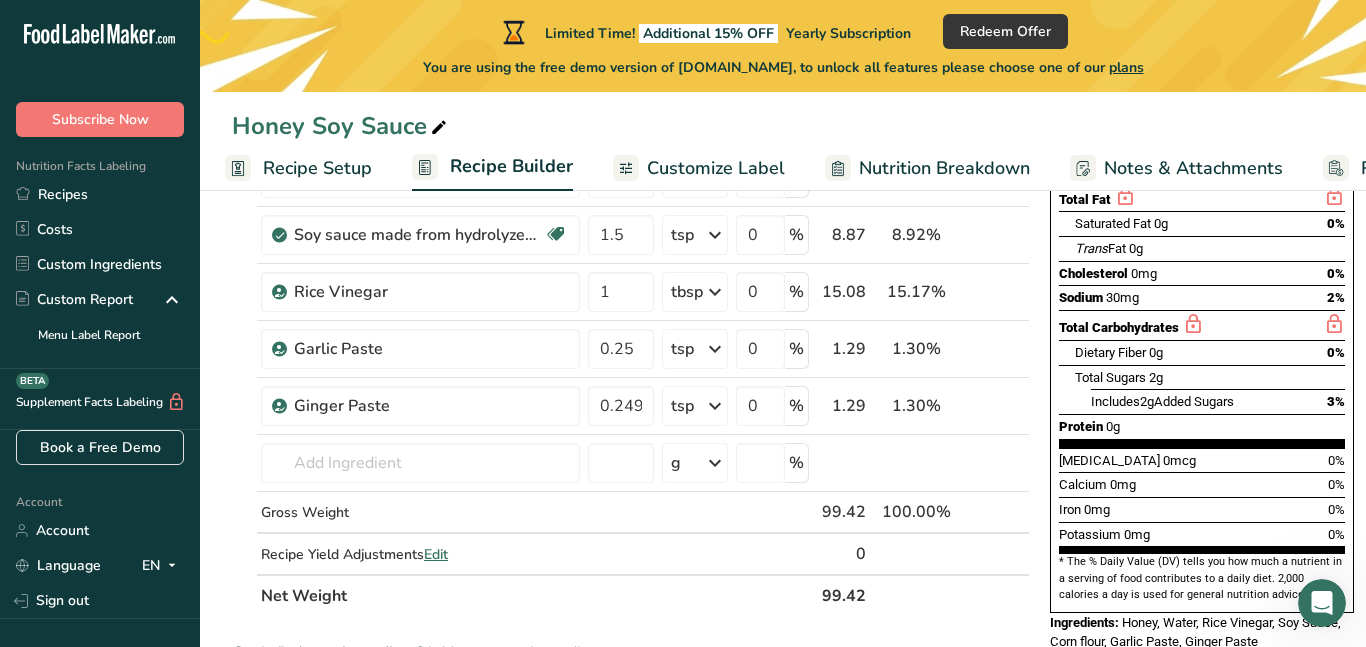 click on "Includes
2g
Added Sugars" at bounding box center (1162, 401) 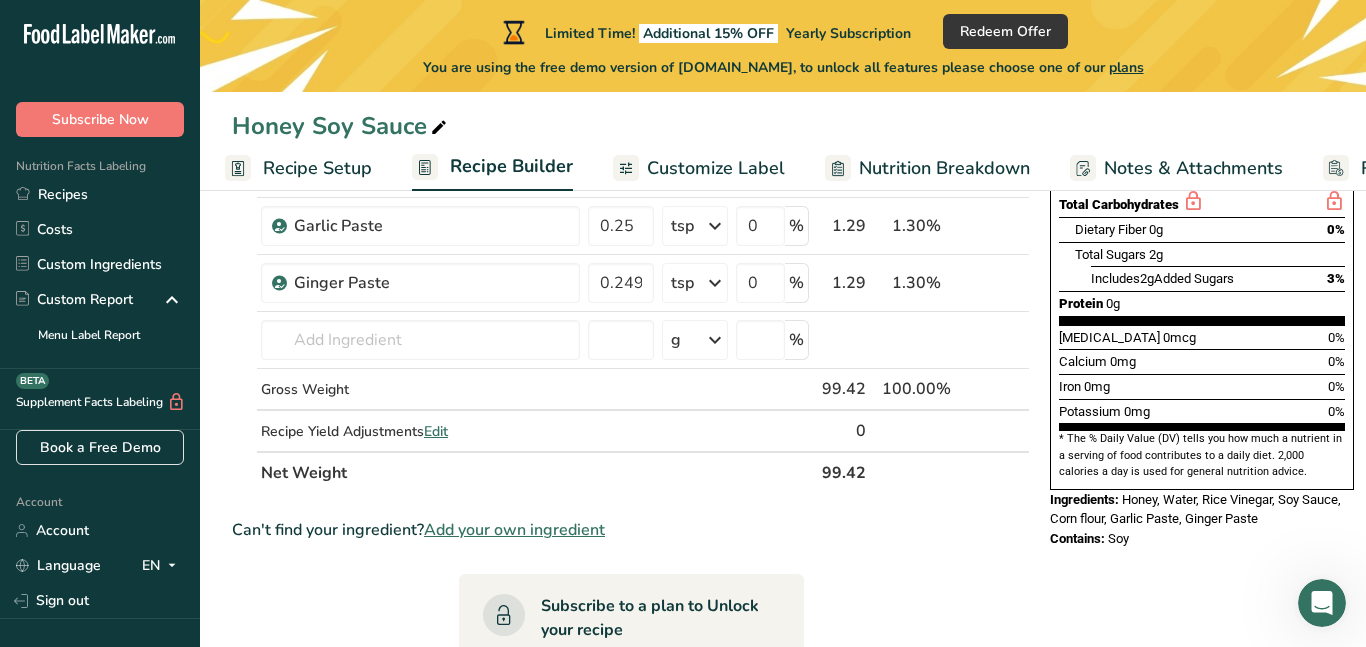 scroll, scrollTop: 444, scrollLeft: 0, axis: vertical 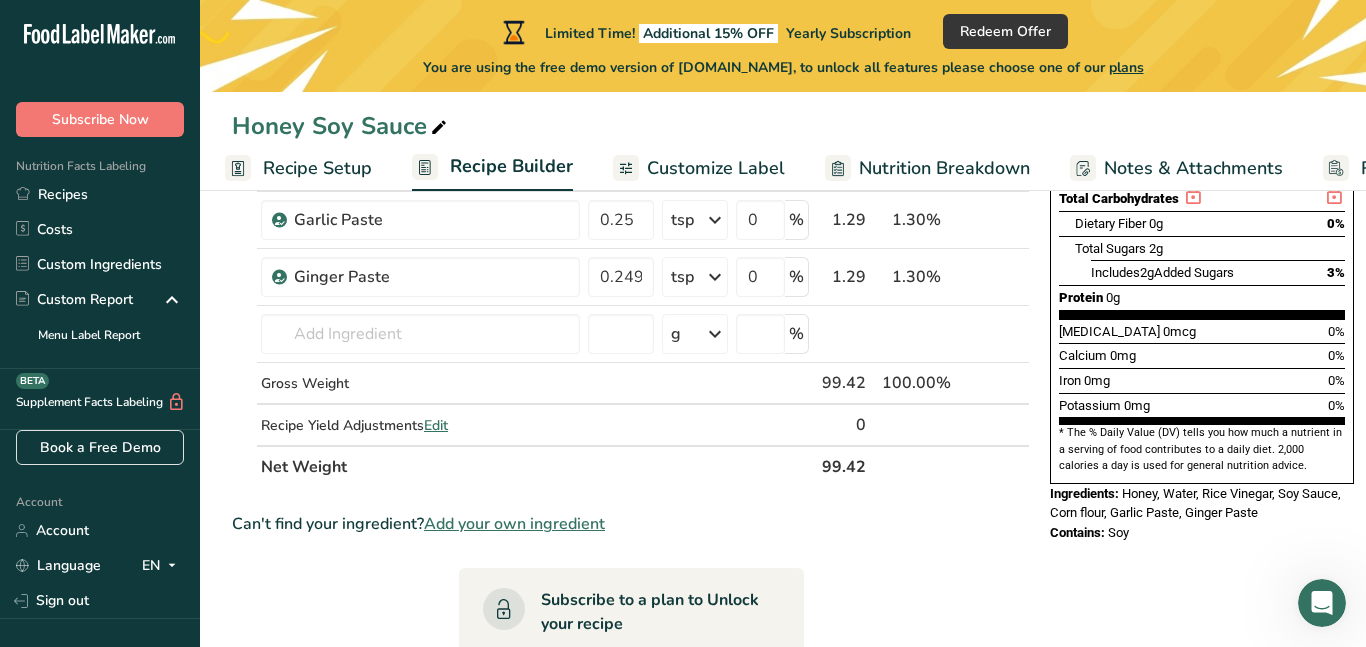 drag, startPoint x: 1151, startPoint y: 499, endPoint x: 1121, endPoint y: 254, distance: 246.8299 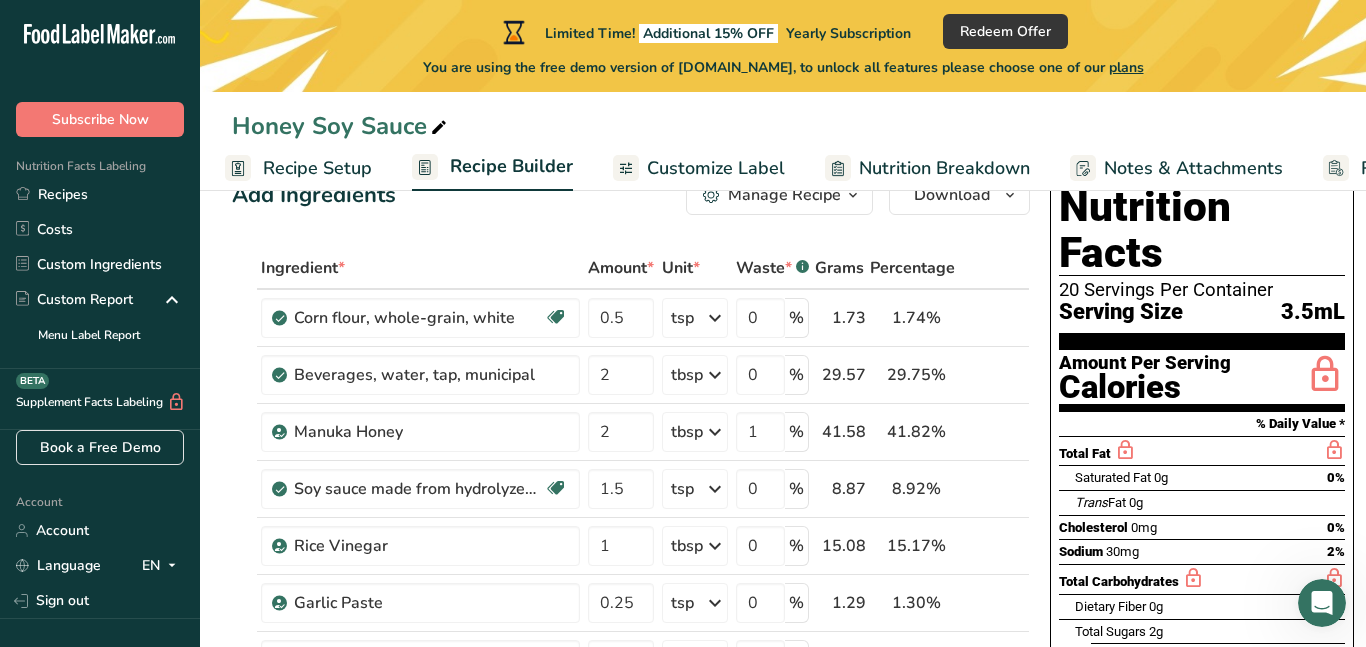 scroll, scrollTop: 54, scrollLeft: 0, axis: vertical 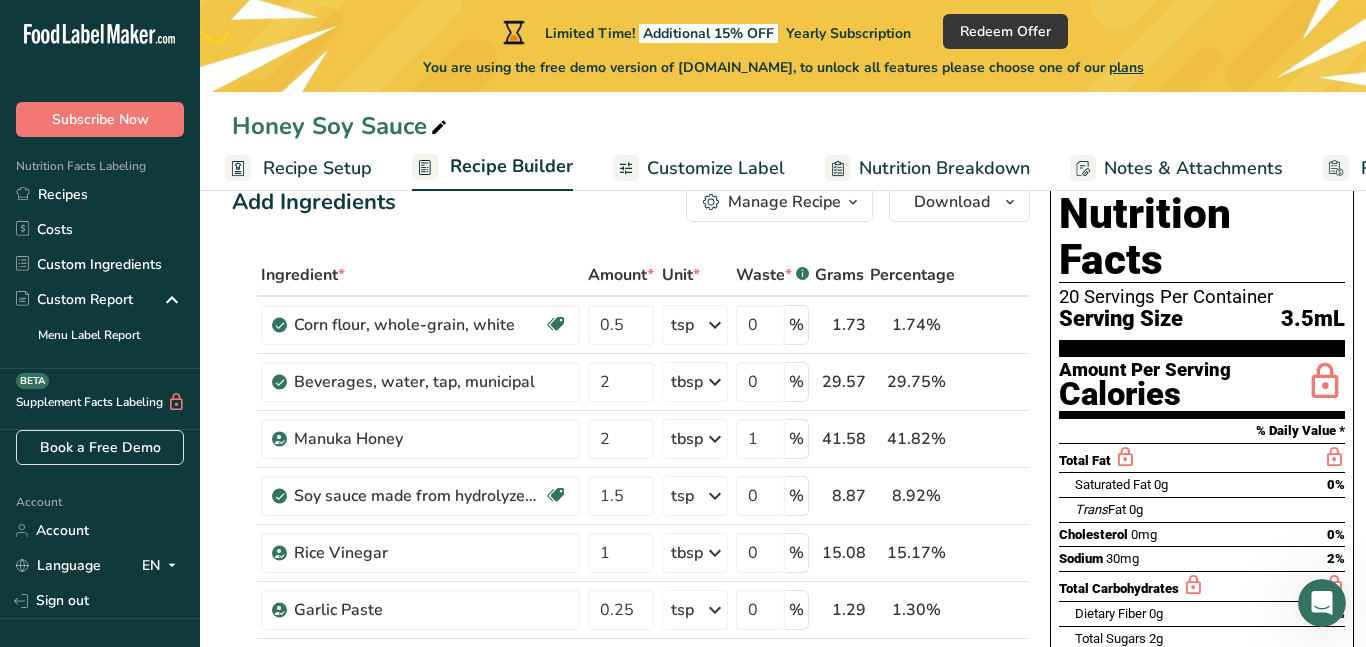 click on "Nutrition Facts
20 Servings Per Container
Serving Size
3.5mL
Amount Per Serving
Calories
% Daily Value *
Total Fat
Saturated Fat
0g
0%
Trans  Fat
0g
[MEDICAL_DATA]
0mg
0%
Sodium
30mg
2%
Total Carbohydrates
Dietary Fiber
0g
0%
Total Sugars
2g
Includes" at bounding box center [1202, 557] 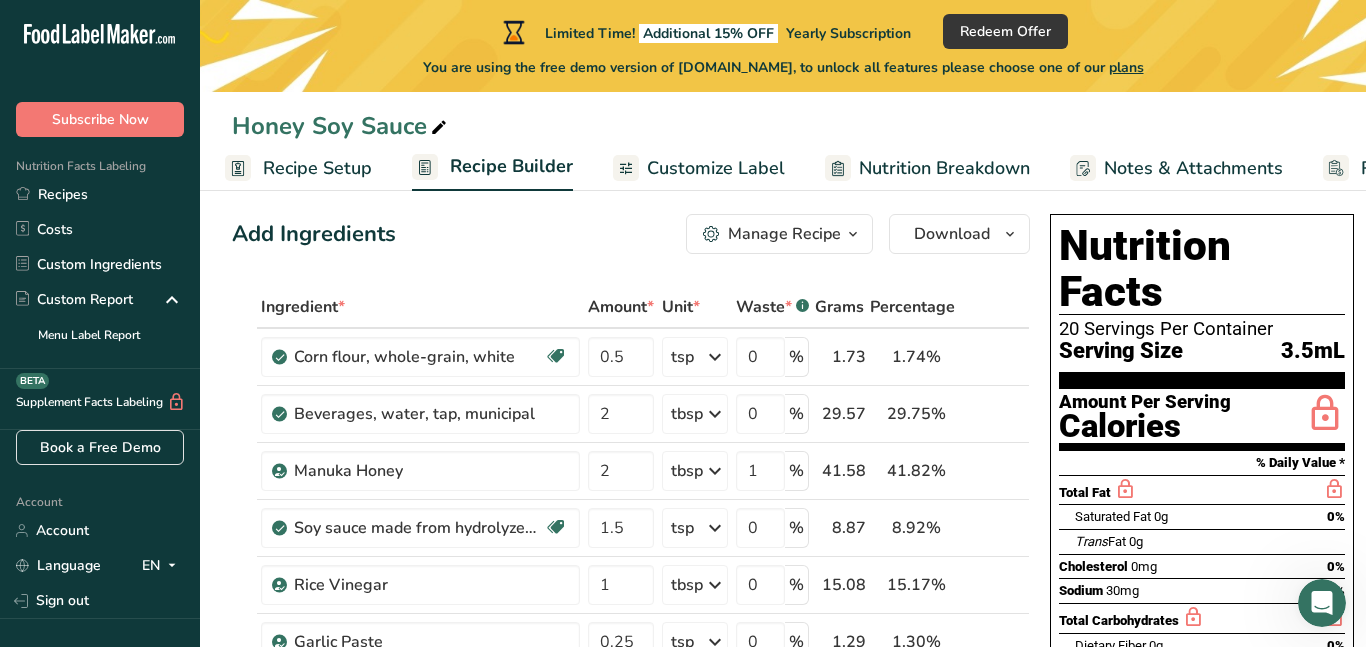 scroll, scrollTop: 17, scrollLeft: 0, axis: vertical 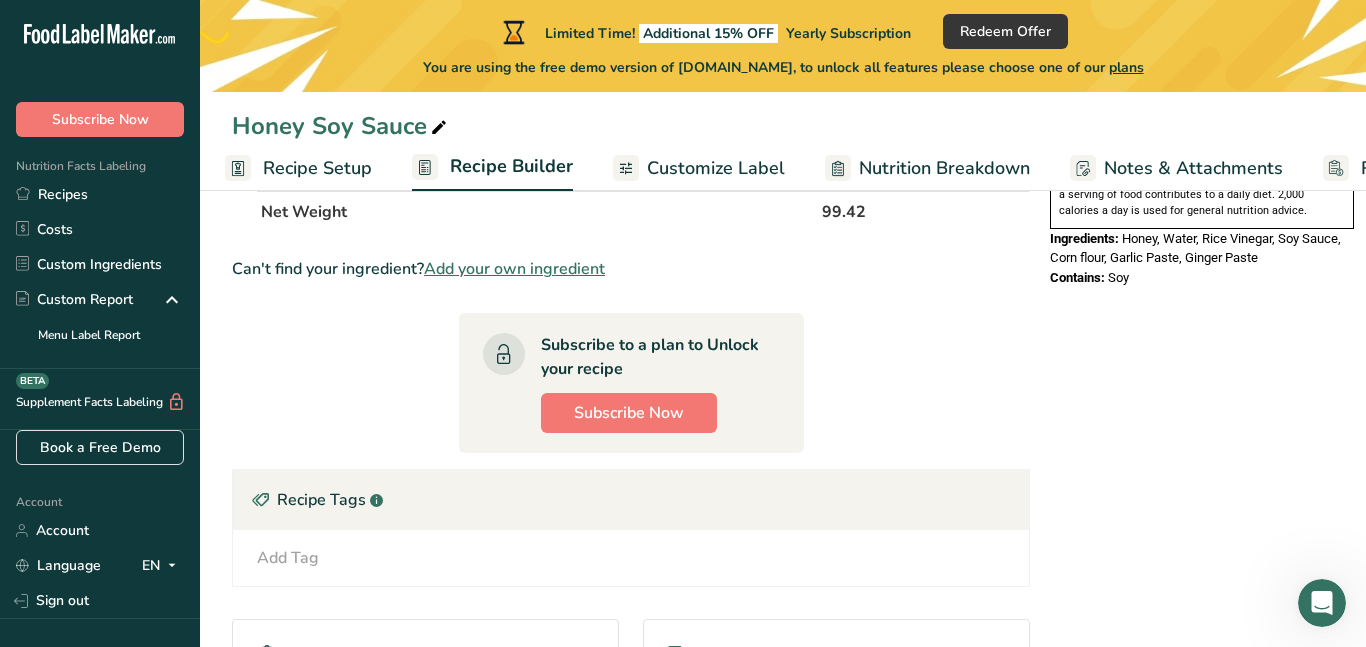 drag, startPoint x: 1059, startPoint y: 240, endPoint x: 1182, endPoint y: 230, distance: 123.40584 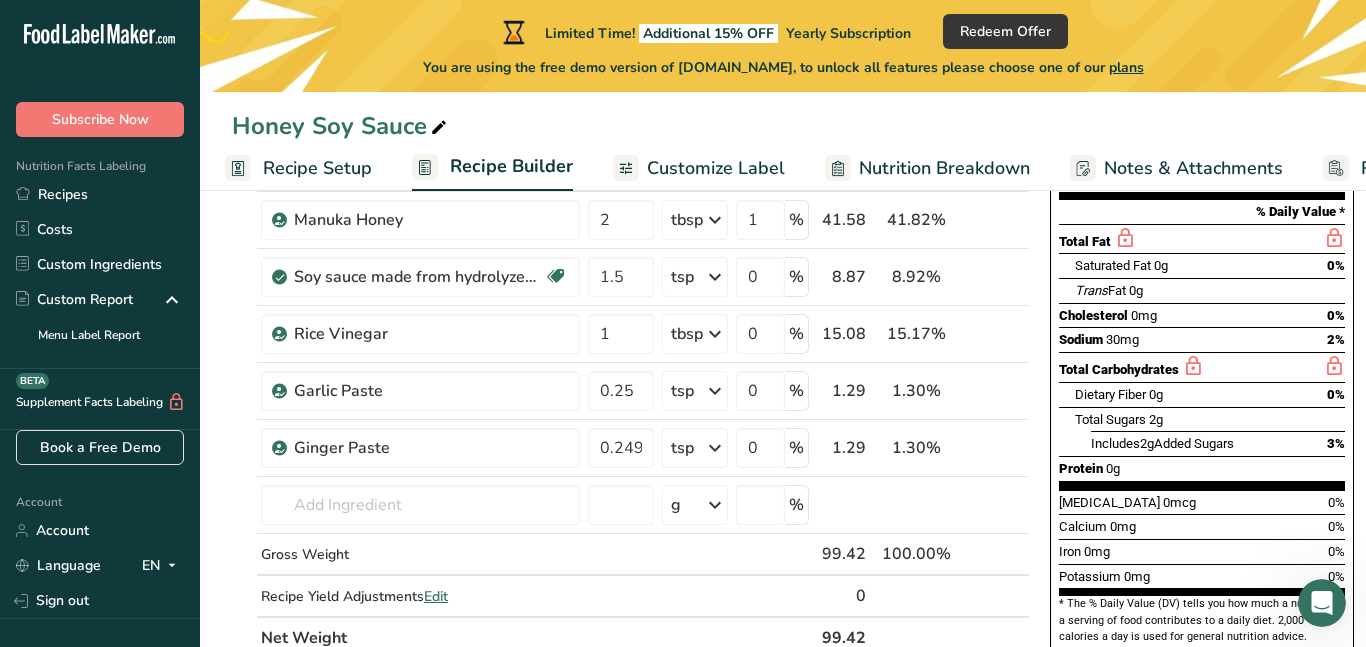 scroll, scrollTop: 271, scrollLeft: 0, axis: vertical 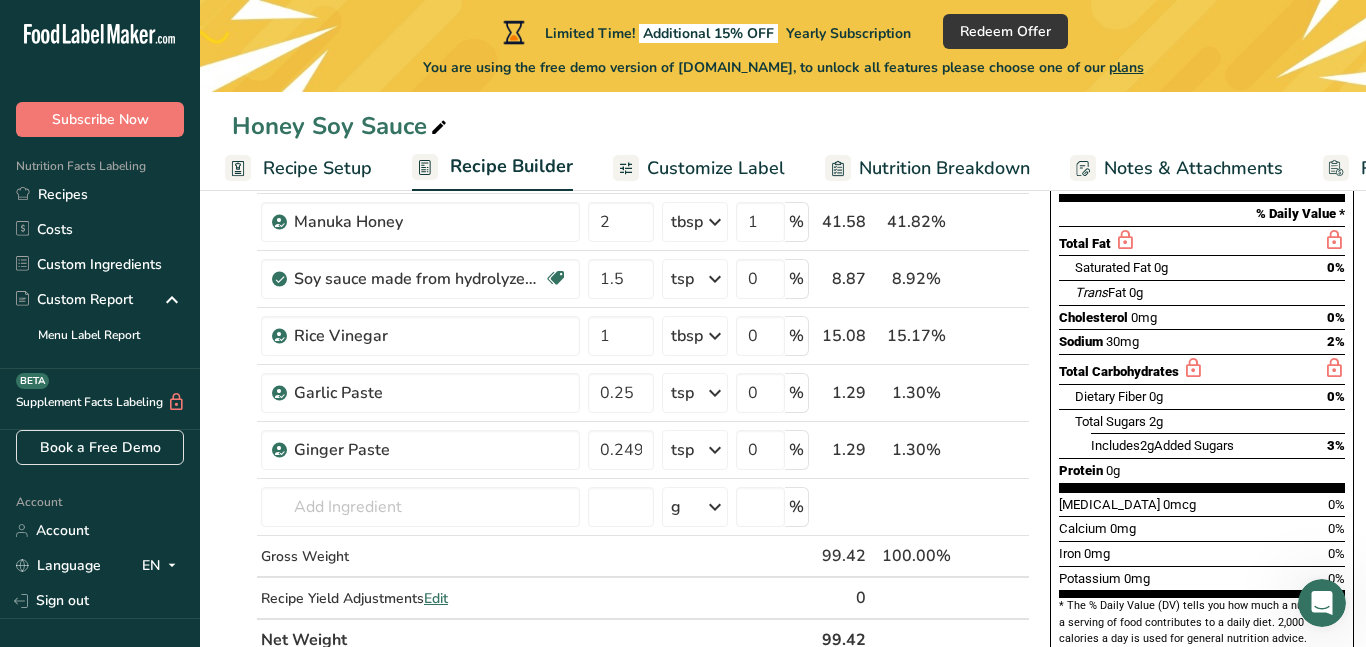 click on "Protein
0g" at bounding box center [1202, 470] 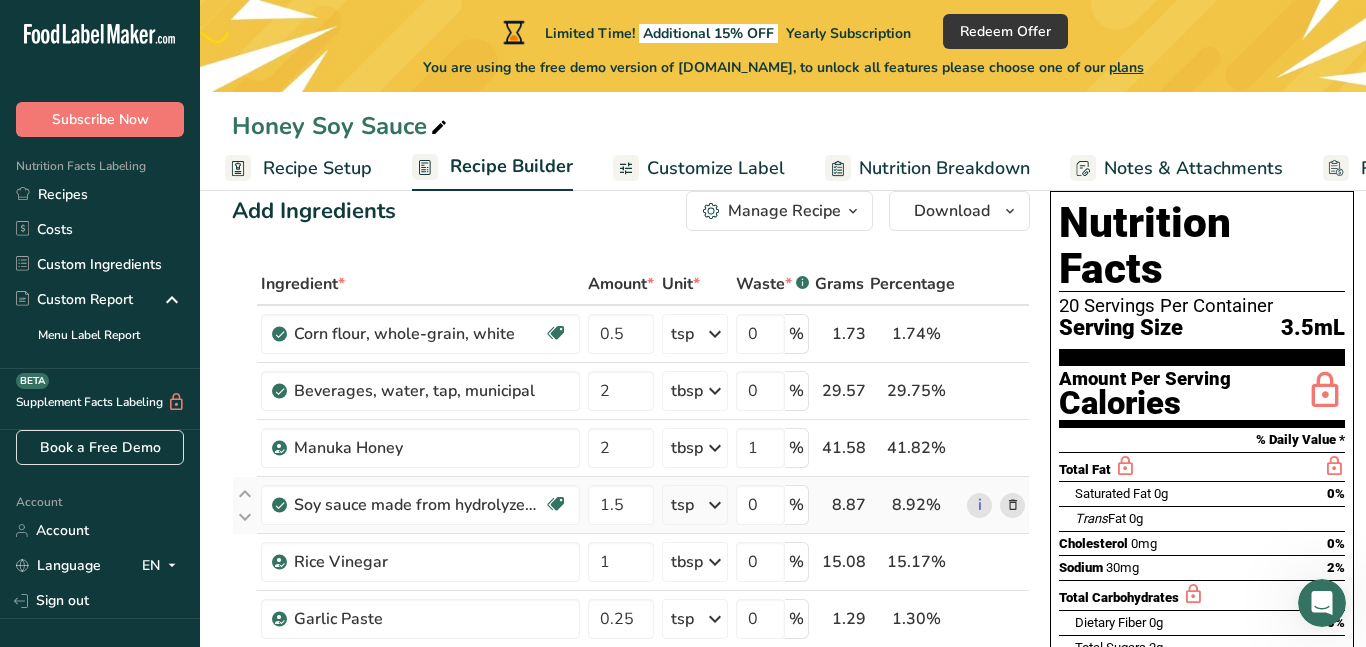 scroll, scrollTop: 38, scrollLeft: 0, axis: vertical 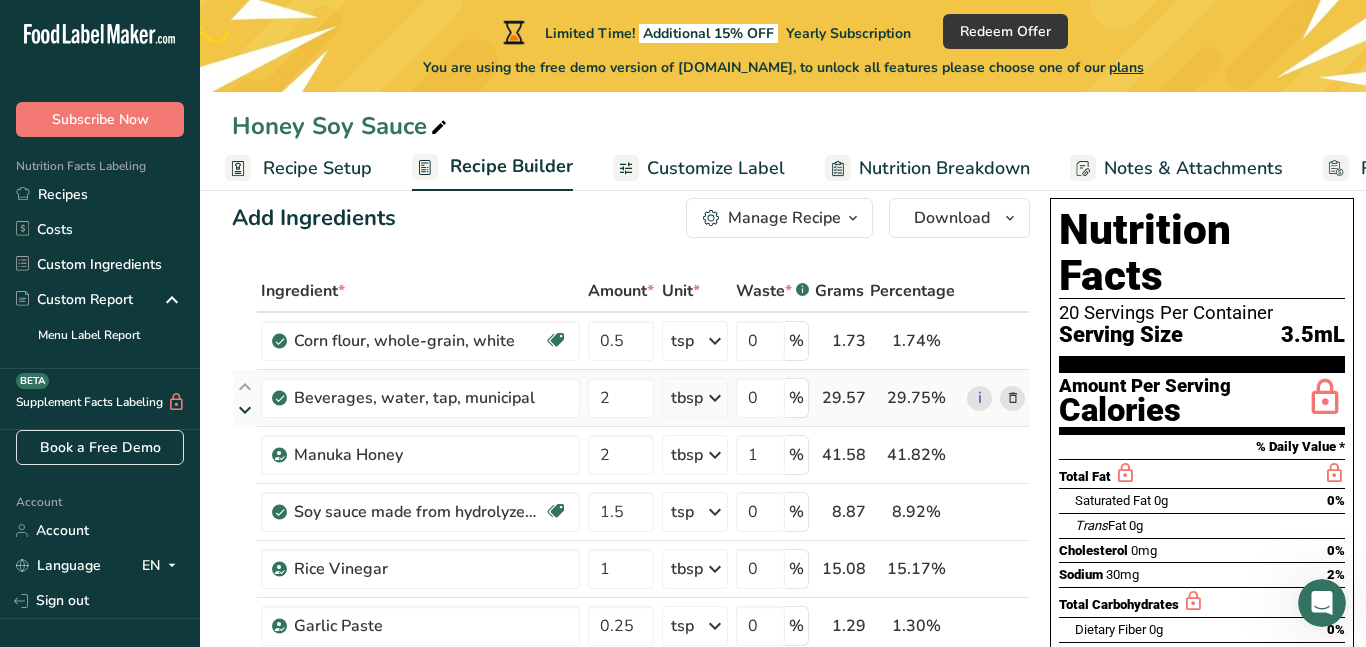 drag, startPoint x: 246, startPoint y: 462, endPoint x: 252, endPoint y: 412, distance: 50.358715 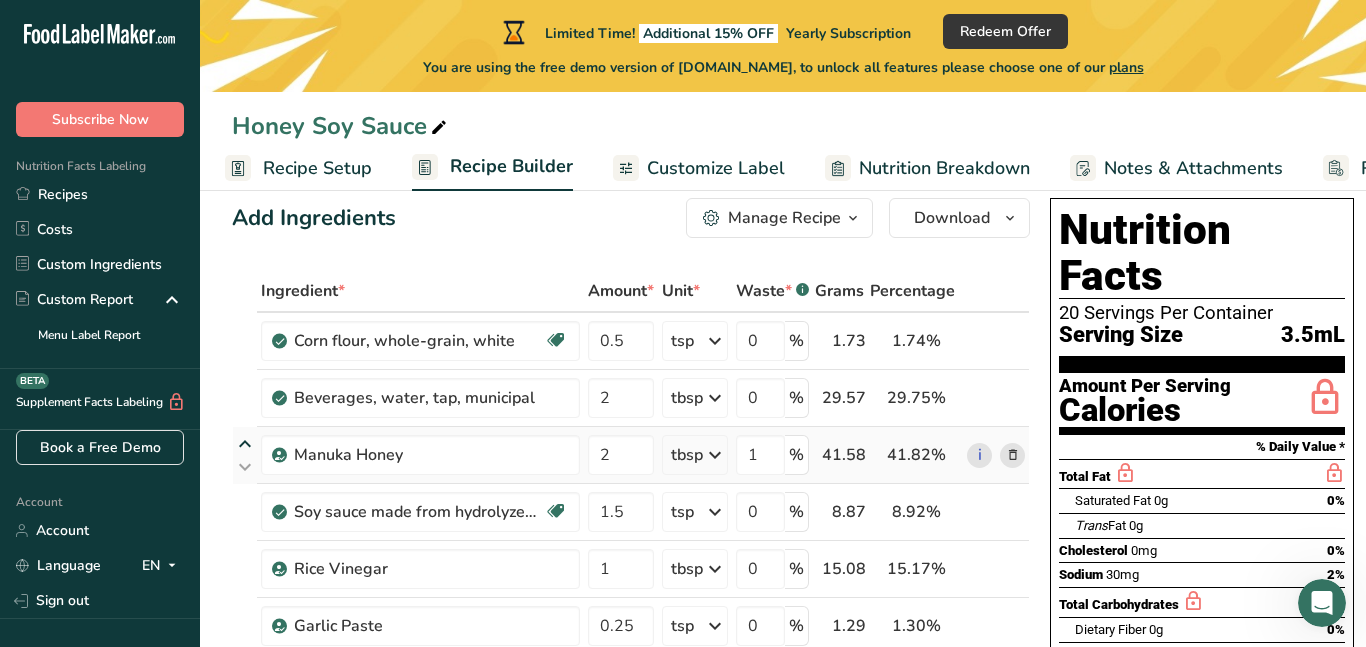 click at bounding box center [245, 444] 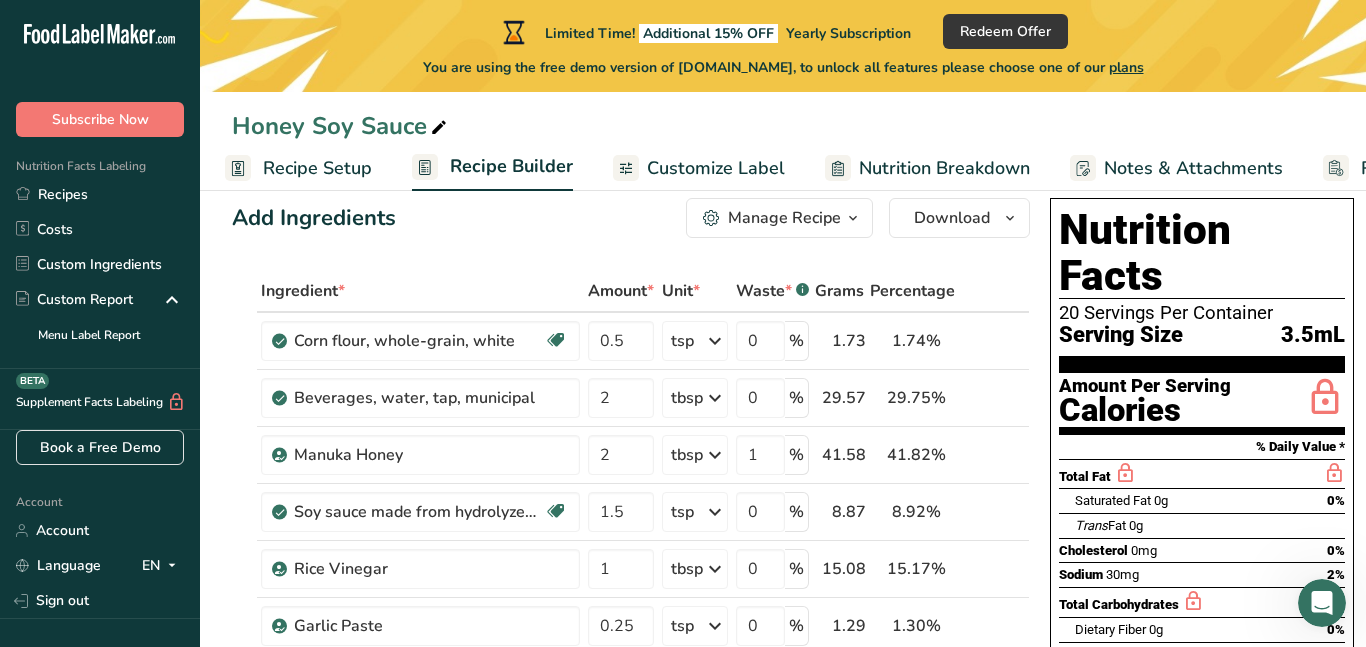 click on "Manage Recipe" at bounding box center (784, 218) 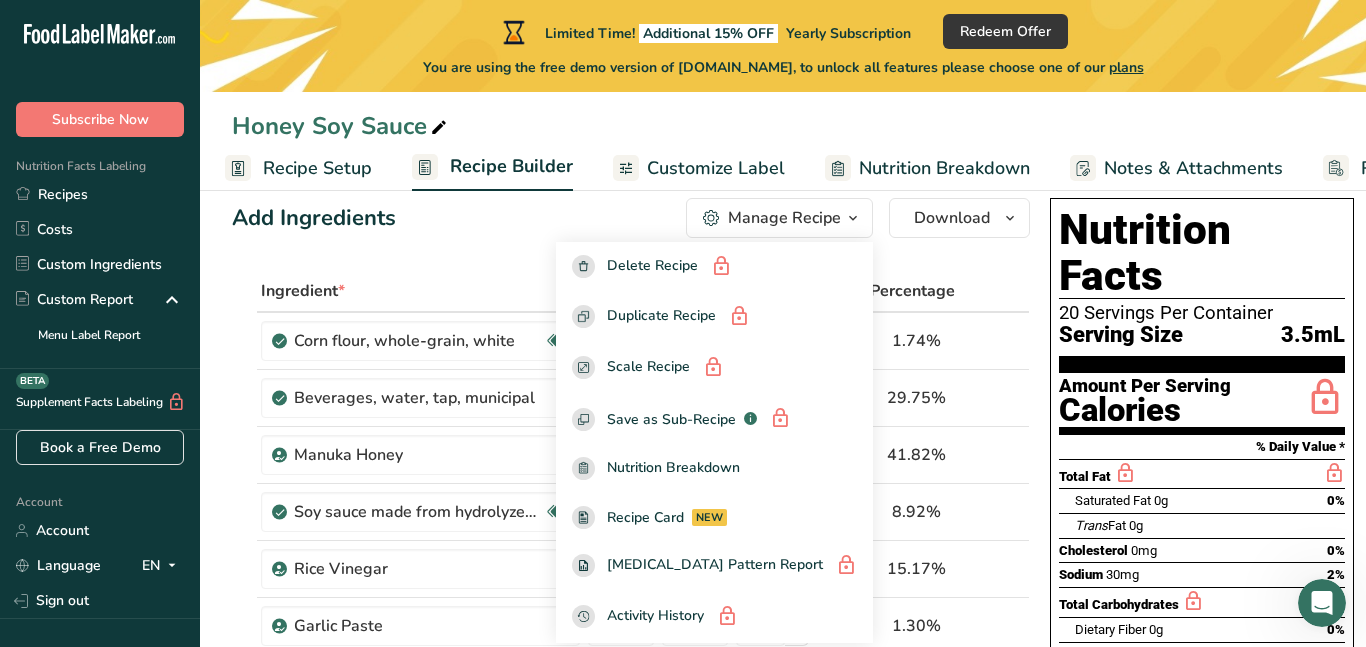 click on "Manage Recipe" at bounding box center (784, 218) 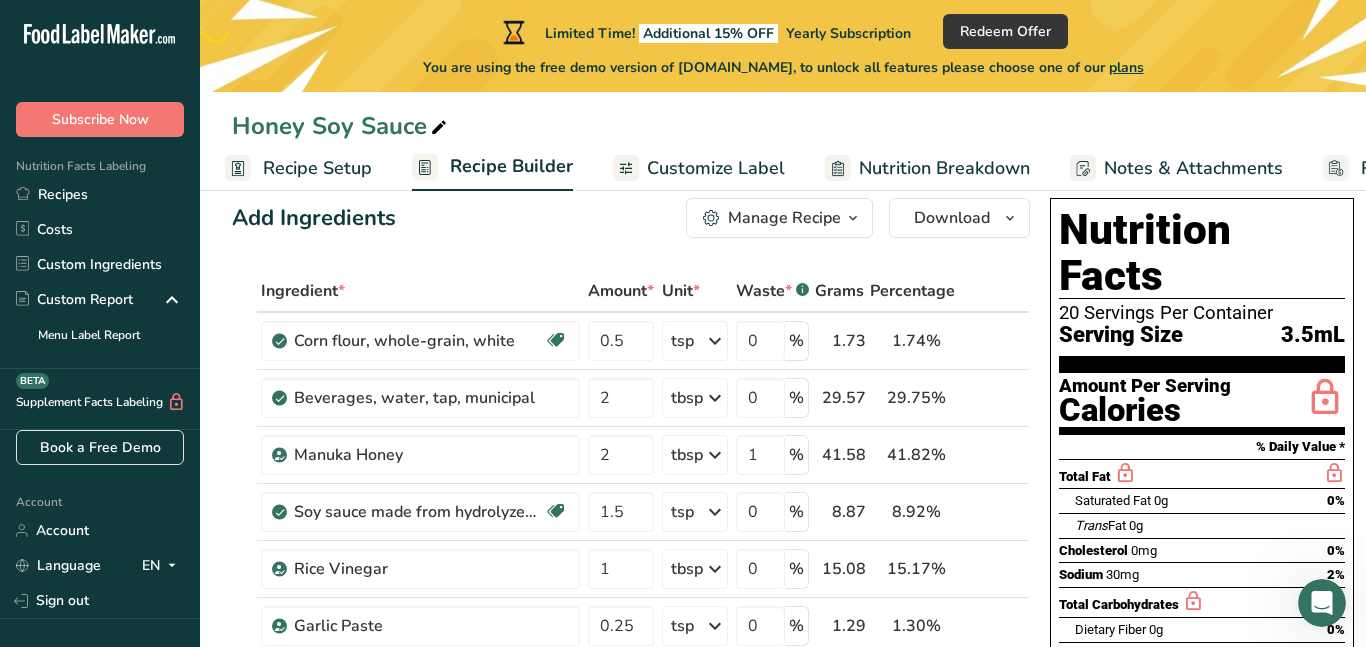 click on "Nutrition Breakdown" at bounding box center (944, 168) 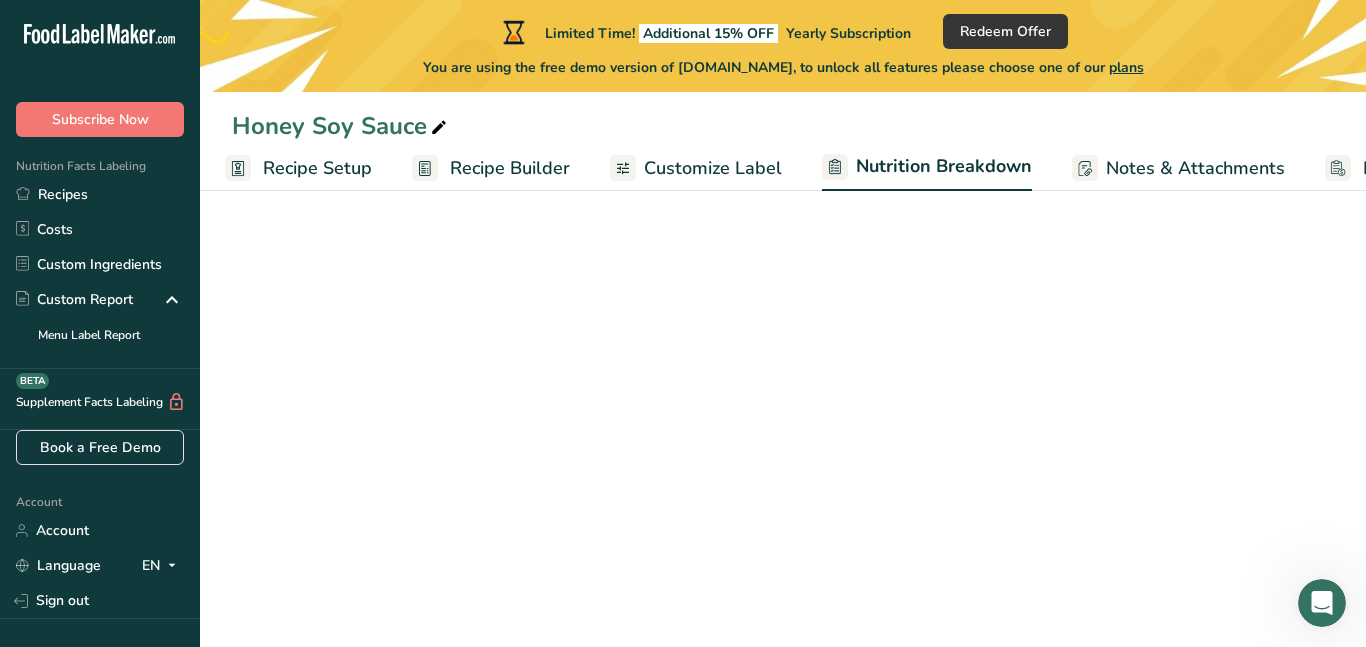 click on "Recipe Builder" at bounding box center (510, 168) 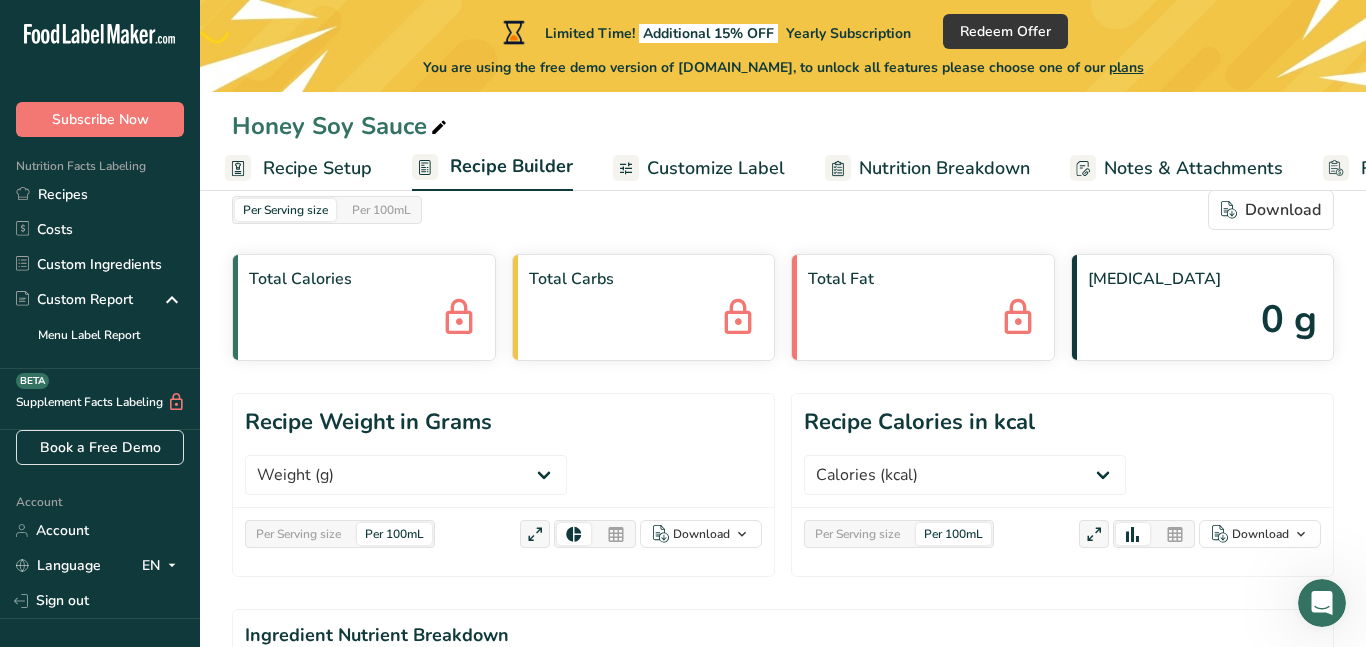 scroll, scrollTop: 0, scrollLeft: 155, axis: horizontal 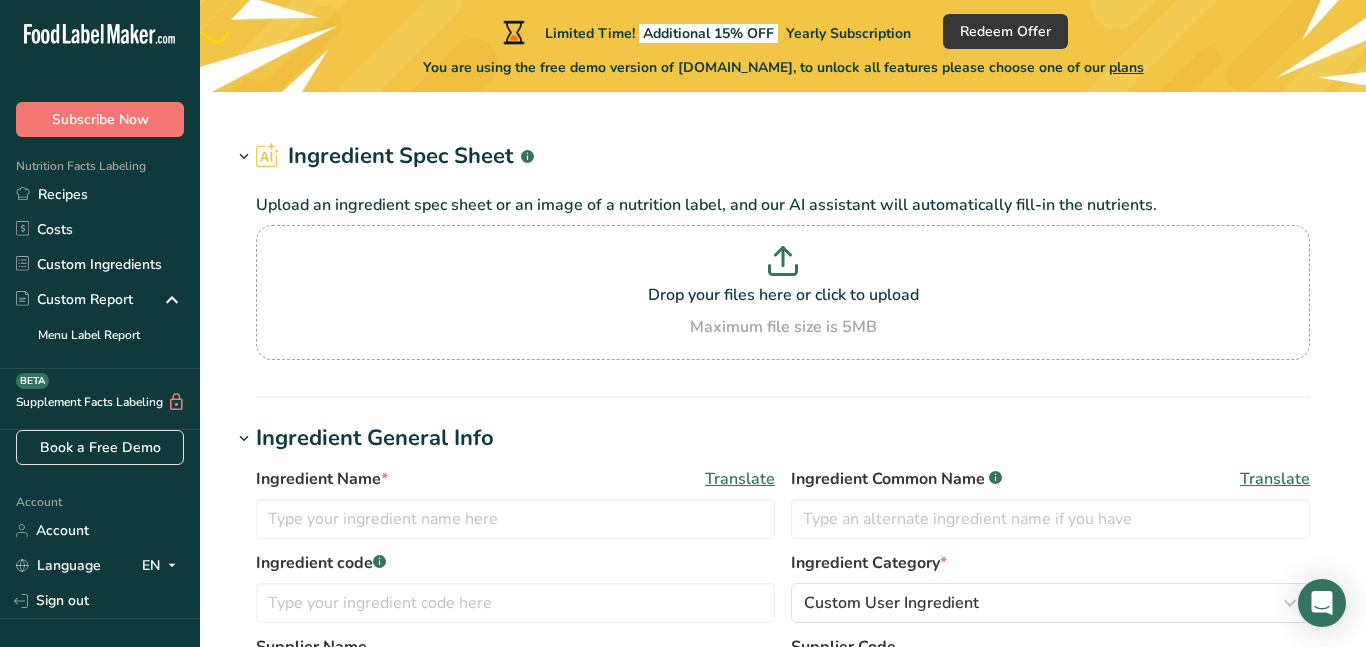type on "Beverages, water, tap, municipal" 